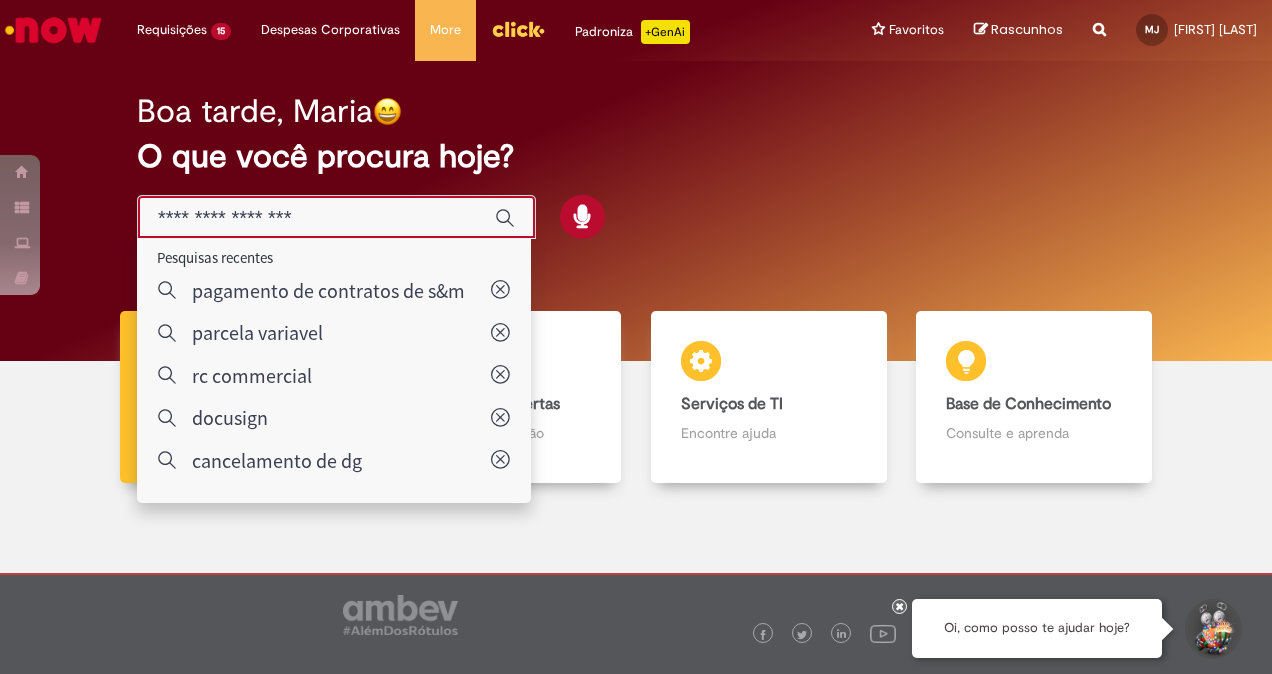 scroll, scrollTop: 0, scrollLeft: 0, axis: both 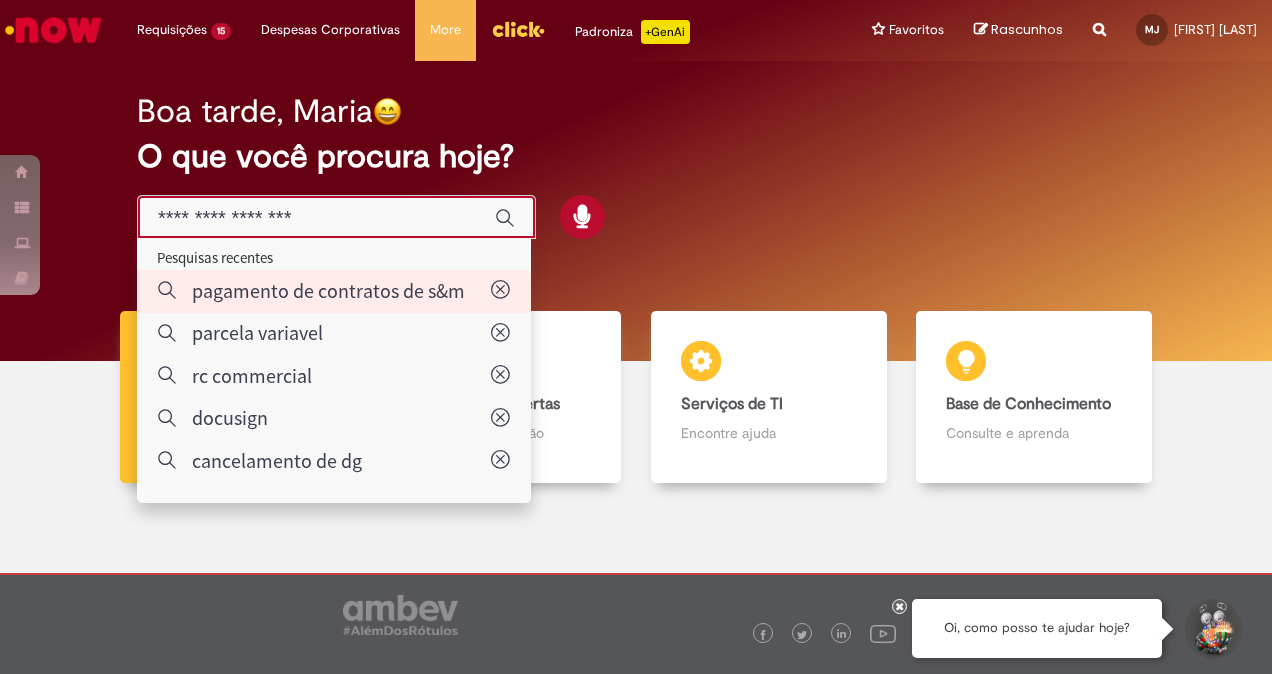 type on "**********" 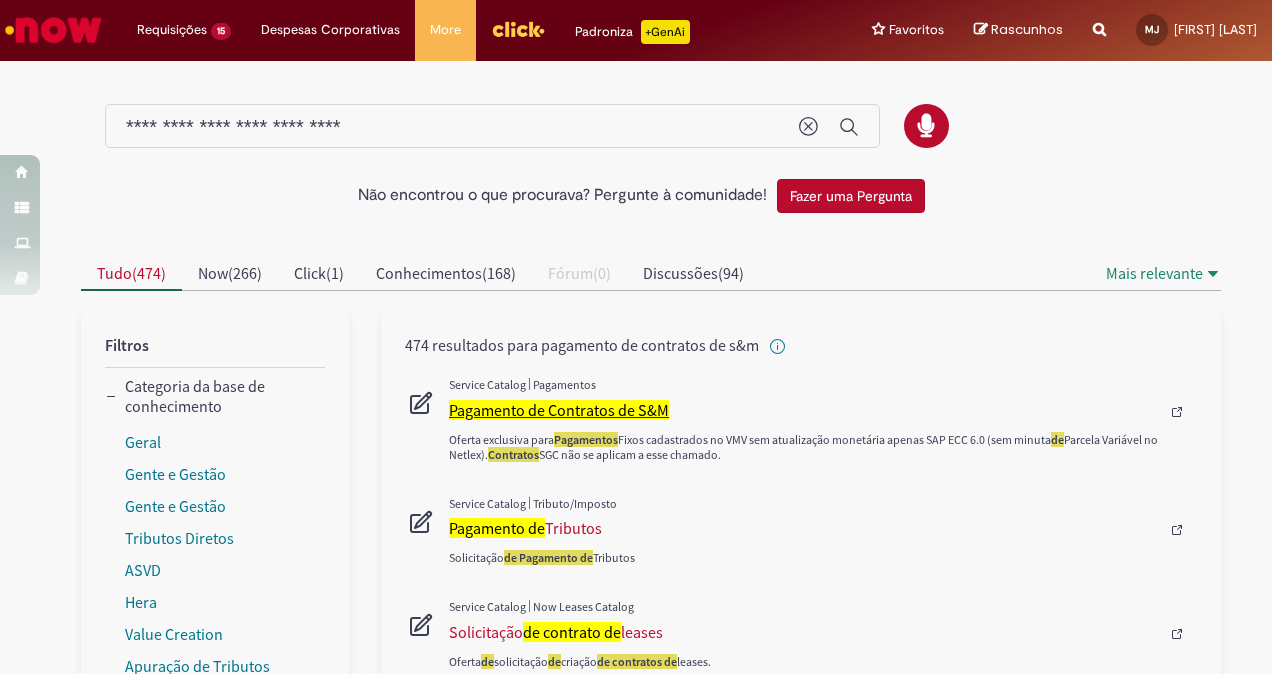 click on "Pagamento de Contratos de S&M" at bounding box center (559, 410) 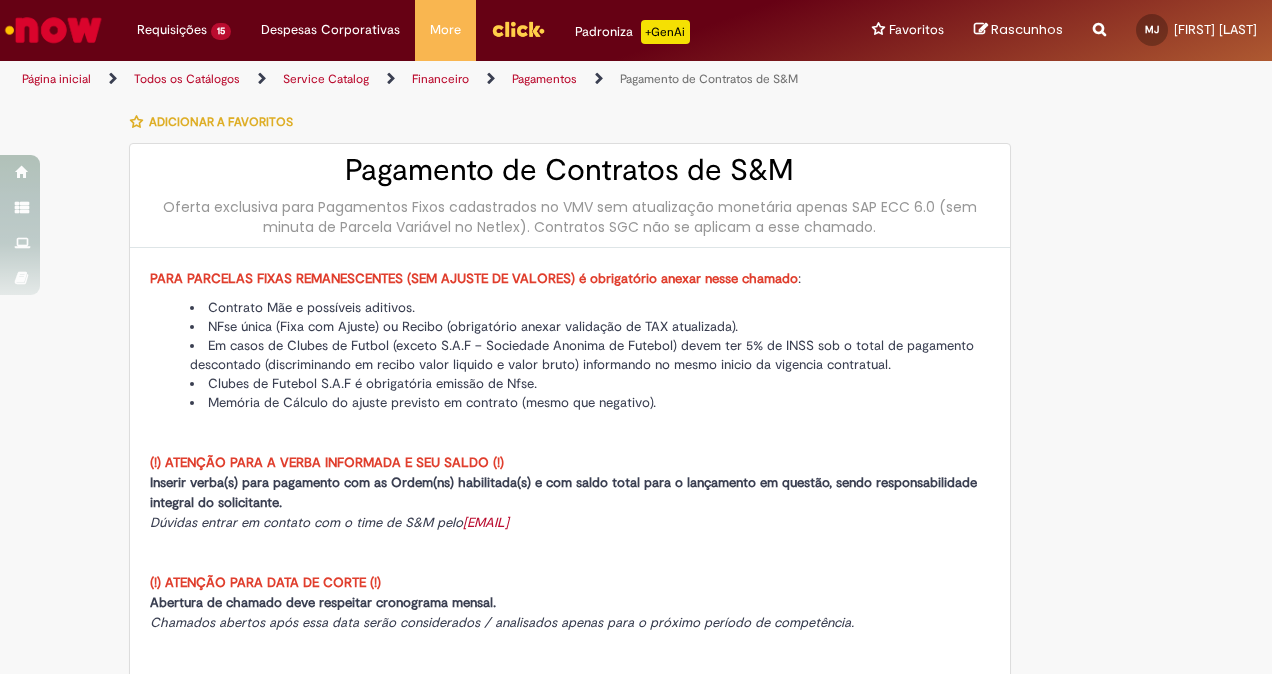 type on "********" 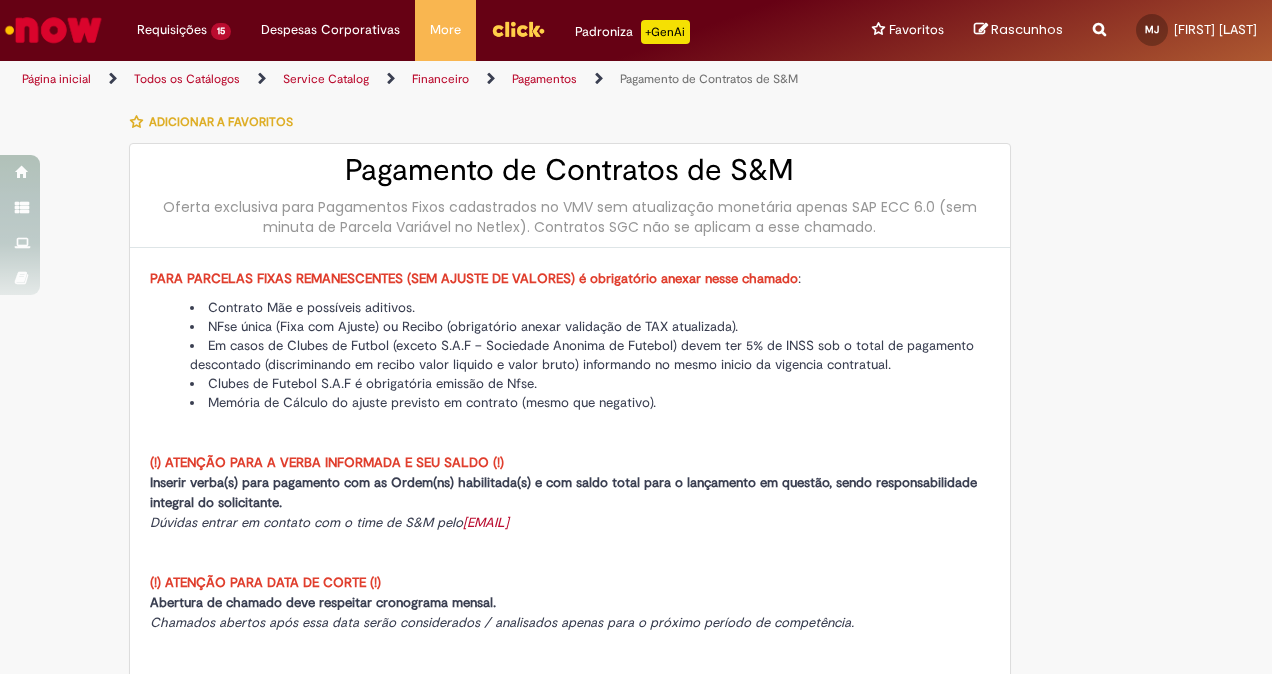 type on "**********" 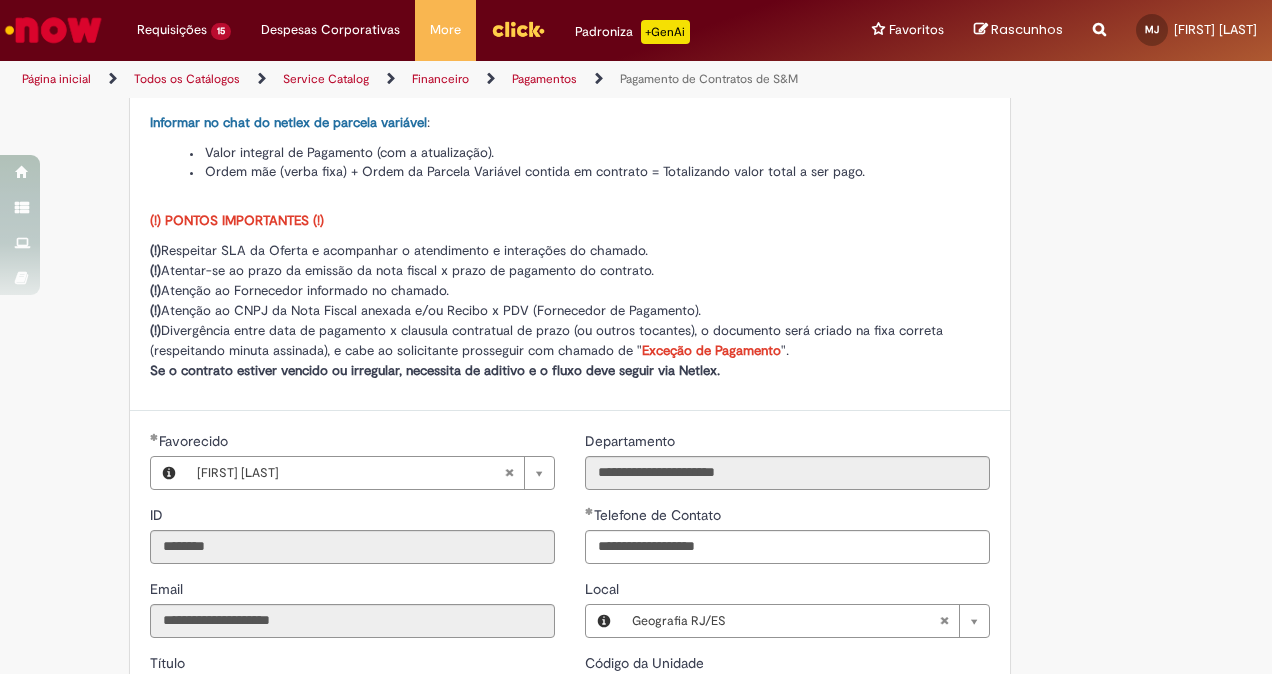 scroll, scrollTop: 1034, scrollLeft: 0, axis: vertical 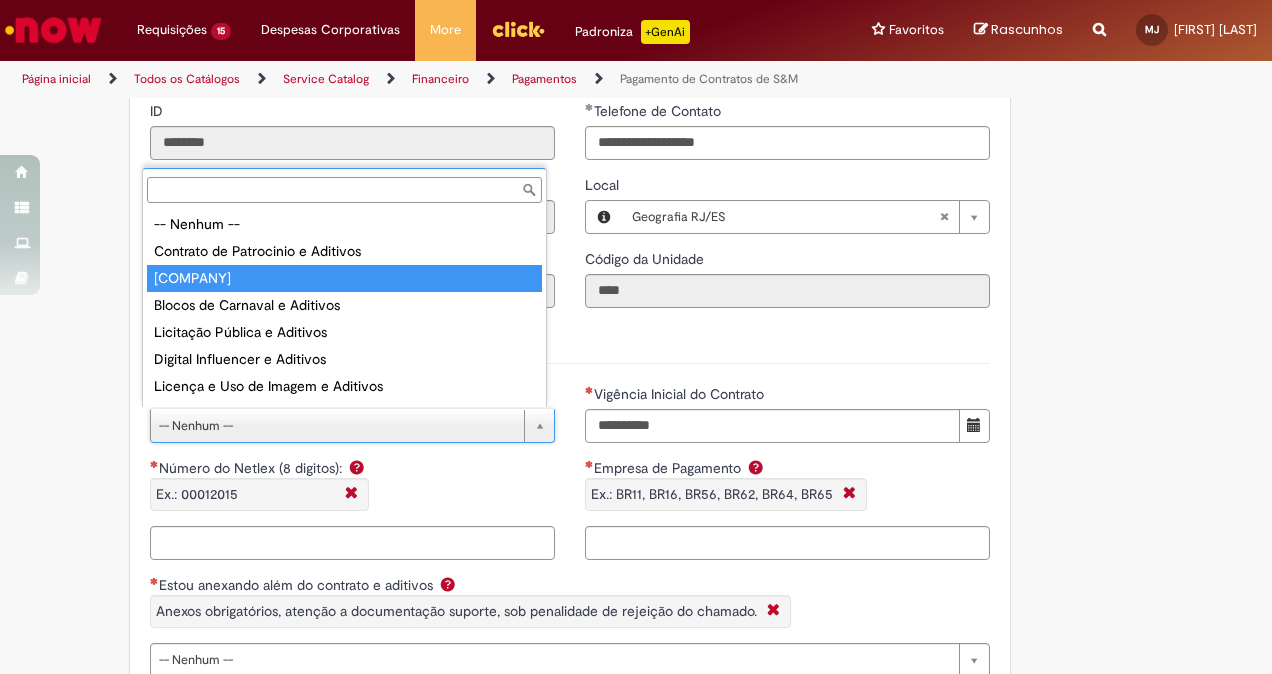 type on "**********" 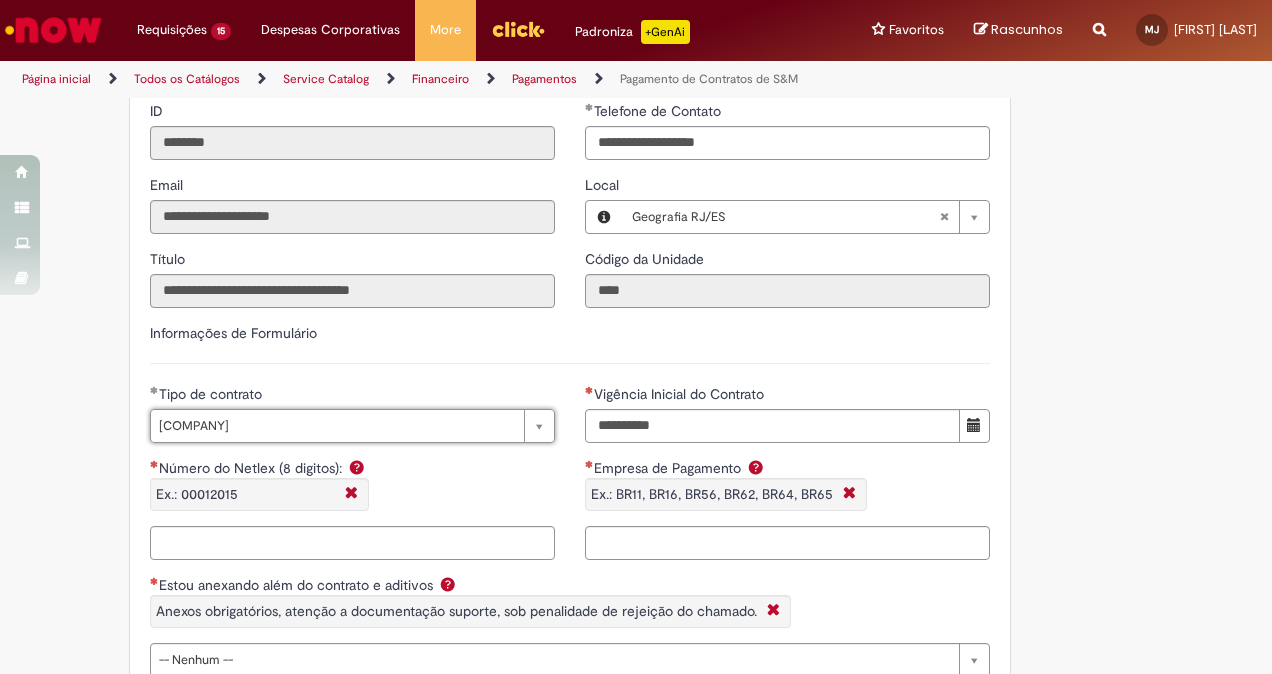 click on "Tipo de contrato" at bounding box center (352, 396) 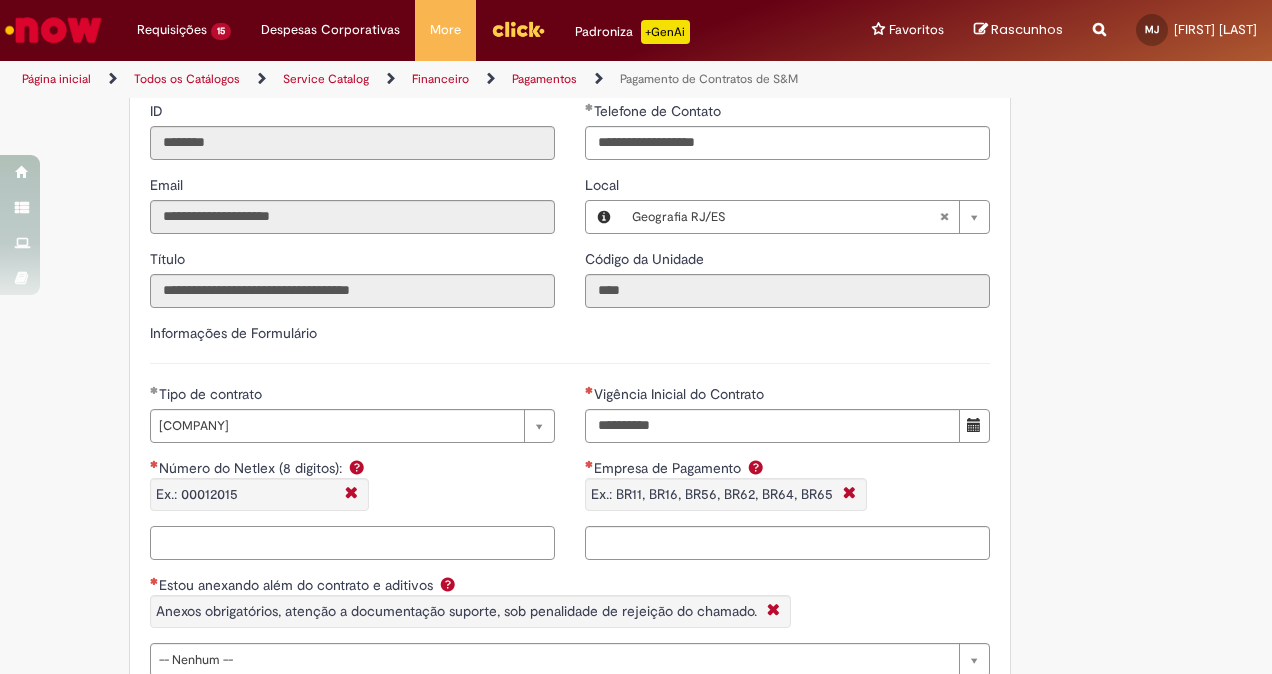 click on "Número do Netlex (8 digitos): Ex.: 00012015" at bounding box center (352, 543) 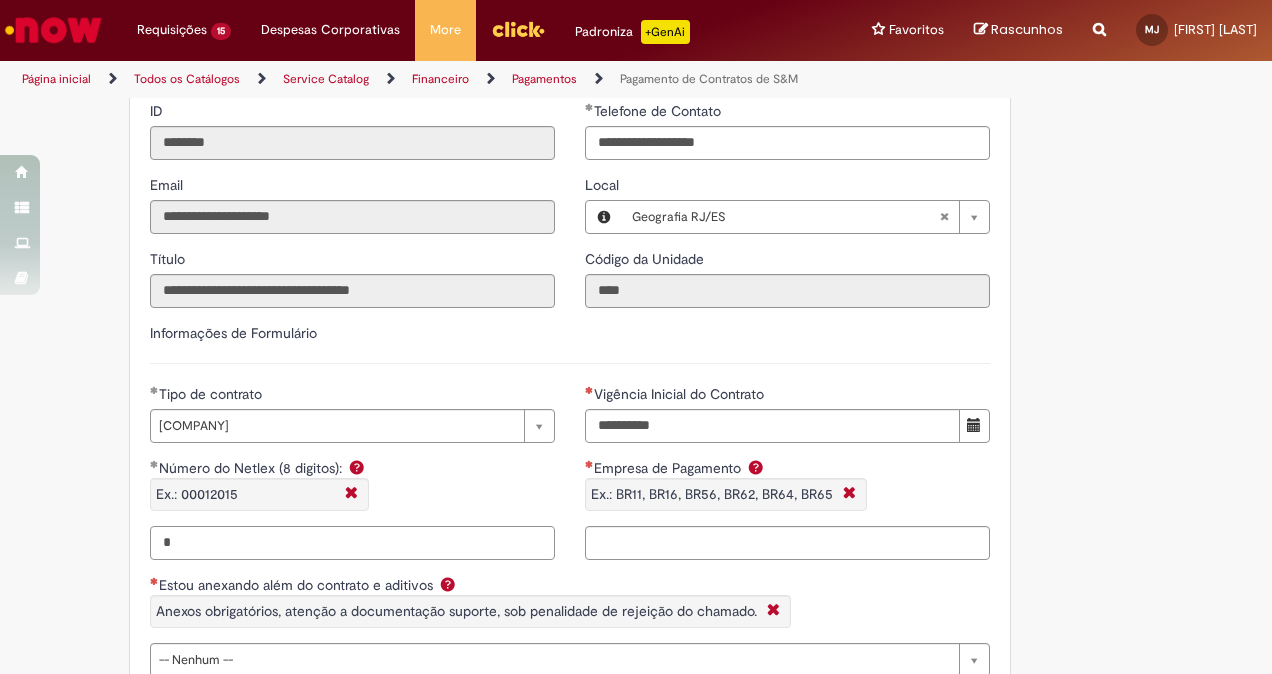 paste on "*******" 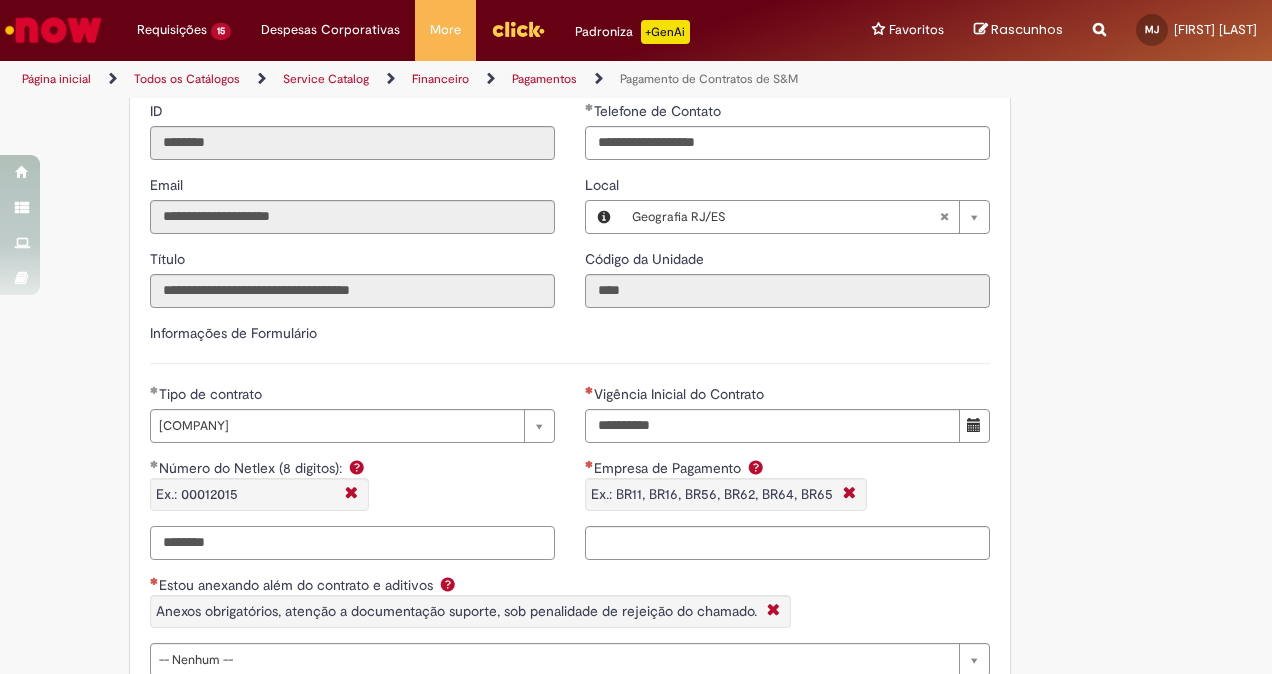 type on "********" 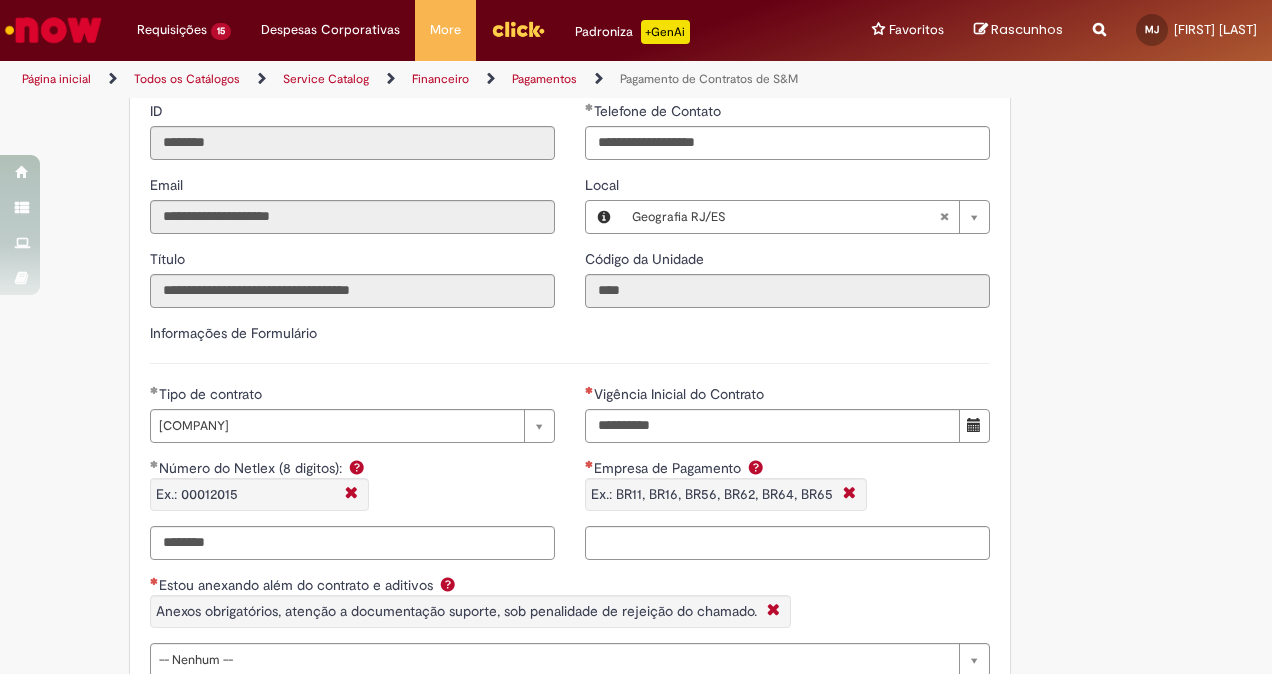 click on "Número do Netlex (8 digitos): Ex.: 00012015" at bounding box center [352, 492] 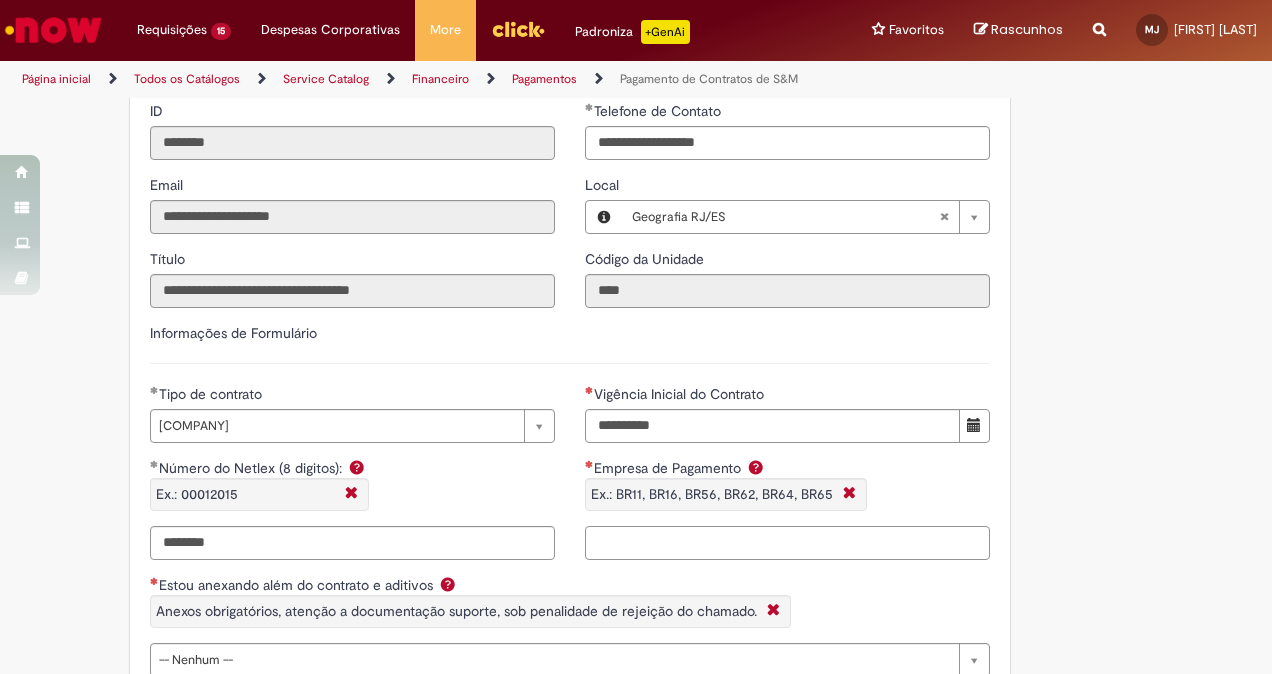click on "Empresa de Pagamento Ex.: BR11, BR16, BR56, BR62, BR64, BR65" at bounding box center (787, 543) 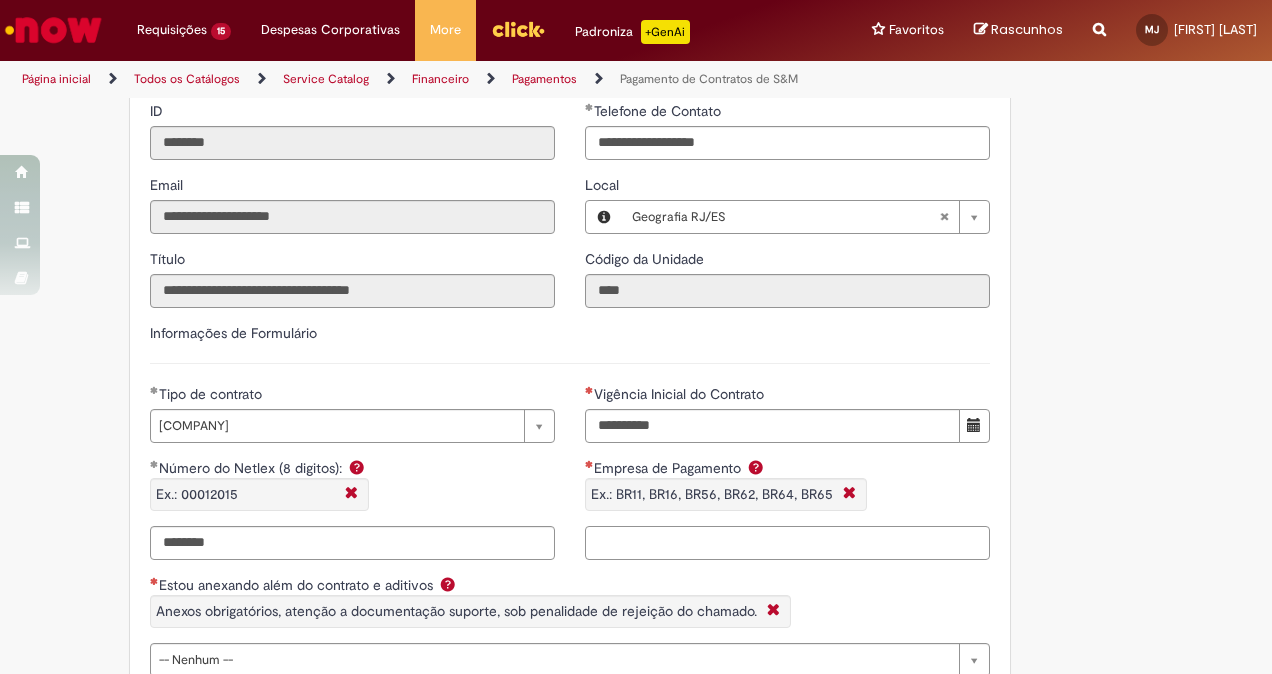 type on "****" 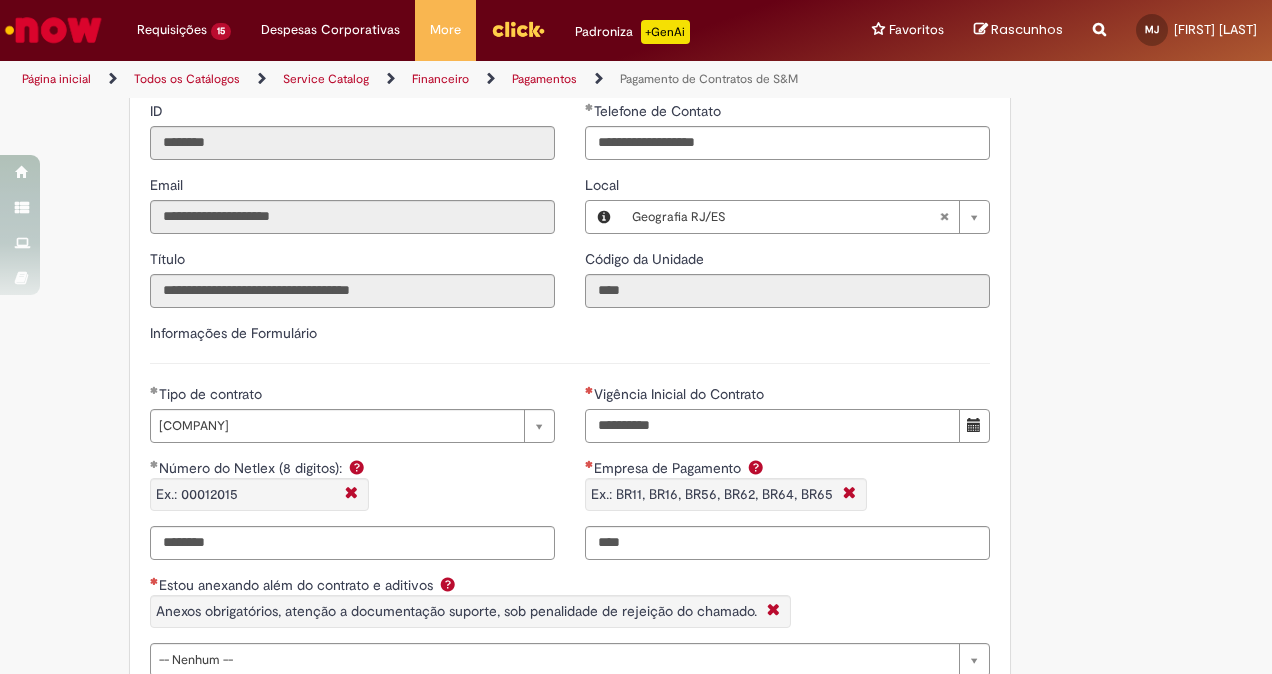 type on "**********" 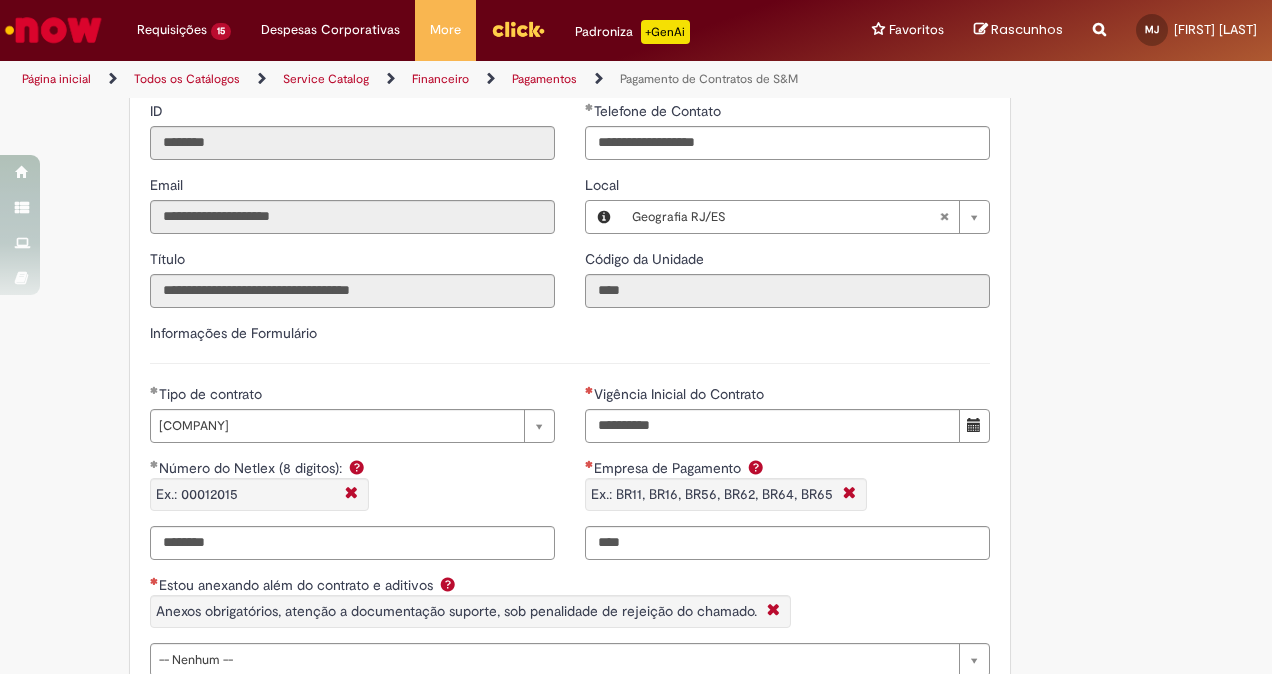 type on "**********" 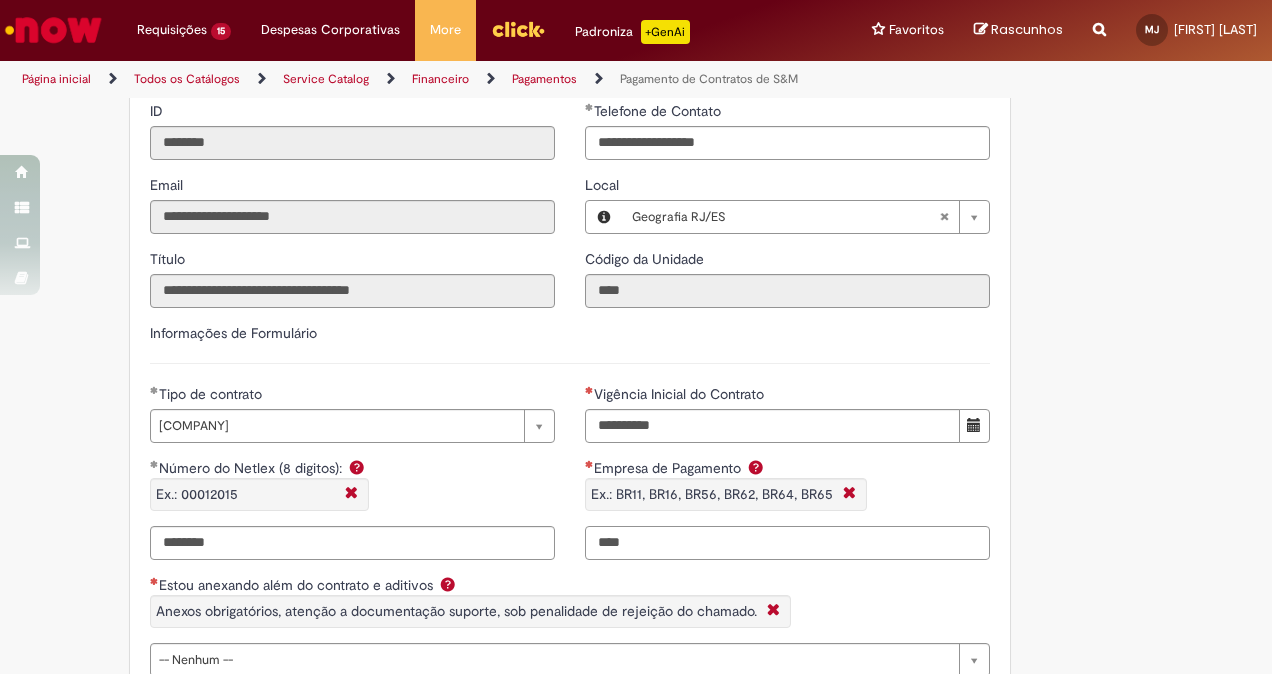 type 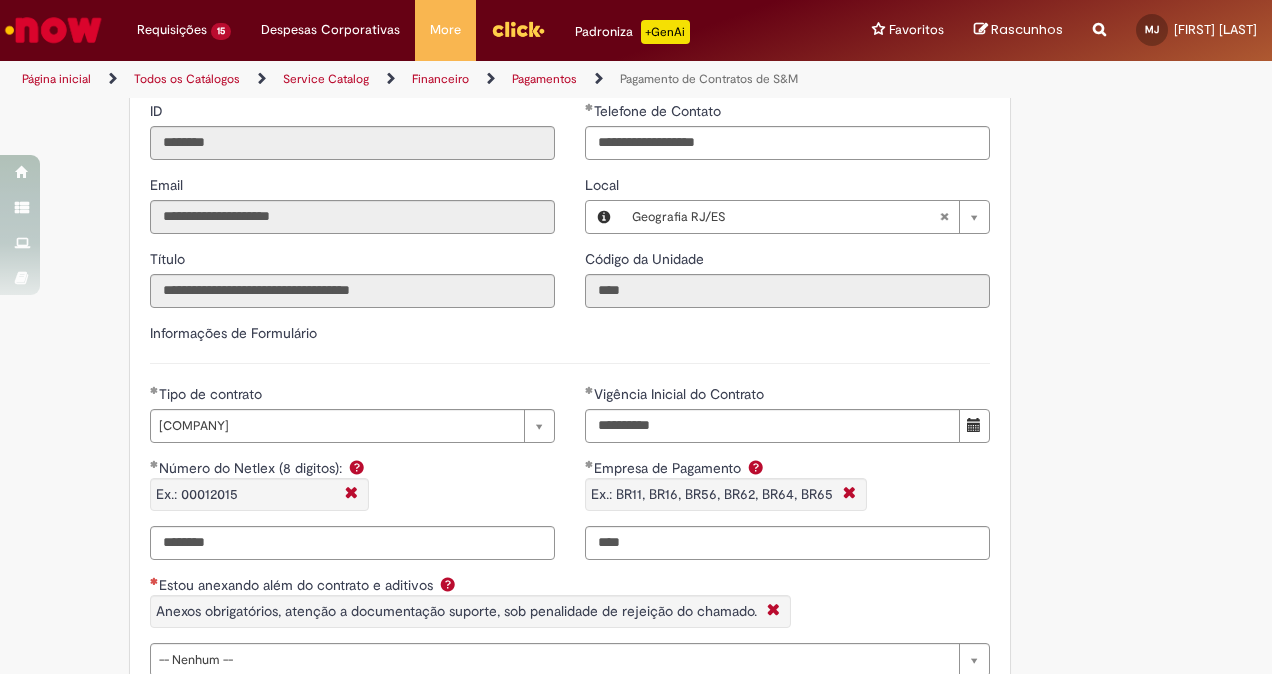 type on "**********" 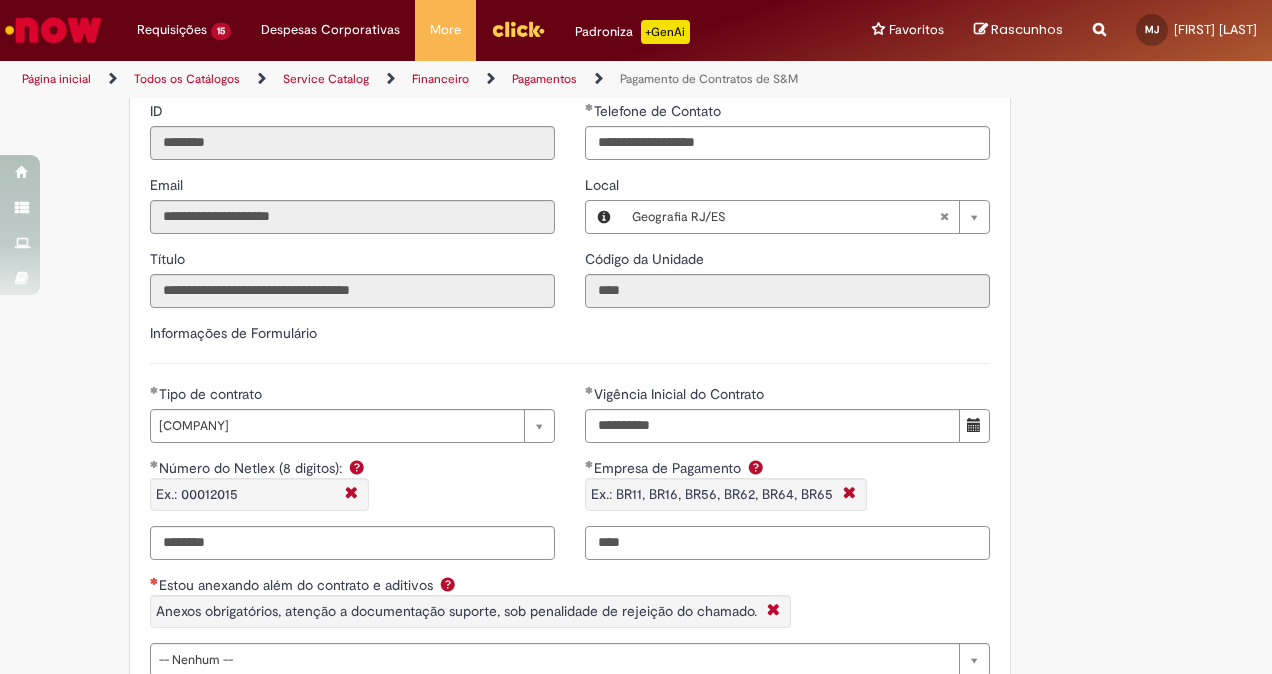 scroll, scrollTop: 1248, scrollLeft: 0, axis: vertical 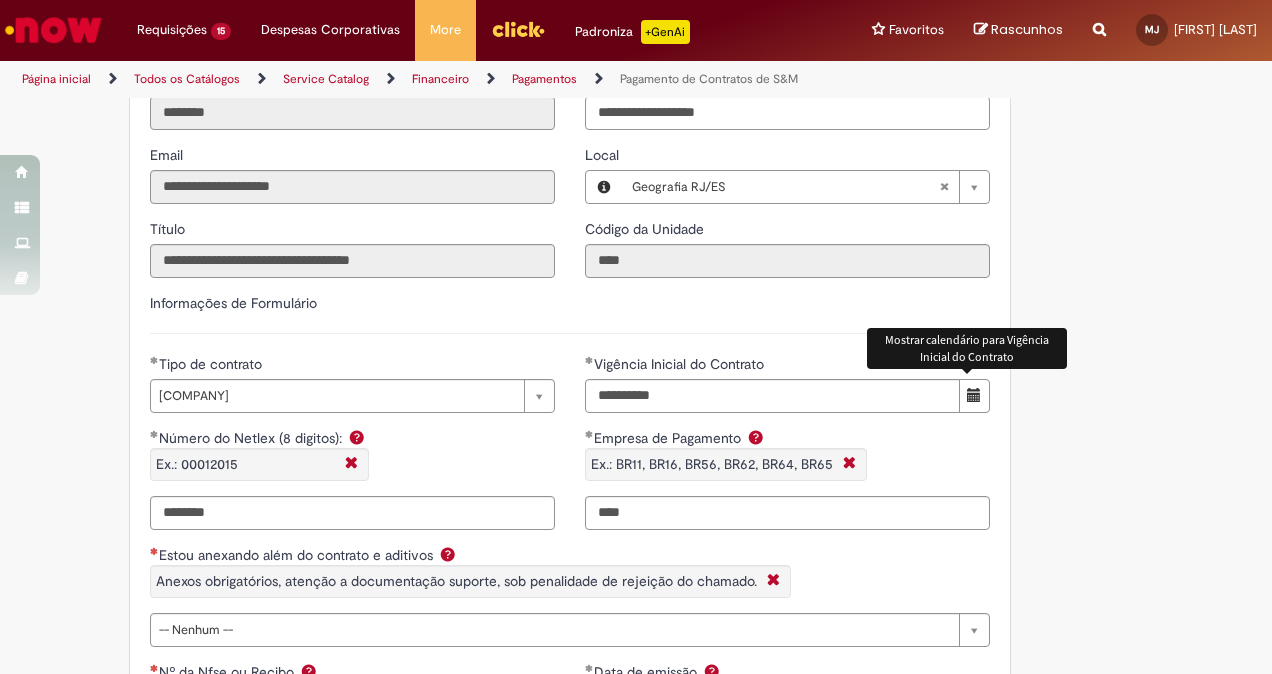 click at bounding box center (974, 395) 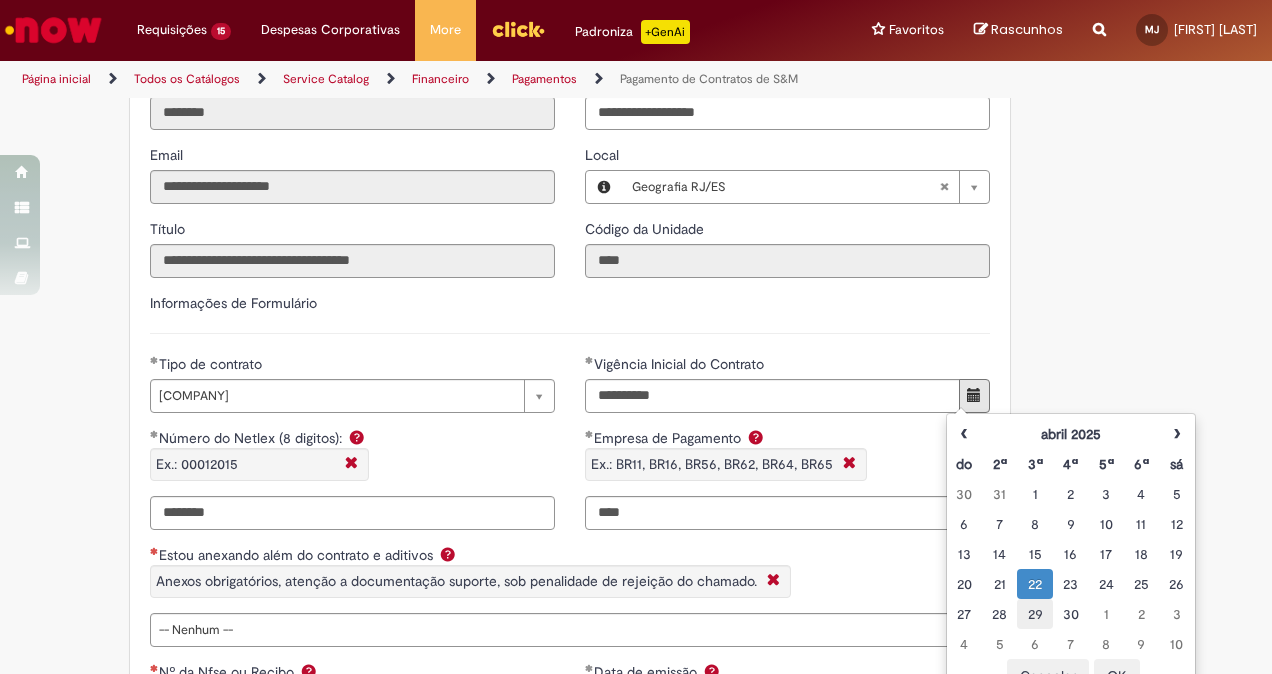 click on "29" at bounding box center (1034, 614) 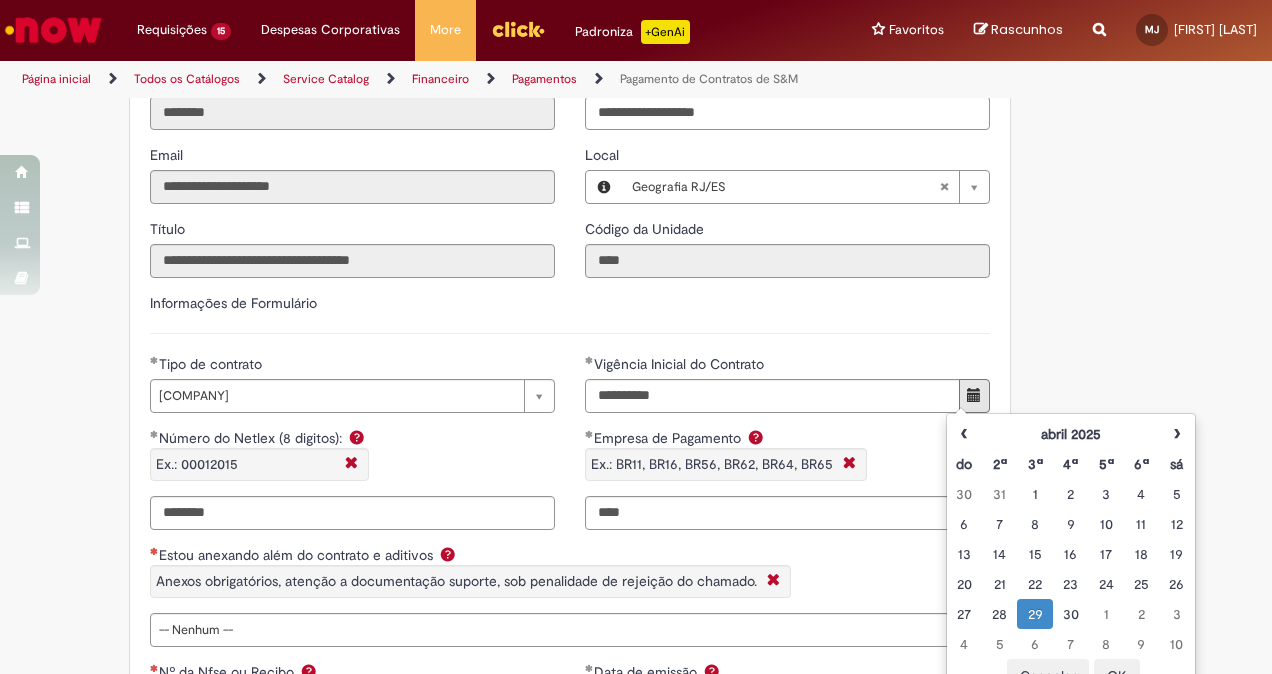 type 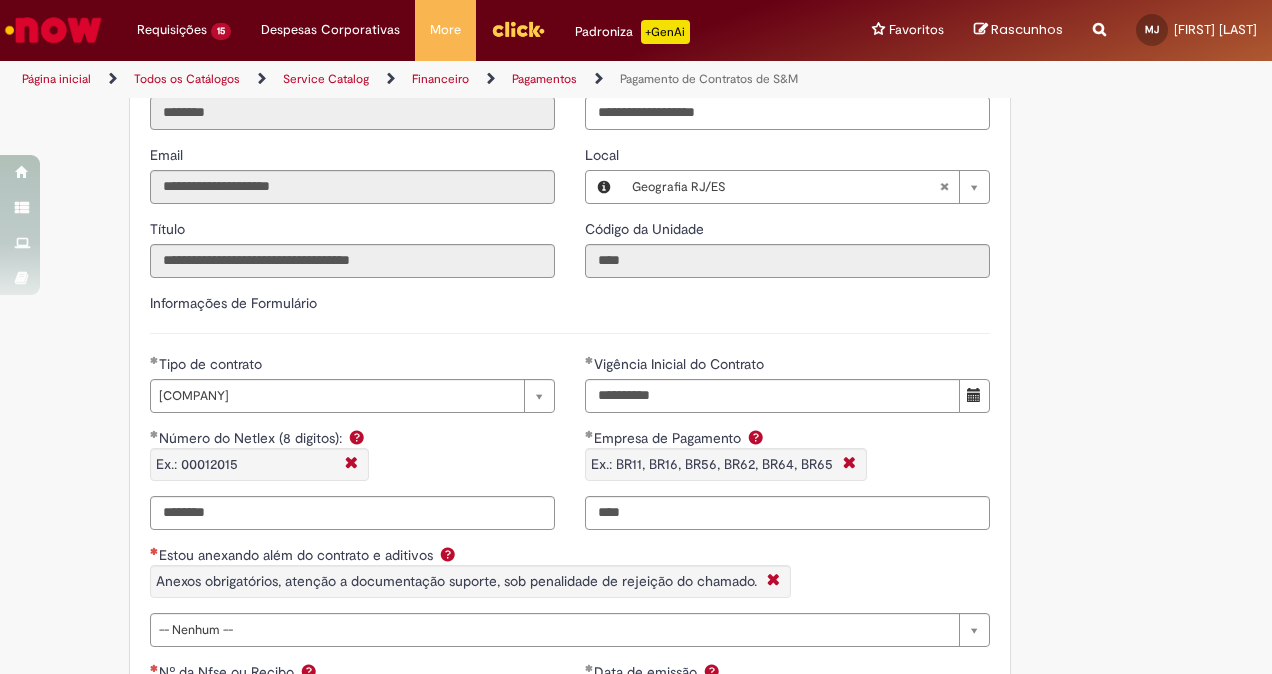 click on "Adicionar a Favoritos
Pagamento de Contratos de S&M
Oferta exclusiva para Pagamentos Fixos cadastrados no VMV sem atualização monetária apenas SAP ECC 6.0 (sem minuta de Parcela Variável no Netlex). Contratos SGC não se aplicam a esse chamado.
PARA PARCELAS FIXAS REMANESCENTES (SEM AJUSTE DE VALORES) é obrigatório anexar nesse chamado :
Contrato Mãe e possíveis aditivos.
NFse única (Fixa com Ajuste) ou Recibo (obrigatório anexar validação de TAX atualizada).
Em casos de Clubes de Futbol (exceto S.A.F – Sociedade Anonima de Futebol) devem ter 5% de INSS sob o total de pagamento descontado (discriminando em recibo valor liquido e valor bruto) informando no mesmo inicio da vigência contratual.
Clubes de Futebol S.A.F é obrigatória emissão de Nfse.
Memória de Cálculo do ajuste previsto em contrato (mesmo que negativo)." at bounding box center (636, 402) 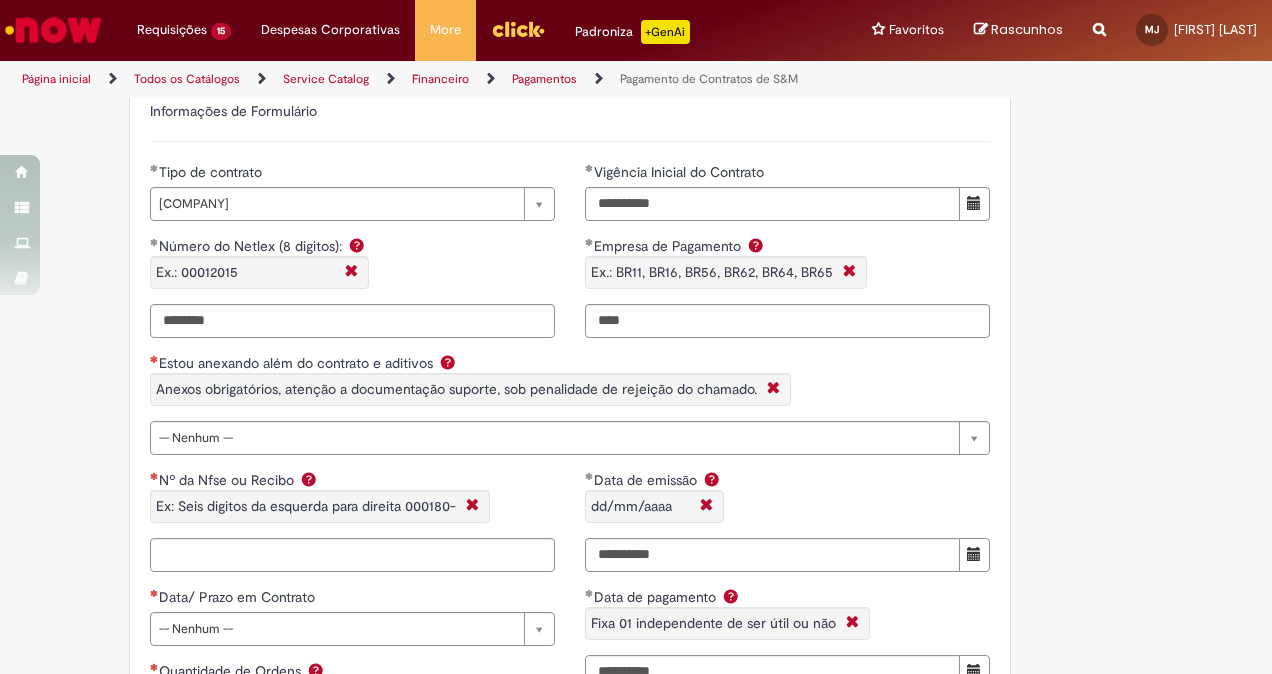 scroll, scrollTop: 1445, scrollLeft: 0, axis: vertical 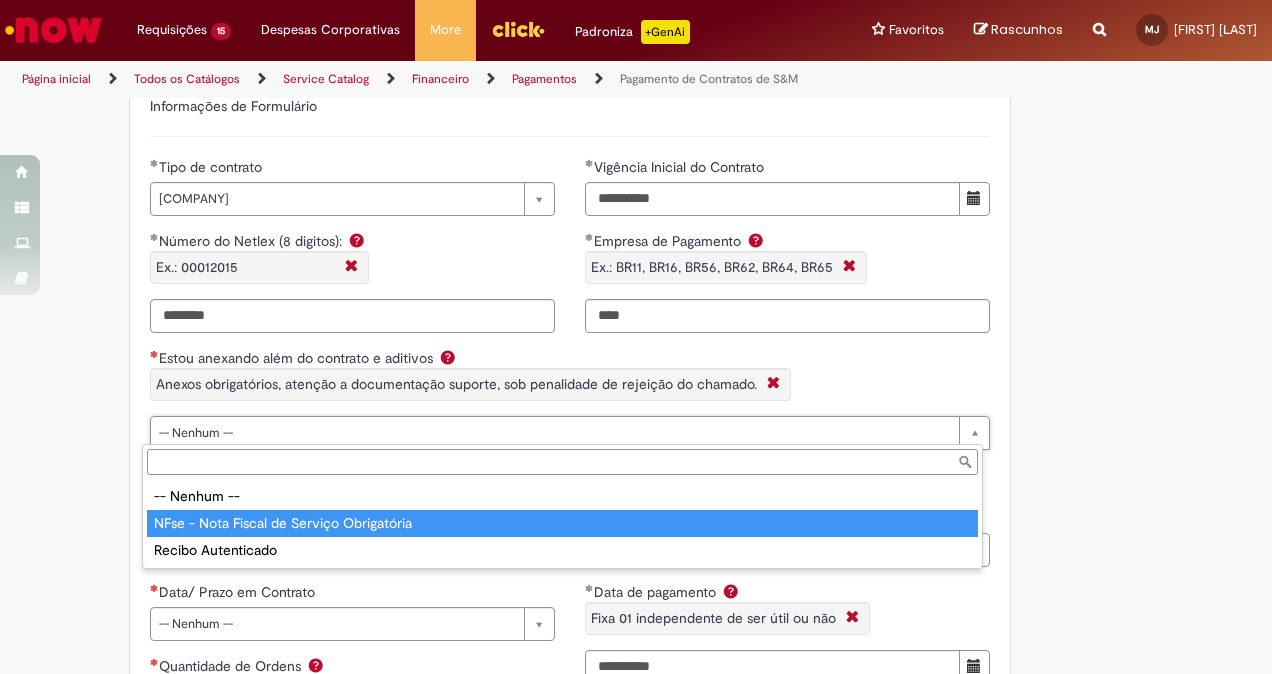 type on "**********" 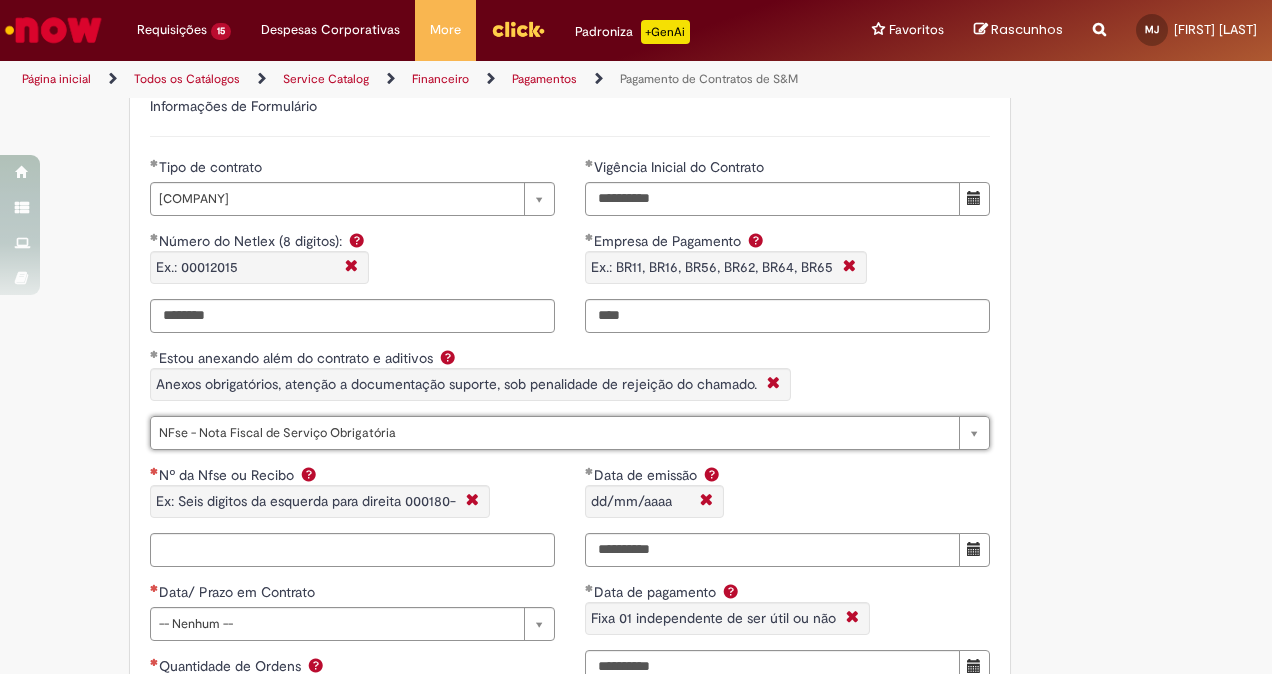 scroll, scrollTop: 1479, scrollLeft: 0, axis: vertical 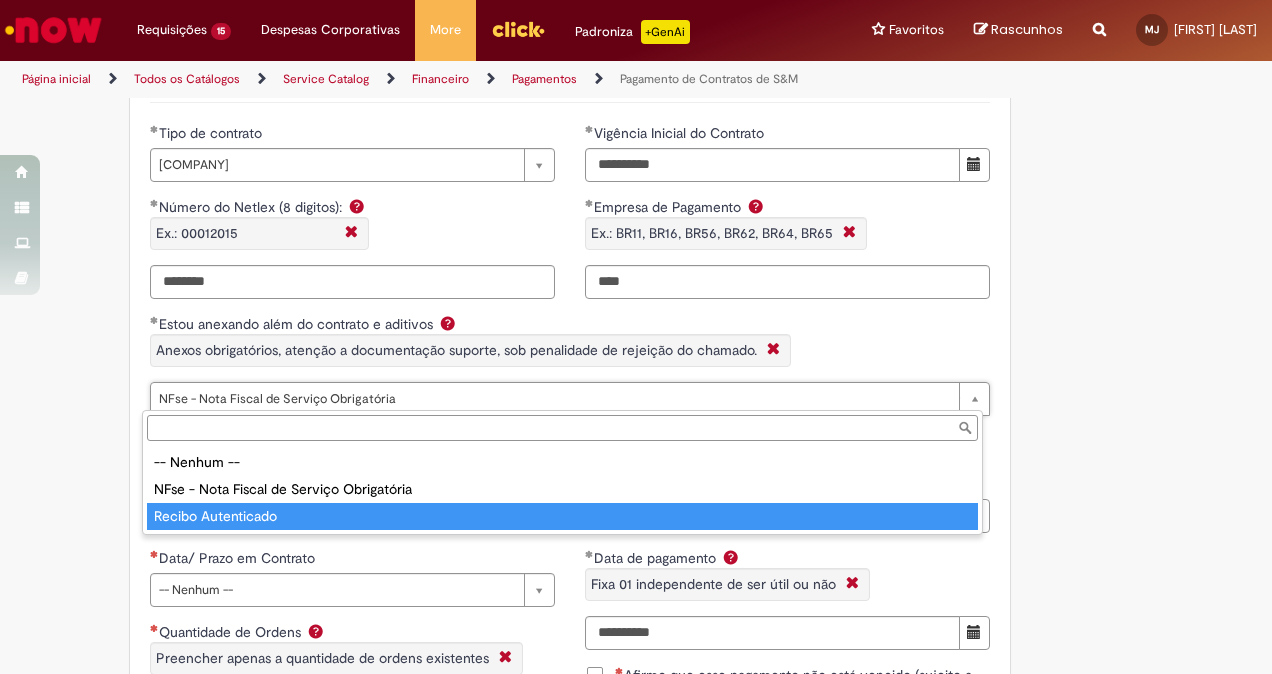 type on "**********" 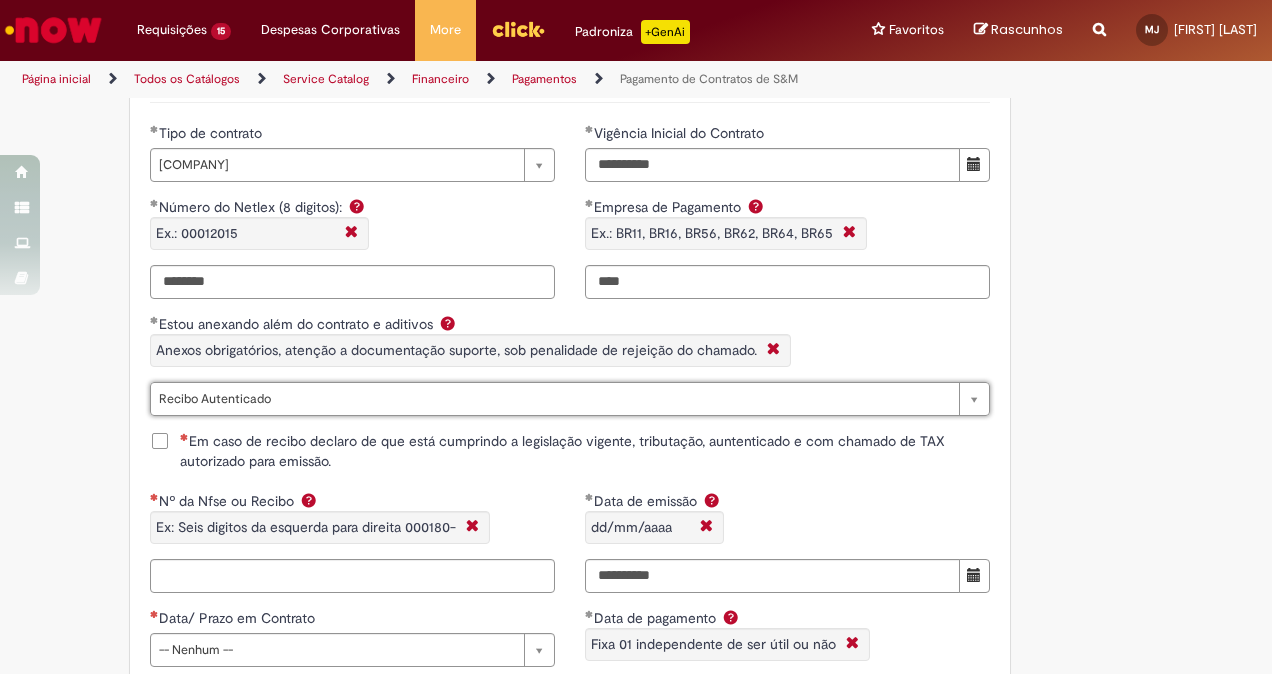 scroll, scrollTop: 0, scrollLeft: 121, axis: horizontal 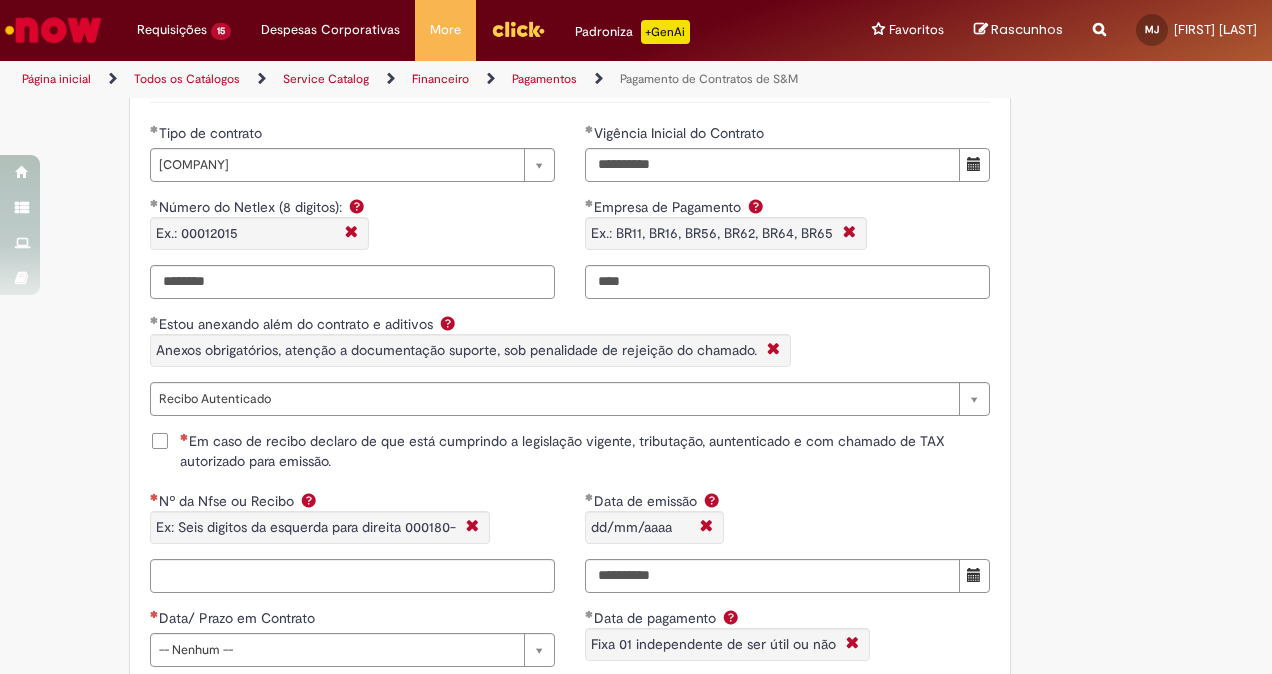 click on "Em caso de recibo declaro de que está cumprindo a legislação vigente, tributação, auntenticado e com chamado de TAX autorizado para emissão." at bounding box center (570, 451) 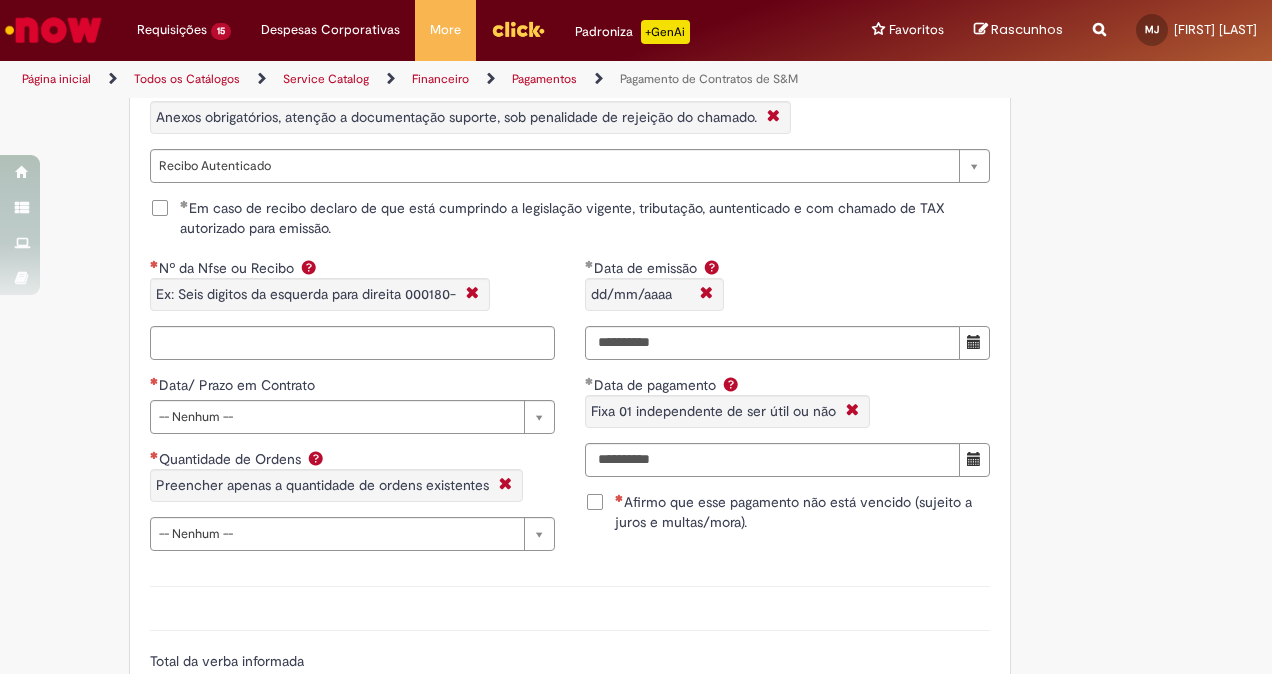 scroll, scrollTop: 1714, scrollLeft: 0, axis: vertical 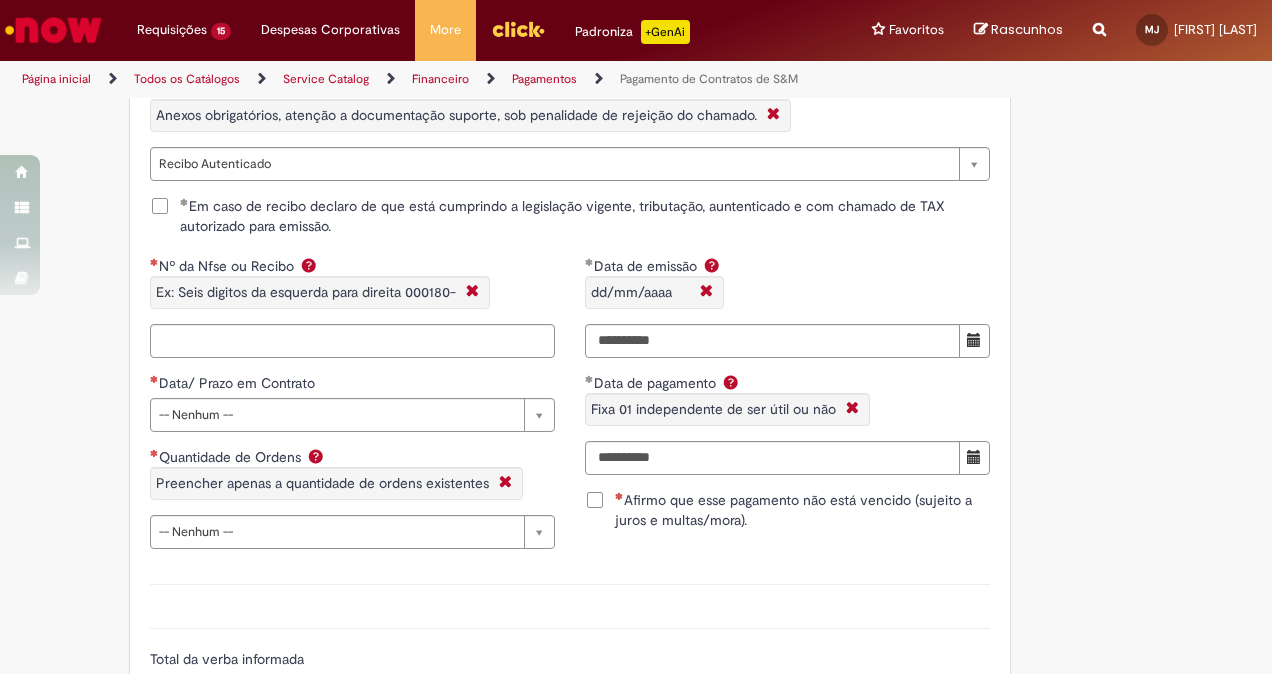 click on "Nº da Nfse ou Recibo Ex: Seis digitos da esquerda para direita 000180-" at bounding box center (352, 290) 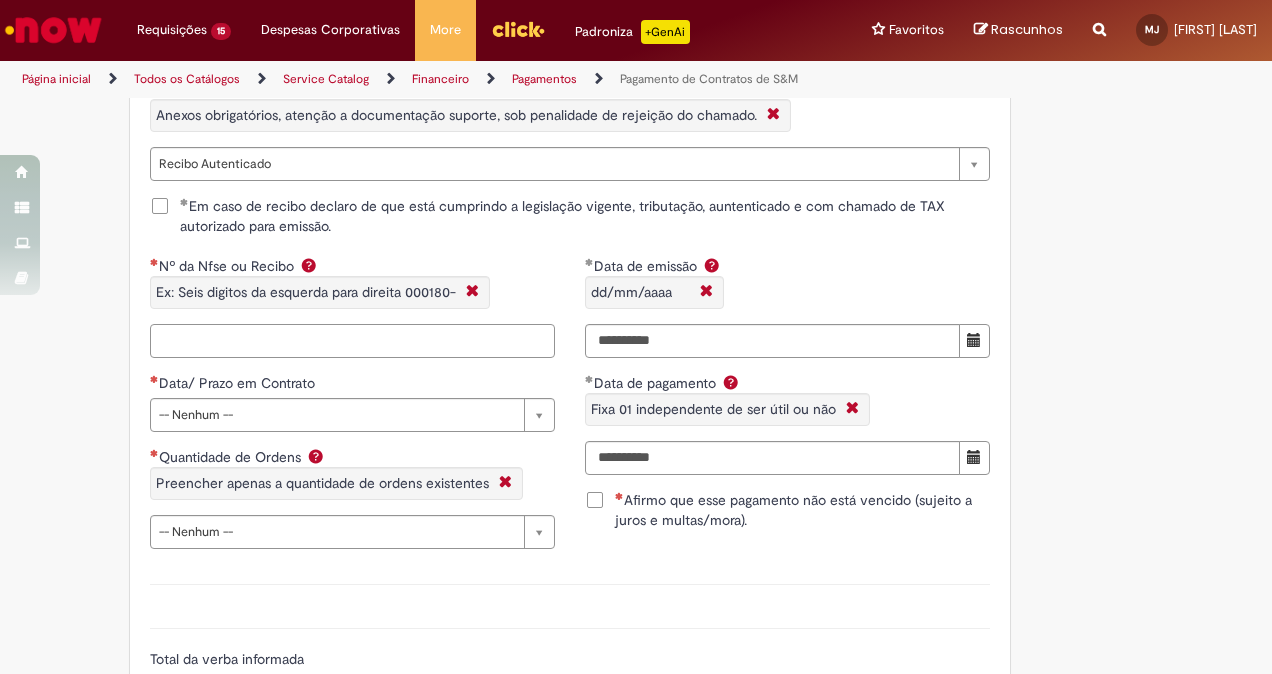 click on "Nº da Nfse ou Recibo Ex: Seis digitos da esquerda para direita 000180-" at bounding box center [352, 341] 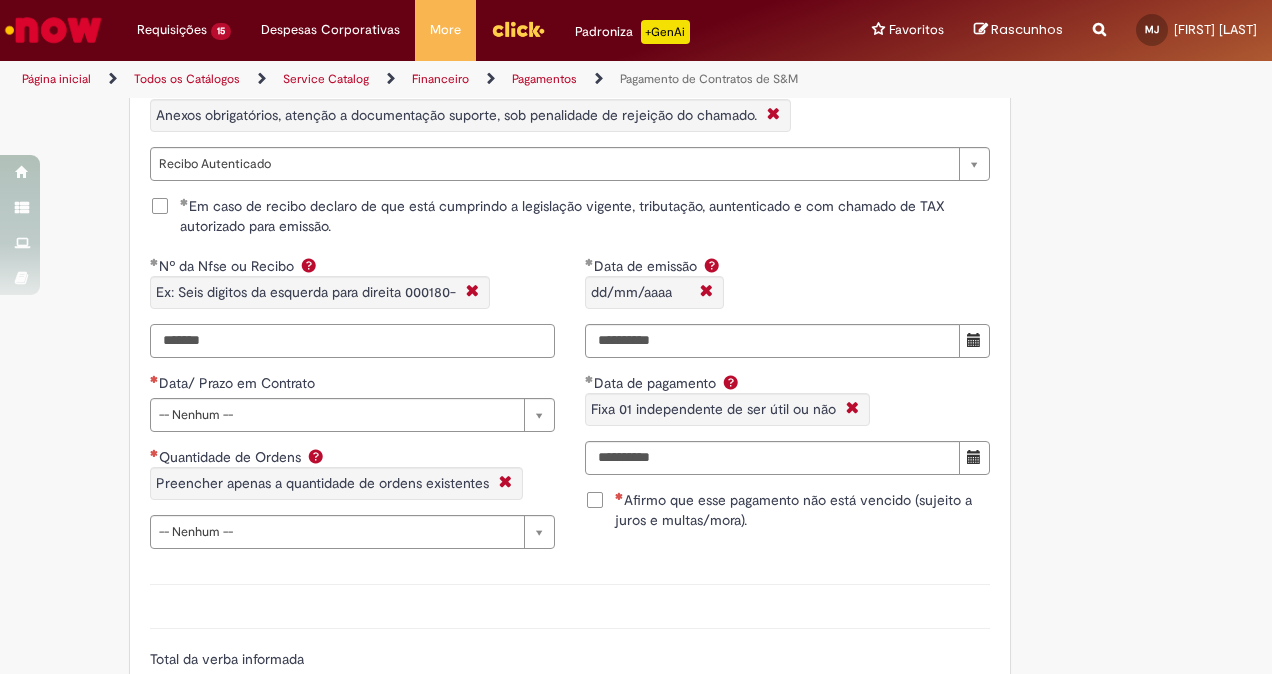 type on "*******" 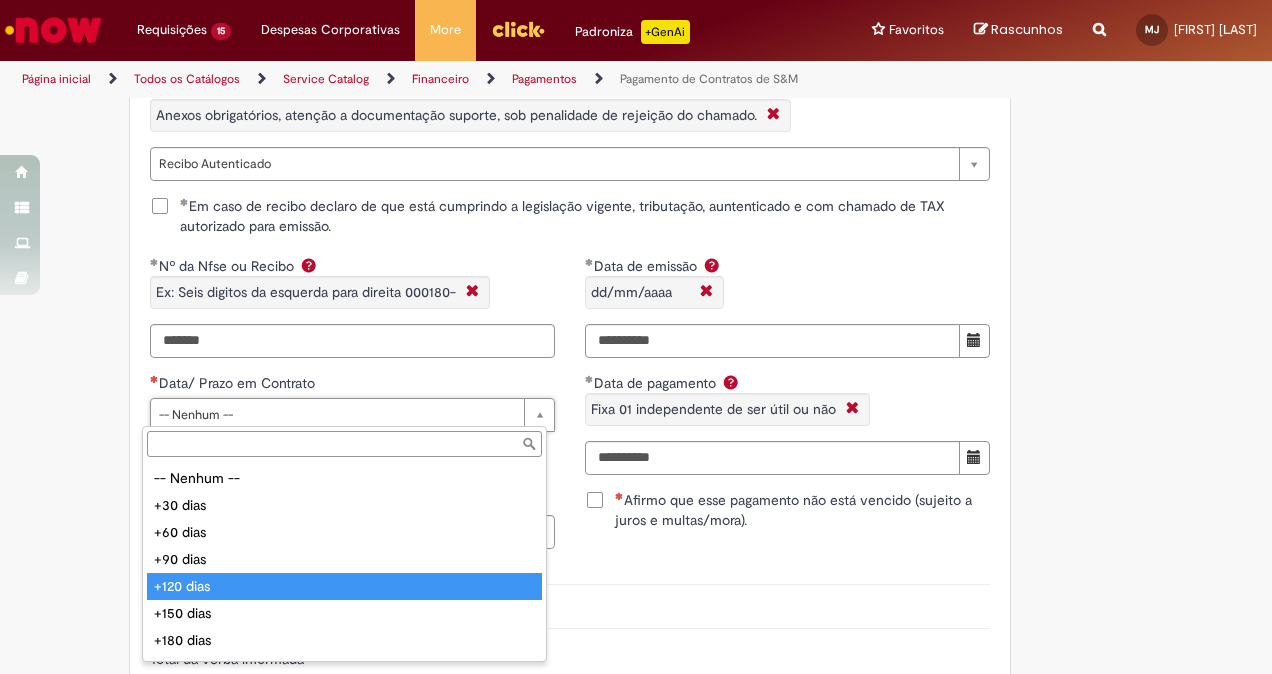type on "*********" 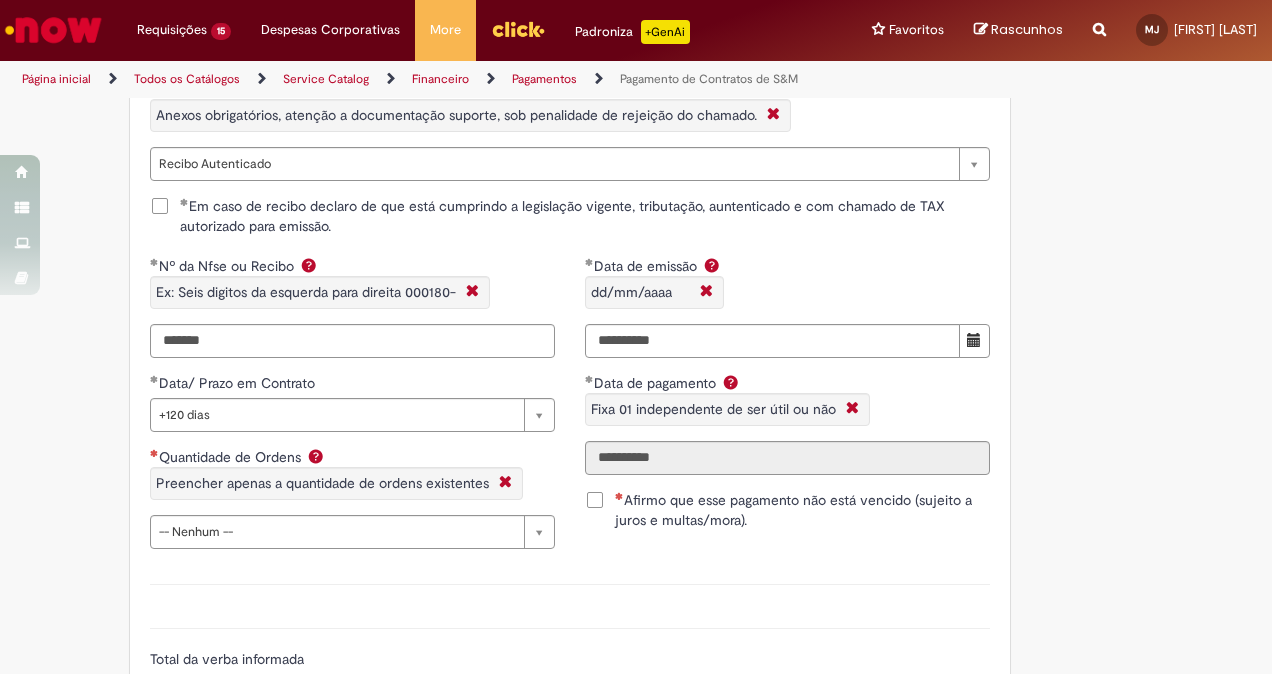 click on "Afirmo que esse pagamento não está vencido (sujeito a juros e multas/mora)." at bounding box center (802, 510) 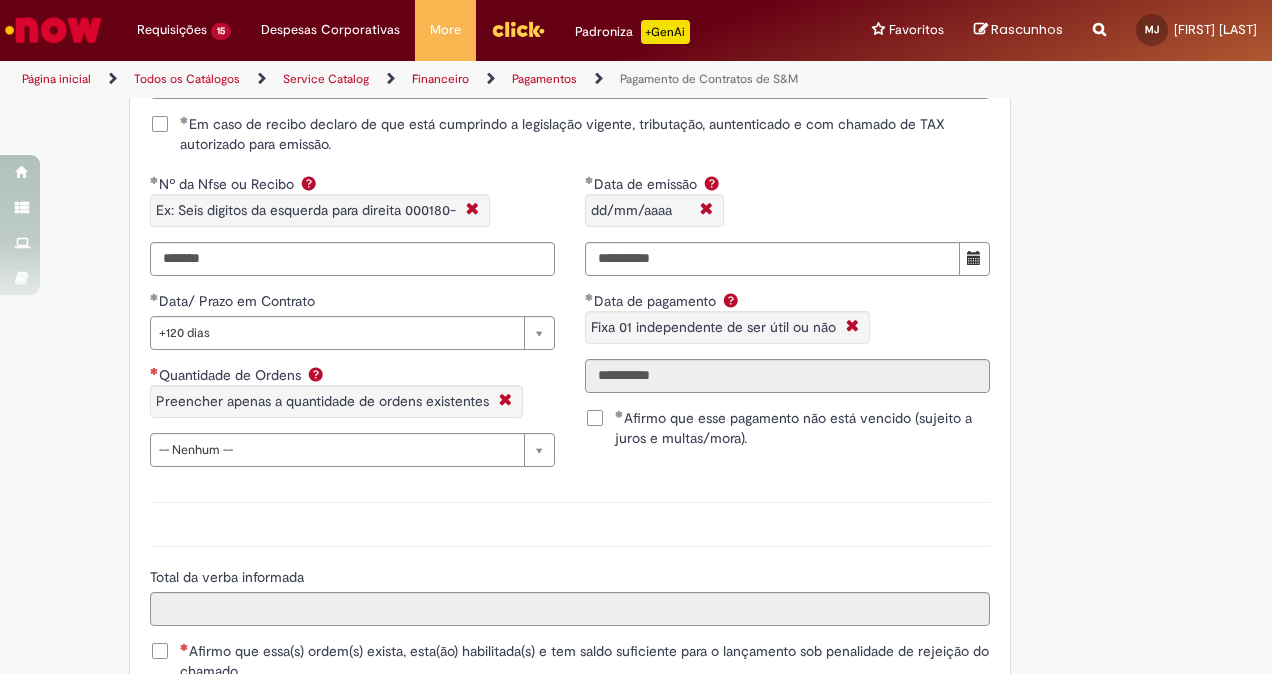 scroll, scrollTop: 1794, scrollLeft: 0, axis: vertical 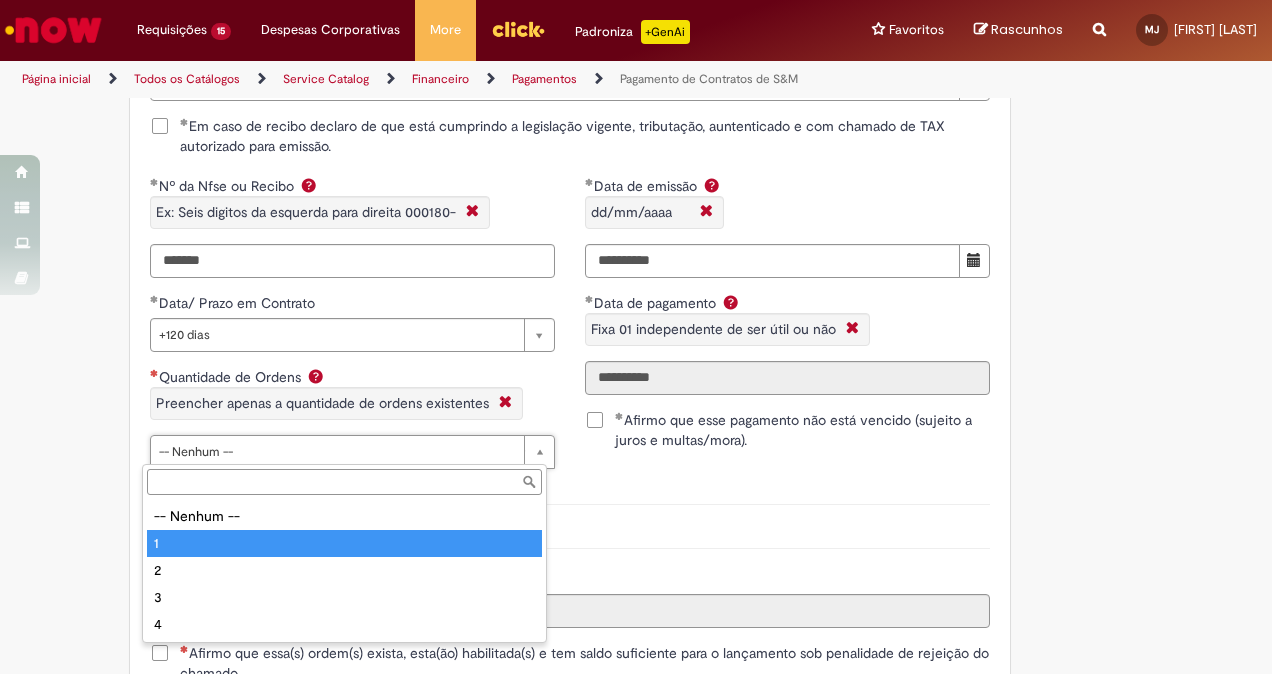 type on "*" 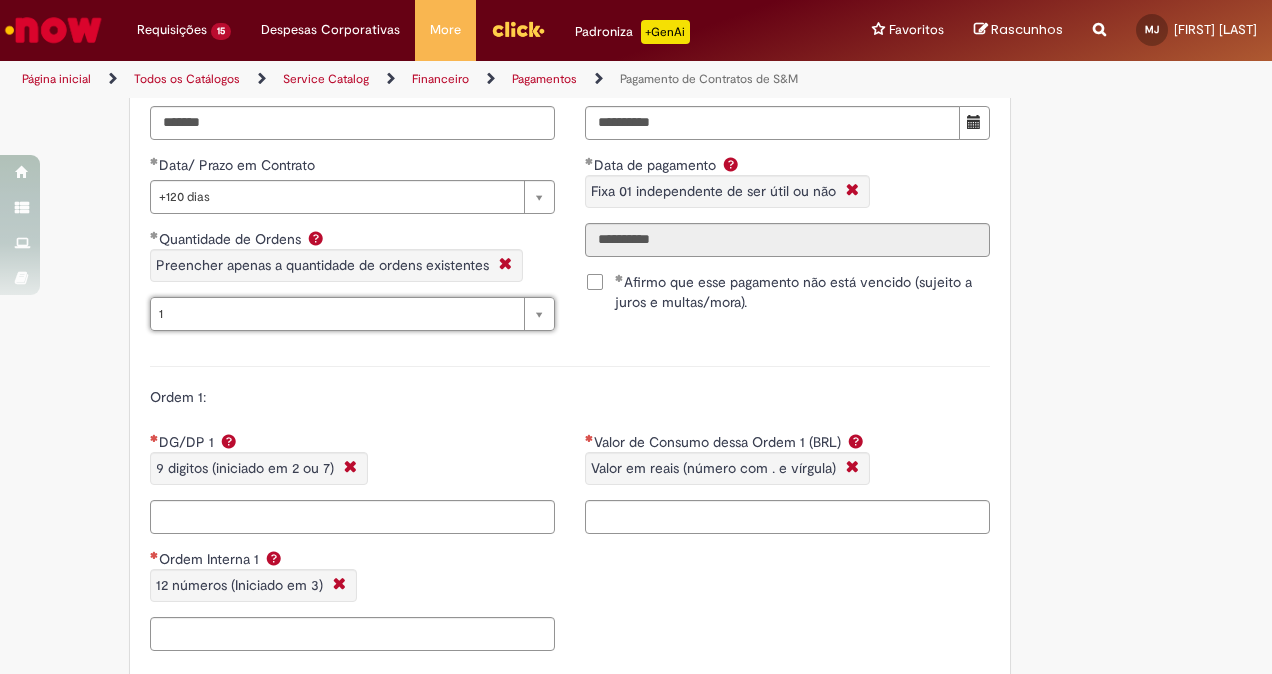 scroll, scrollTop: 1936, scrollLeft: 0, axis: vertical 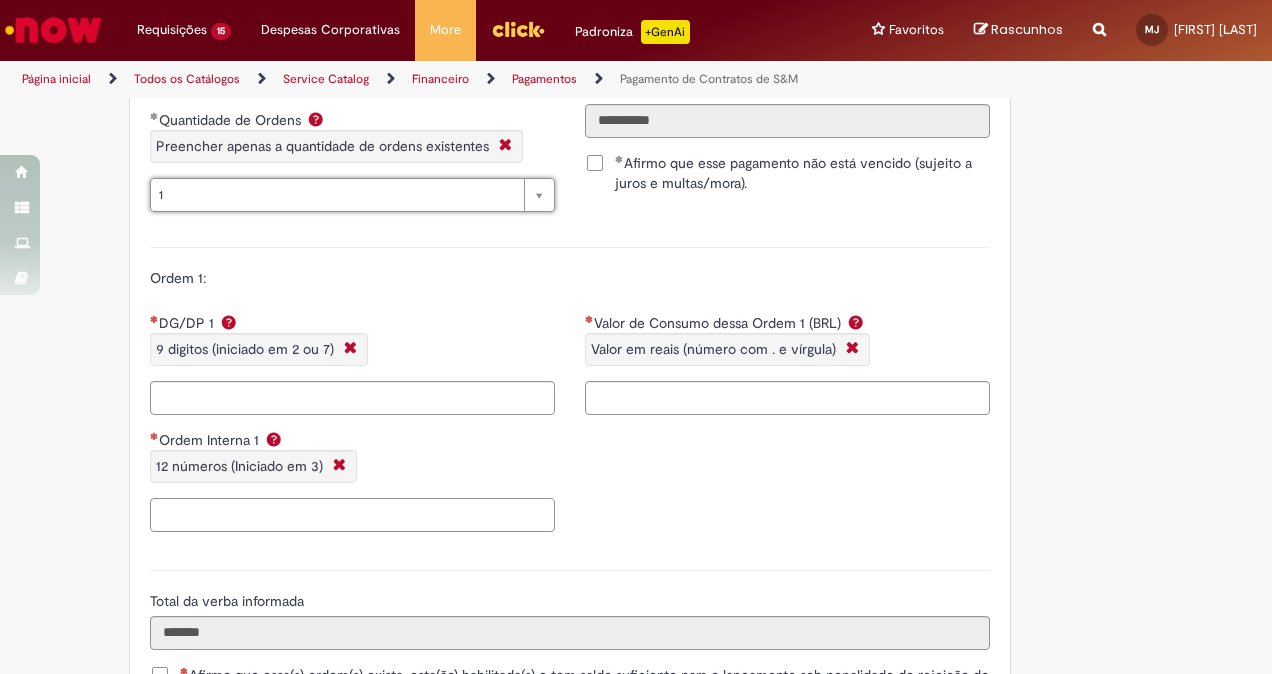 click on "Ordem Interna 1 12 números (Iniciado em 3)" at bounding box center [352, 515] 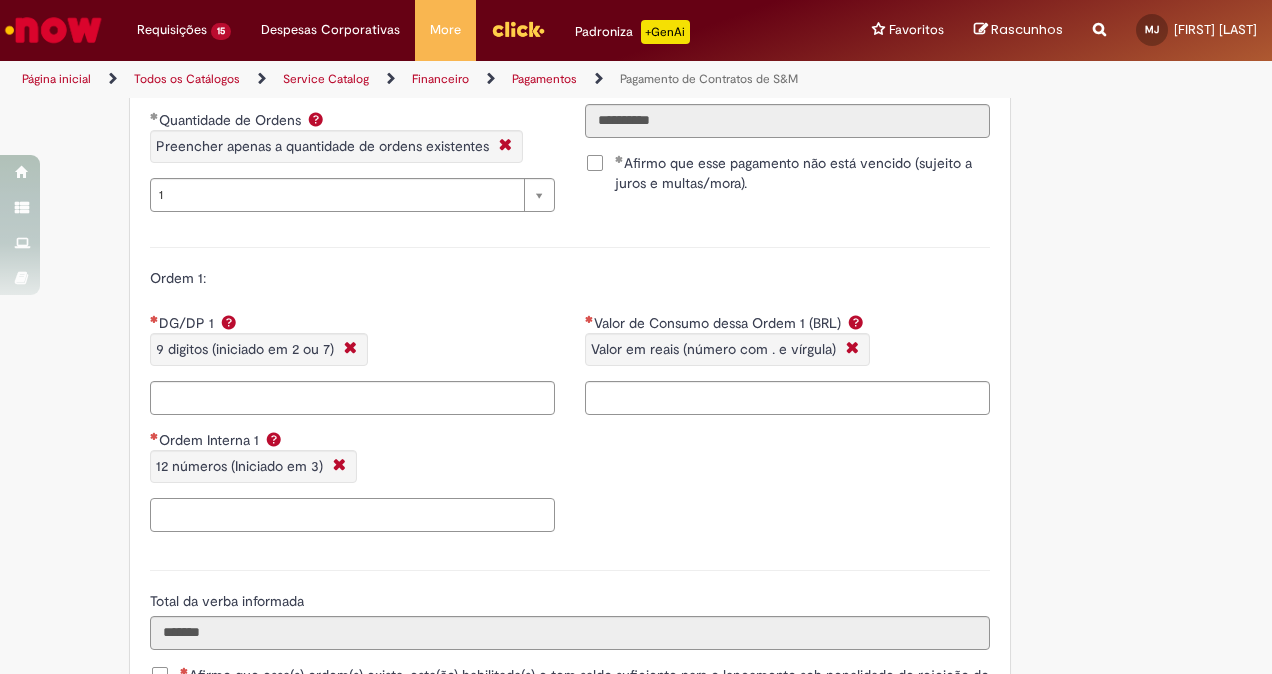 paste on "**********" 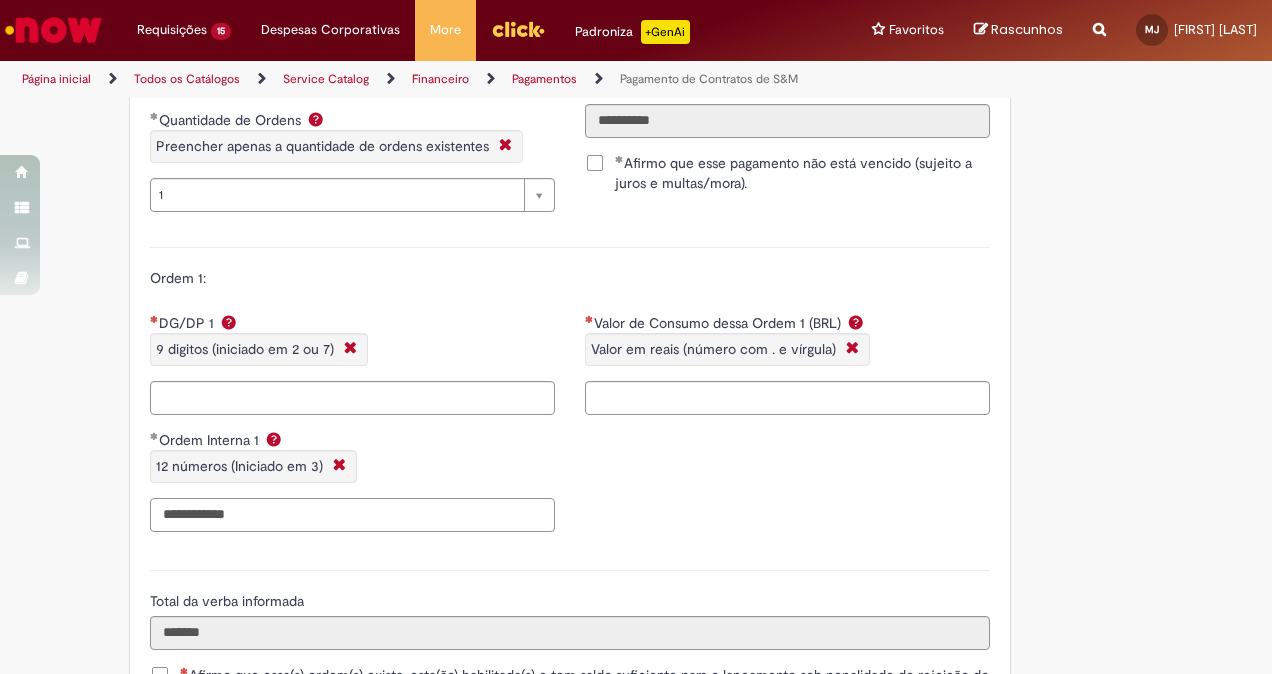 type on "**********" 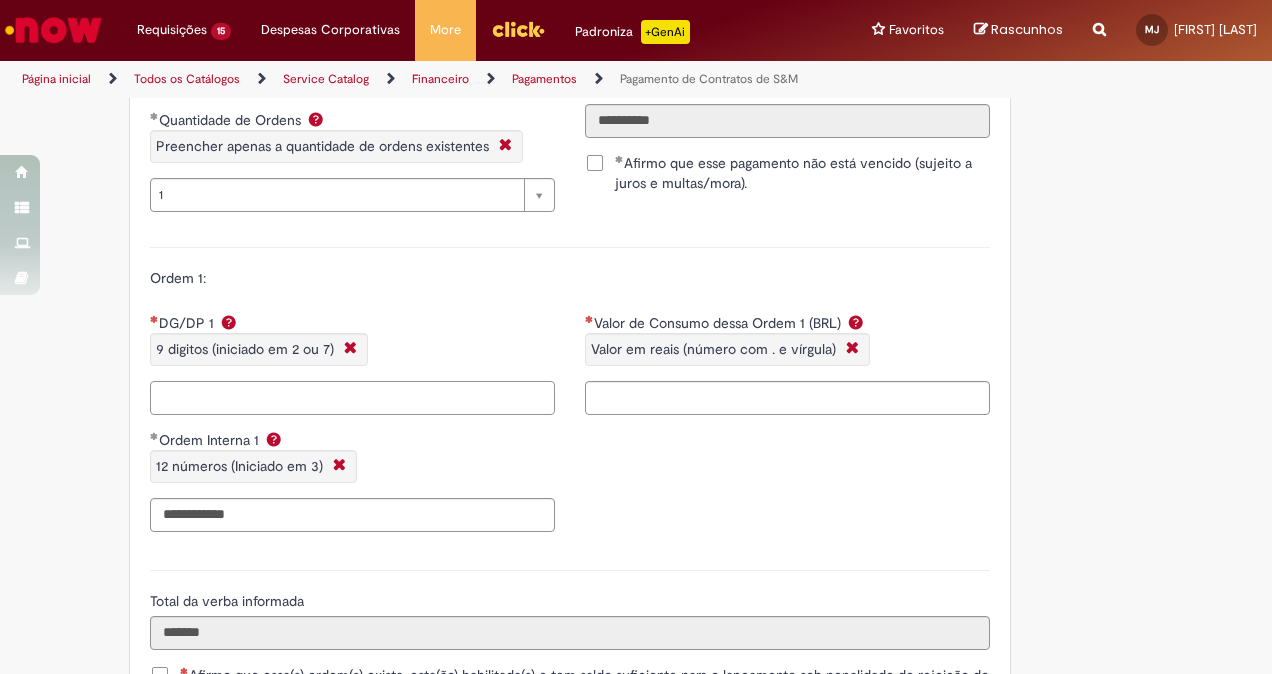 click on "DG/DP 1  9 digitos (iniciado em 2 ou 7)" at bounding box center (352, 398) 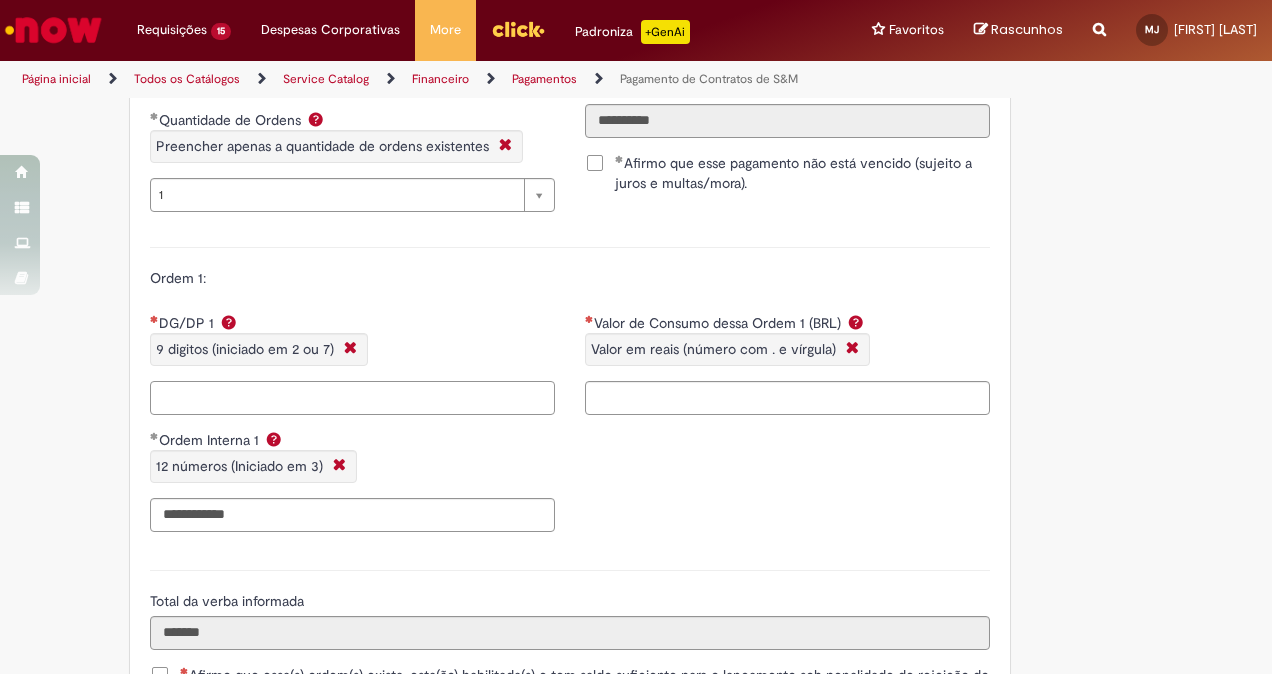 paste on "*********" 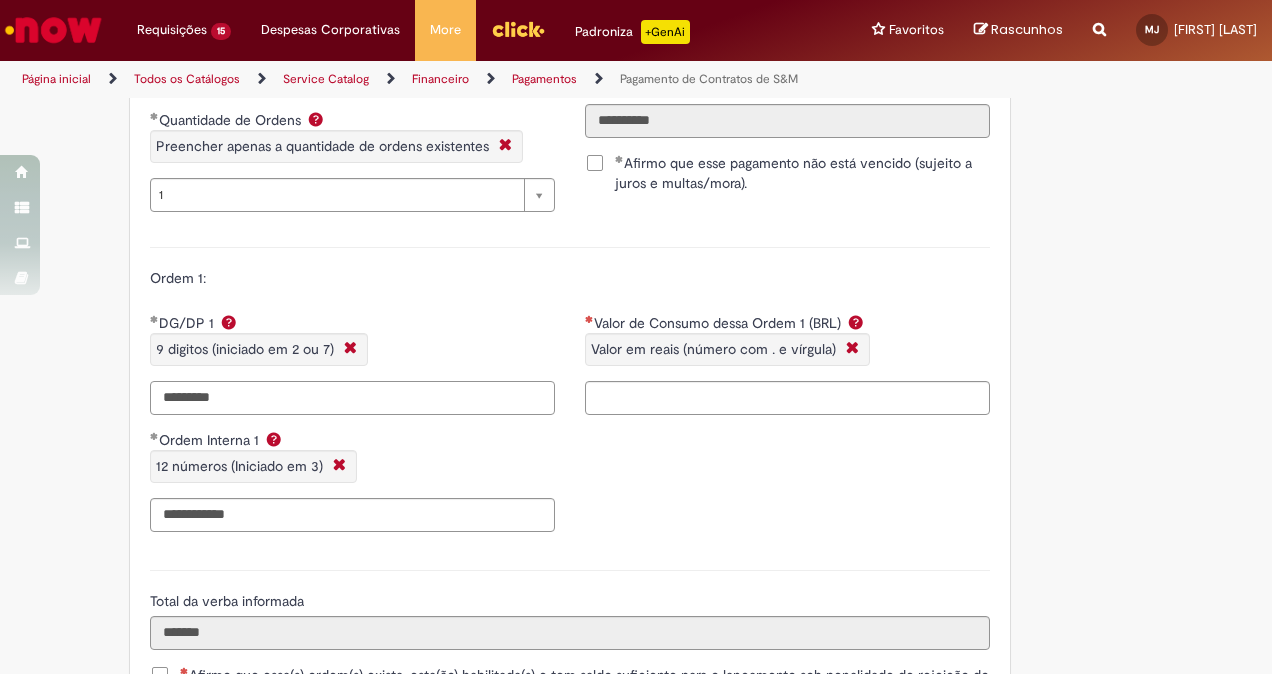 type on "*********" 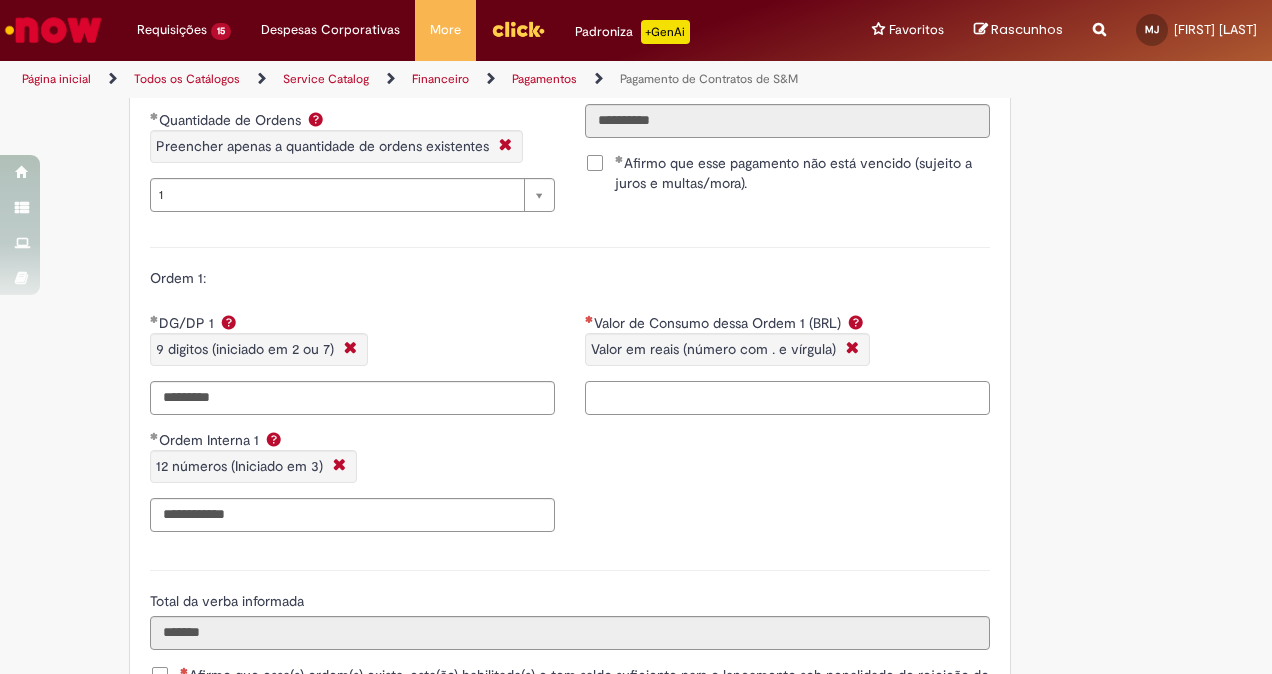 click on "Valor de Consumo dessa Ordem 1 (BRL) Valor em reais (número com . e vírgula)" at bounding box center (787, 398) 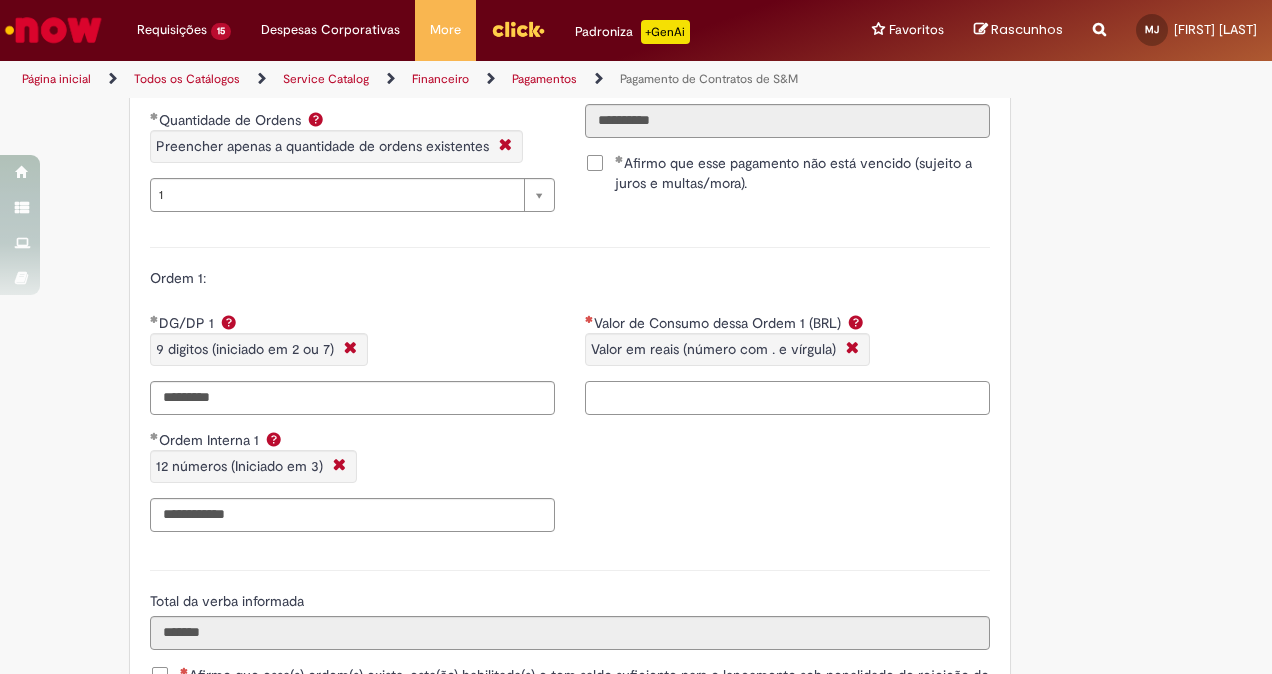 scroll, scrollTop: 2045, scrollLeft: 0, axis: vertical 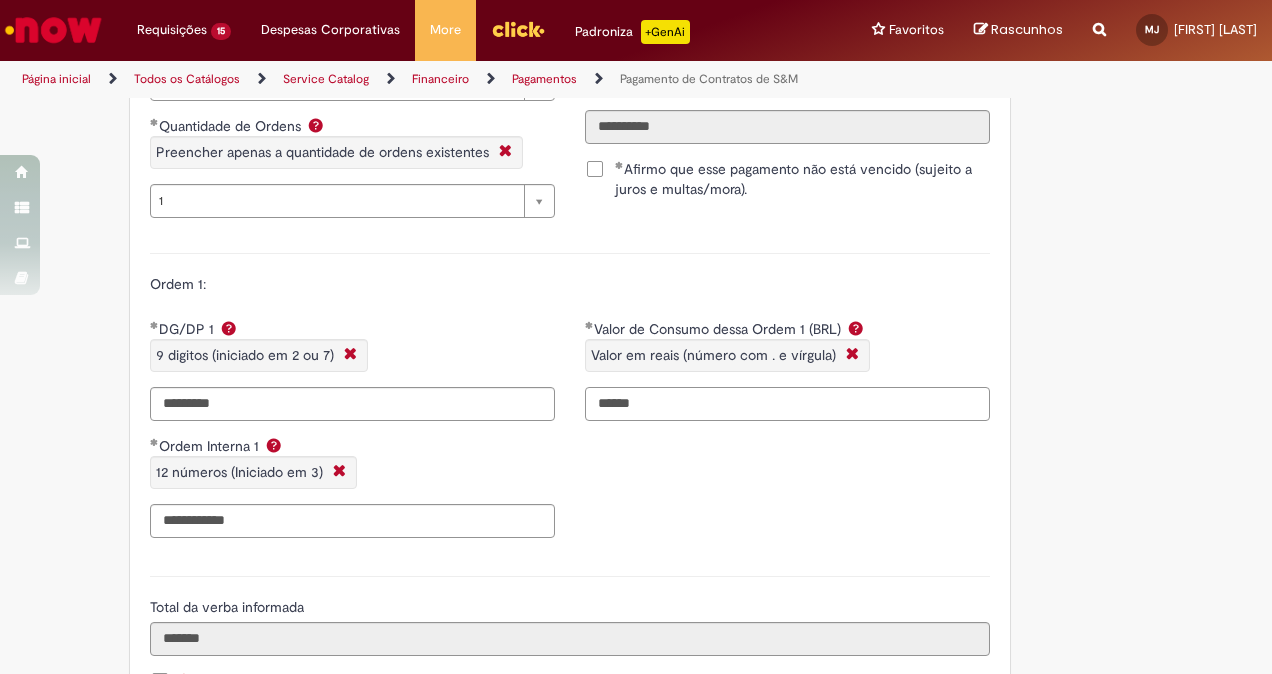 type on "******" 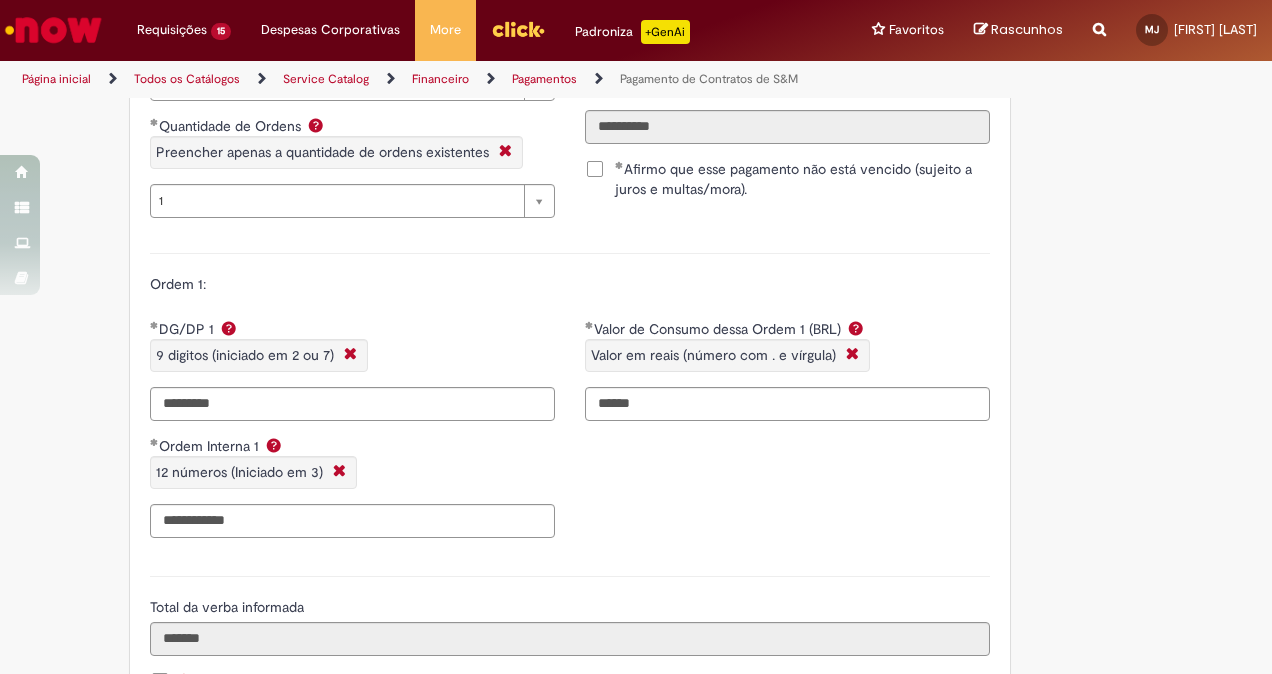 type on "**********" 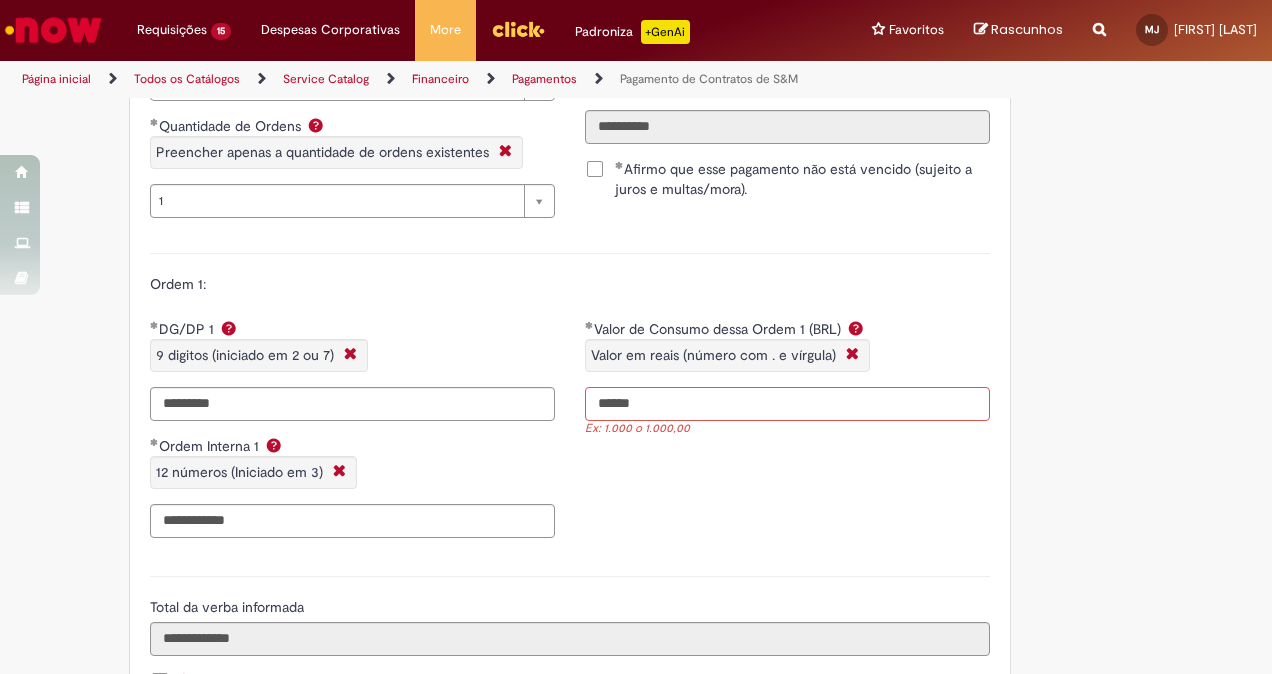 click on "******" at bounding box center [787, 404] 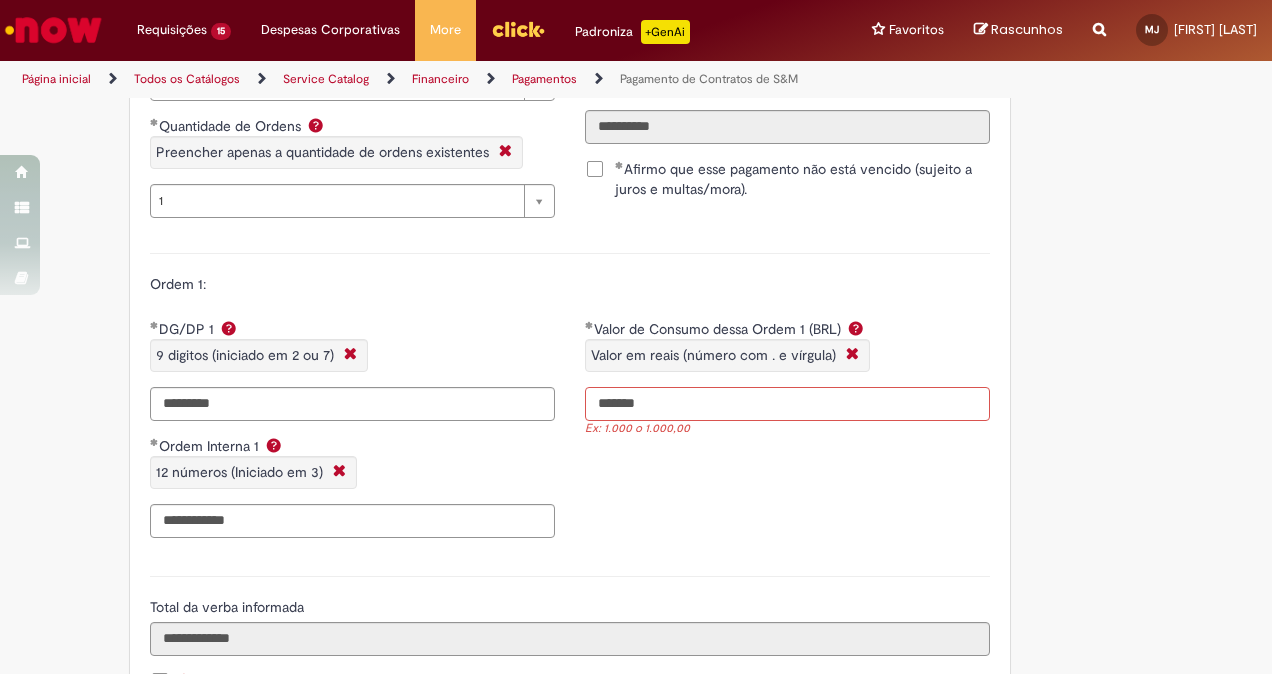 type on "*******" 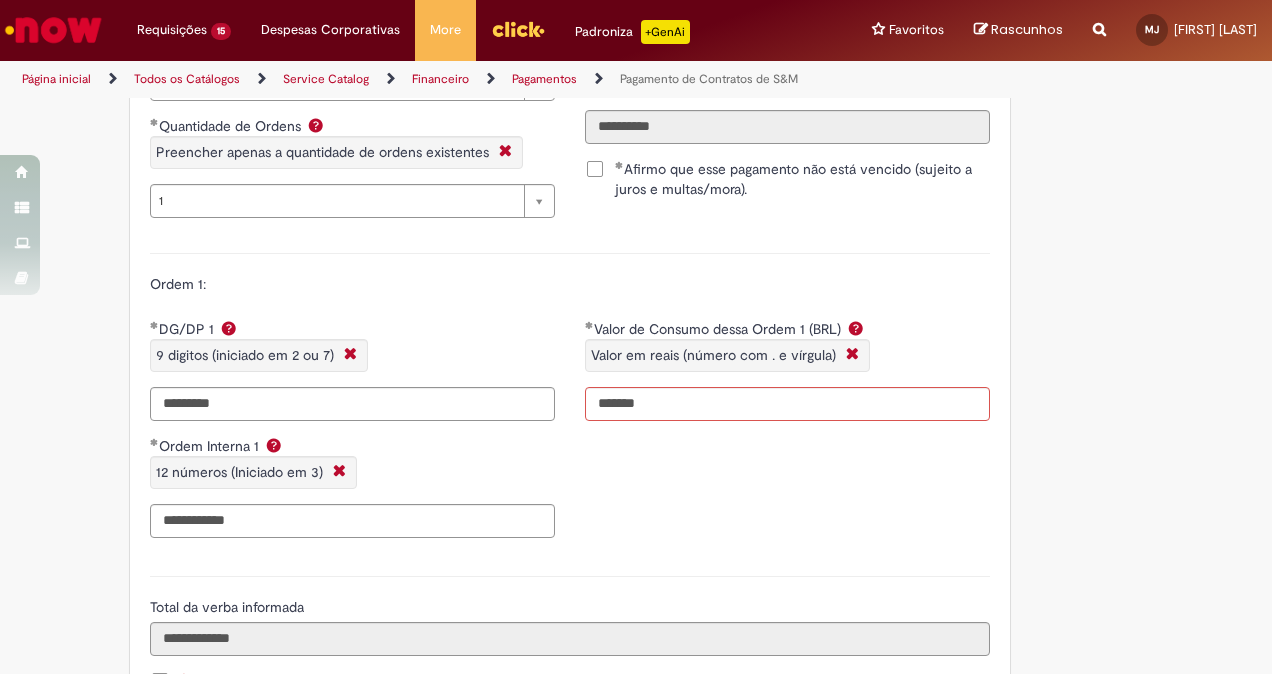 click on "**********" at bounding box center [570, 643] 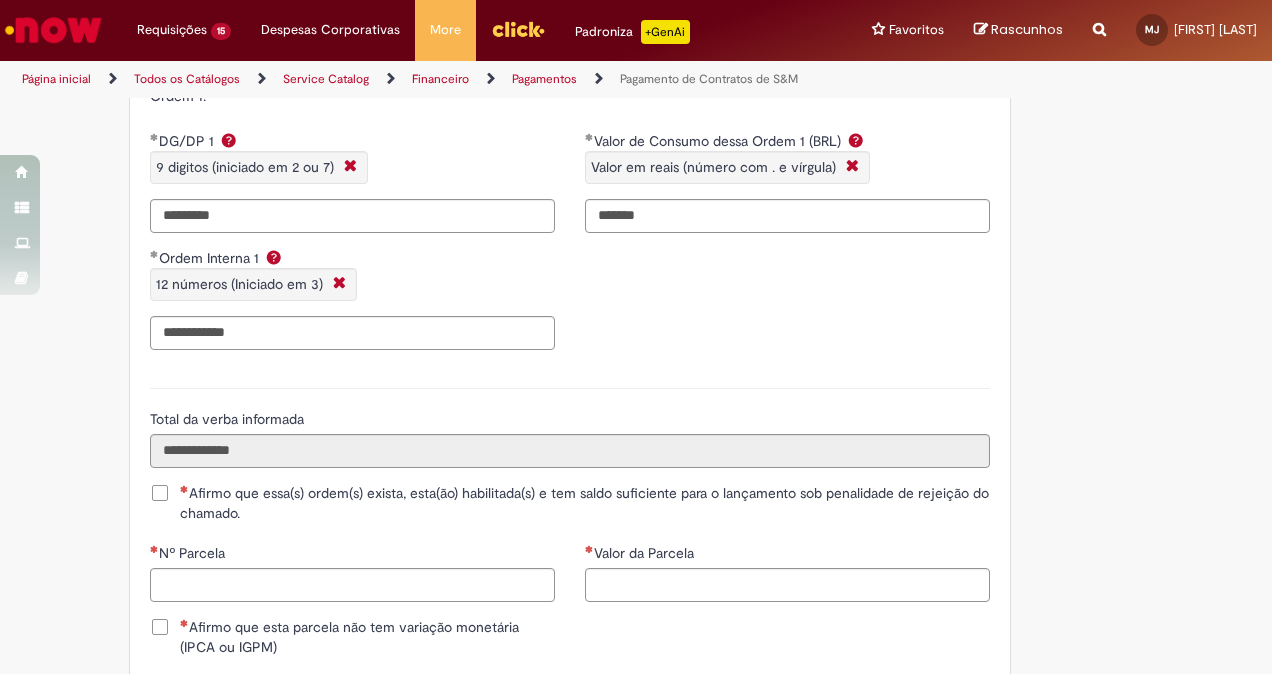 scroll, scrollTop: 2268, scrollLeft: 0, axis: vertical 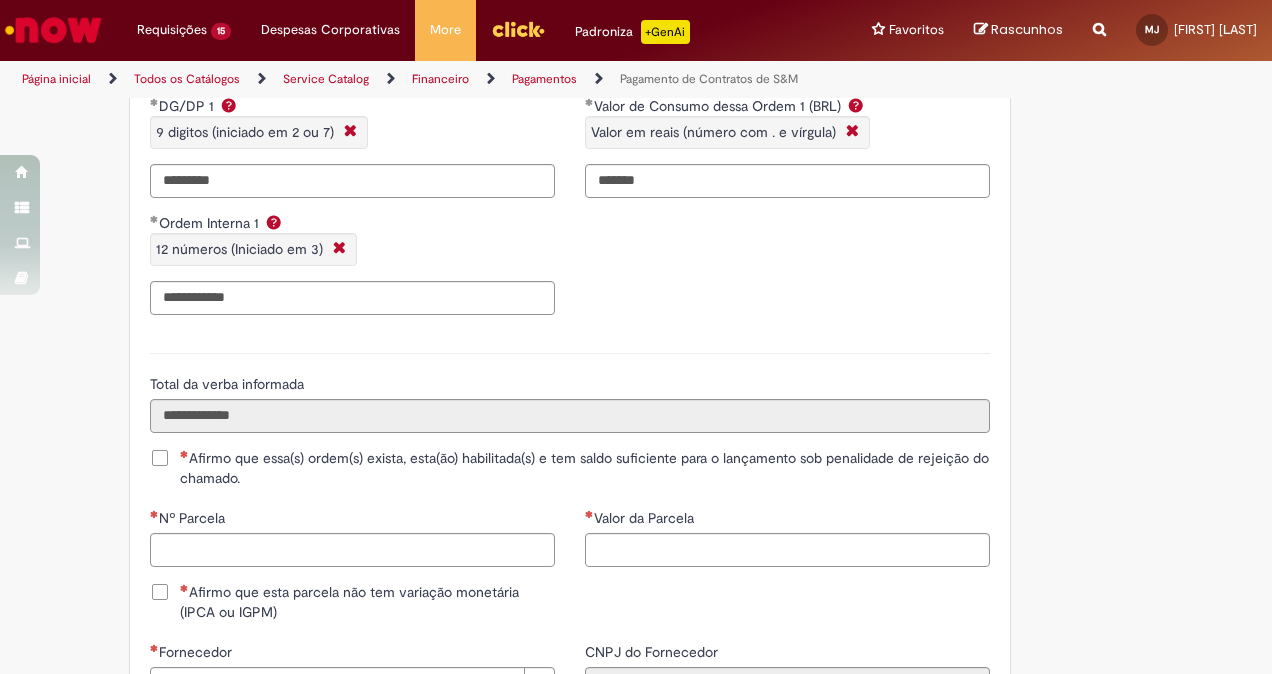 click on "Afirmo que essa(s) ordem(s) exista, esta(ão) habilitada(s) e tem saldo suficiente para o lançamento sob penalidade de rejeição do chamado." at bounding box center [585, 468] 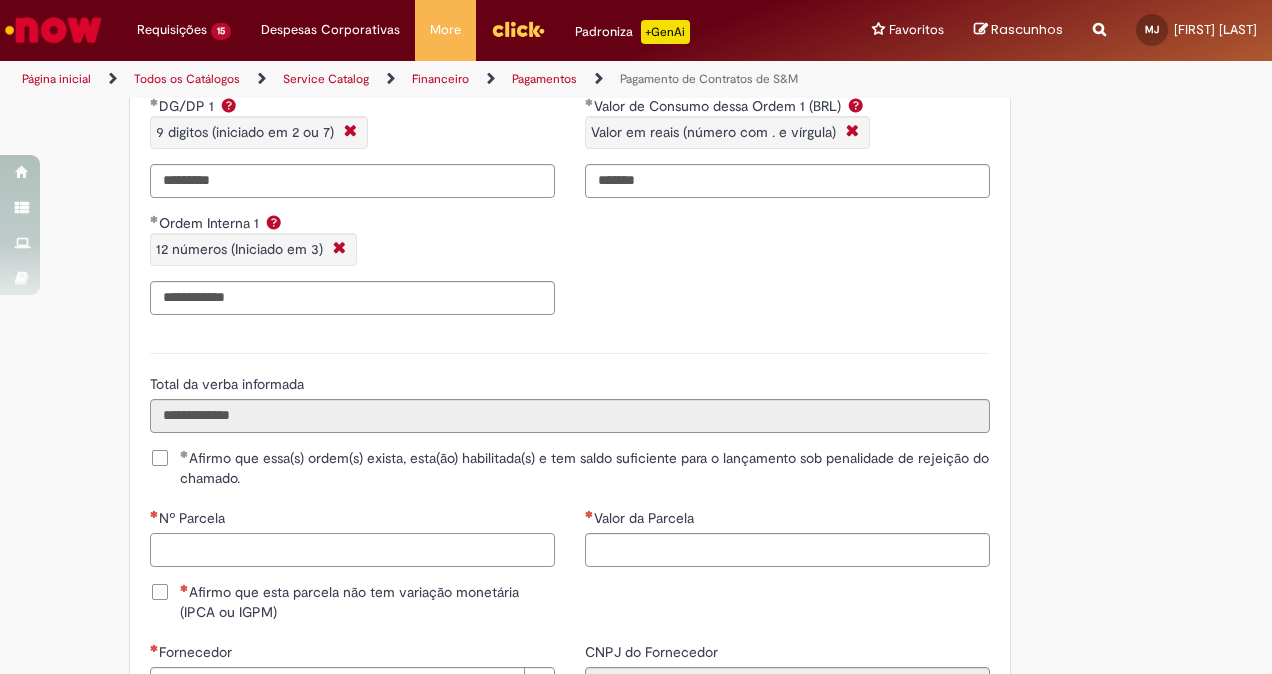 click on "Nº Parcela" at bounding box center (352, 550) 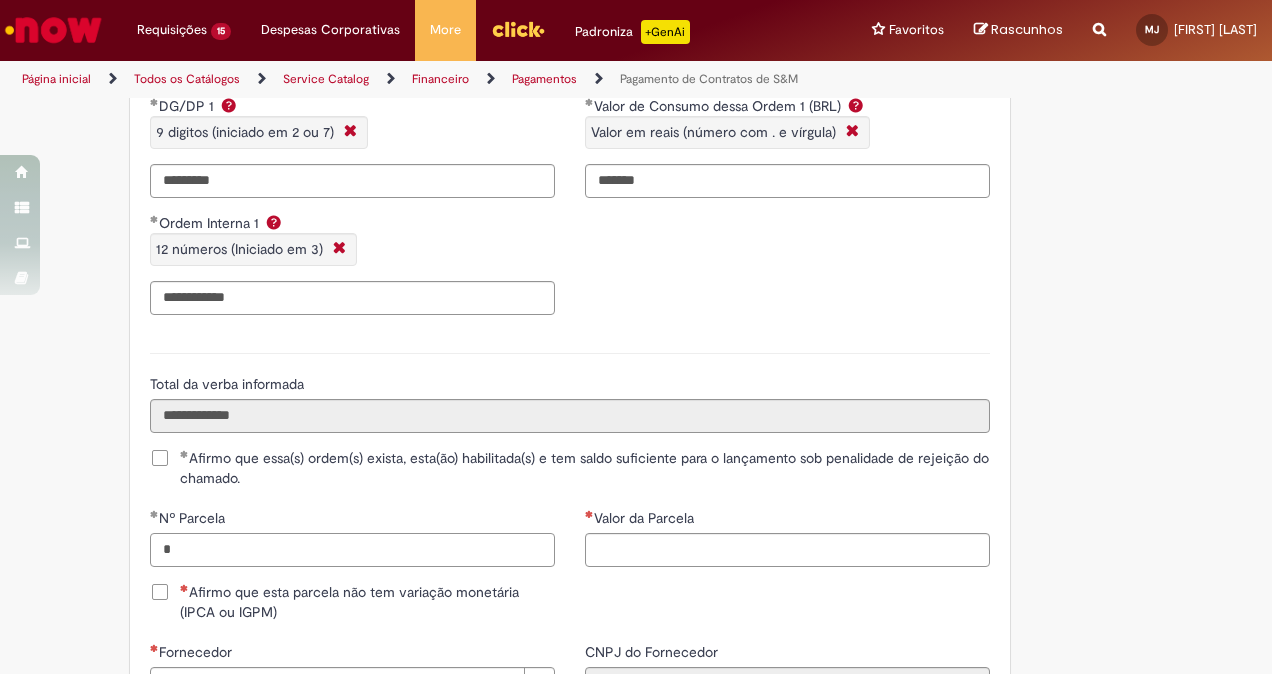 type on "*" 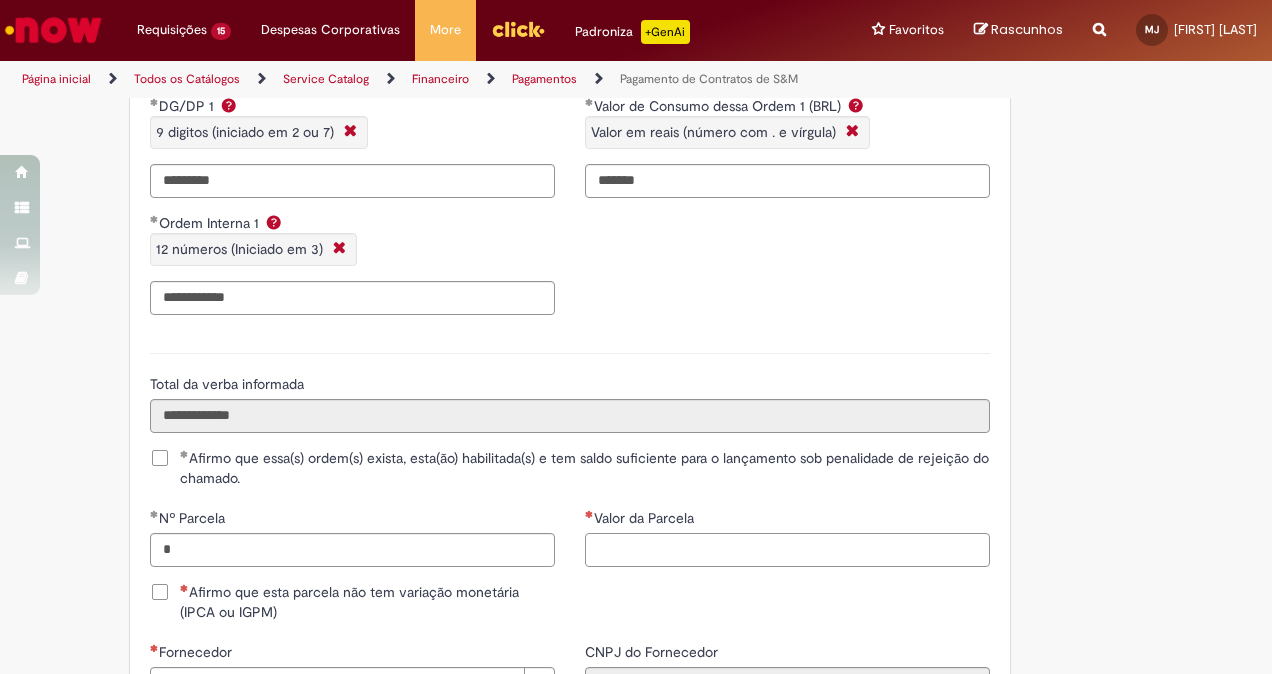 click on "Valor da Parcela" at bounding box center (787, 550) 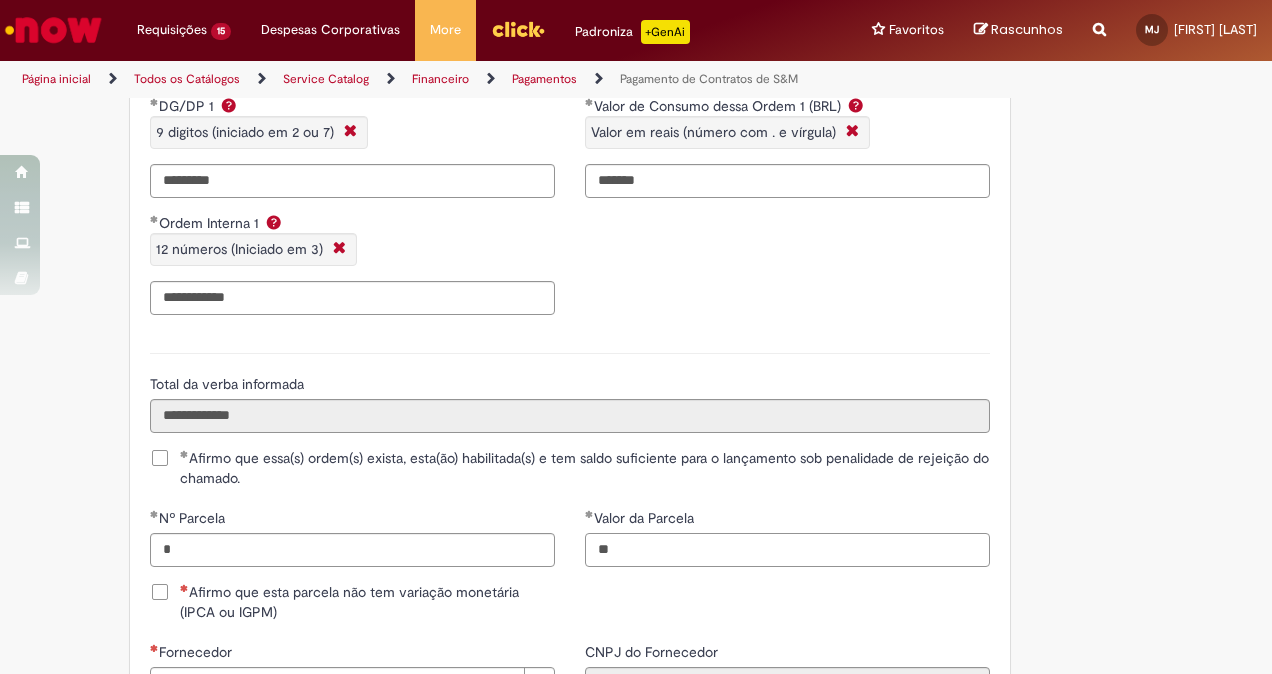 type on "*" 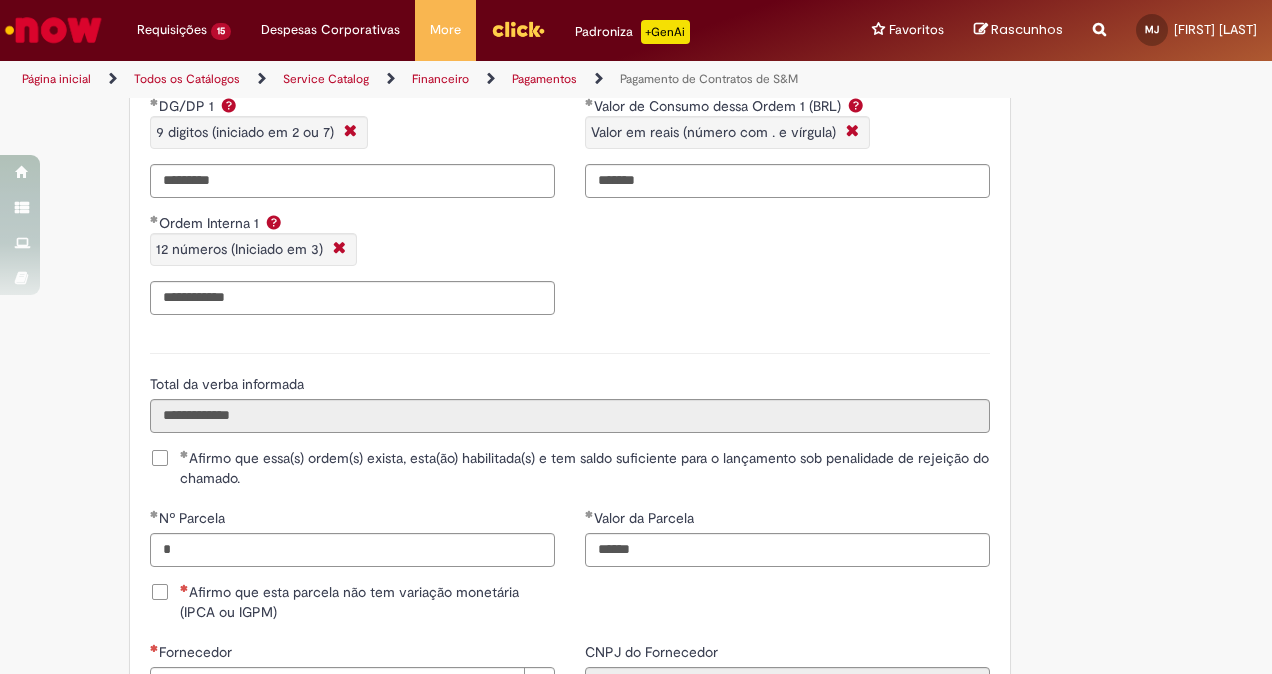 type on "**********" 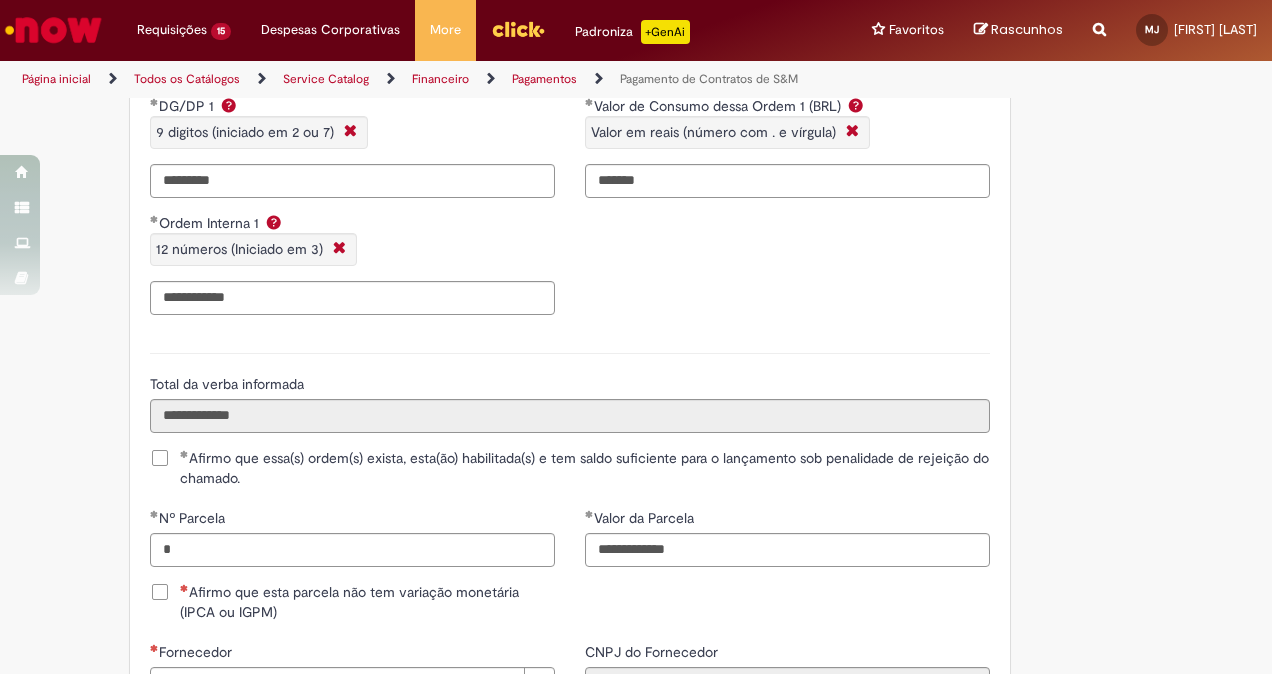 click on "**********" at bounding box center (570, 420) 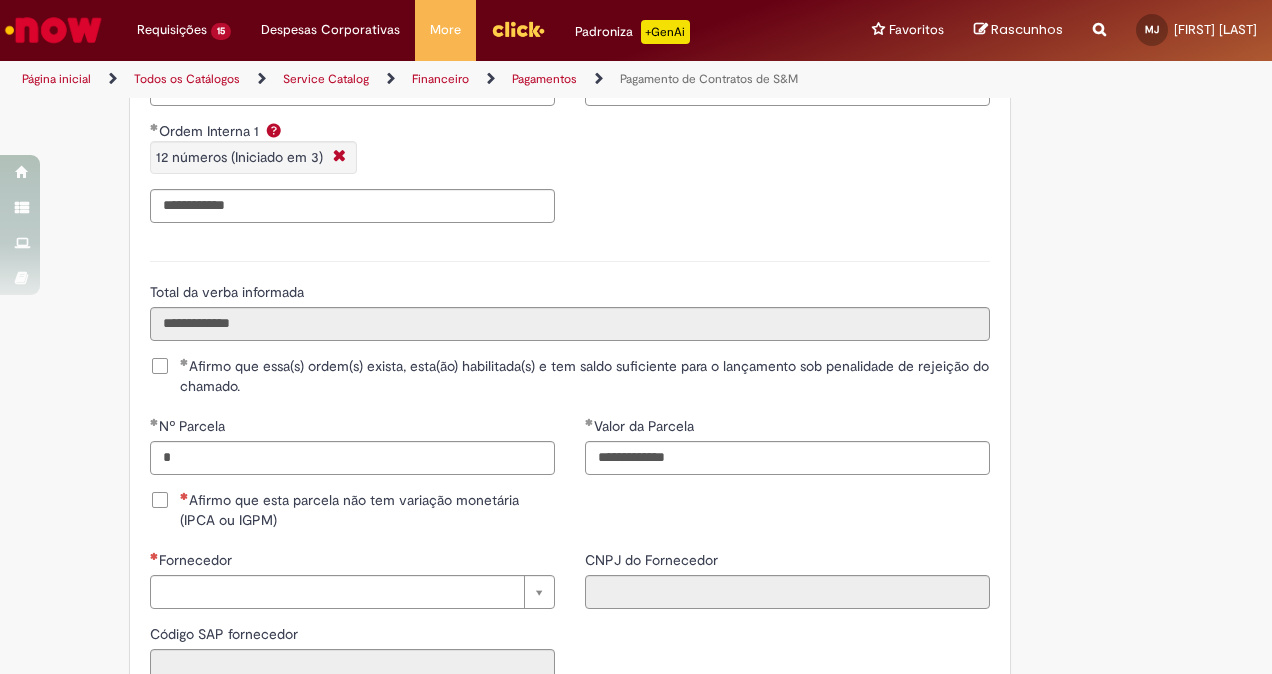 scroll, scrollTop: 2363, scrollLeft: 0, axis: vertical 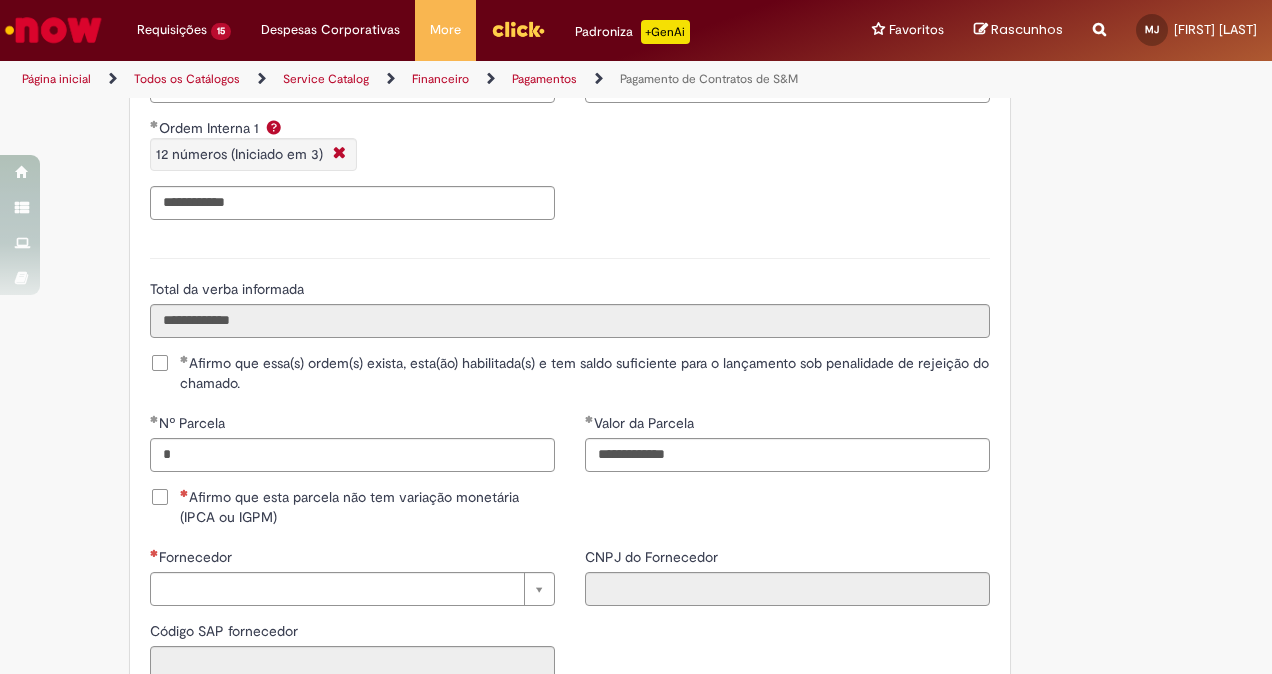 click on "Afirmo que esta parcela não tem variação monetária (IPCA ou IGPM)" at bounding box center [367, 507] 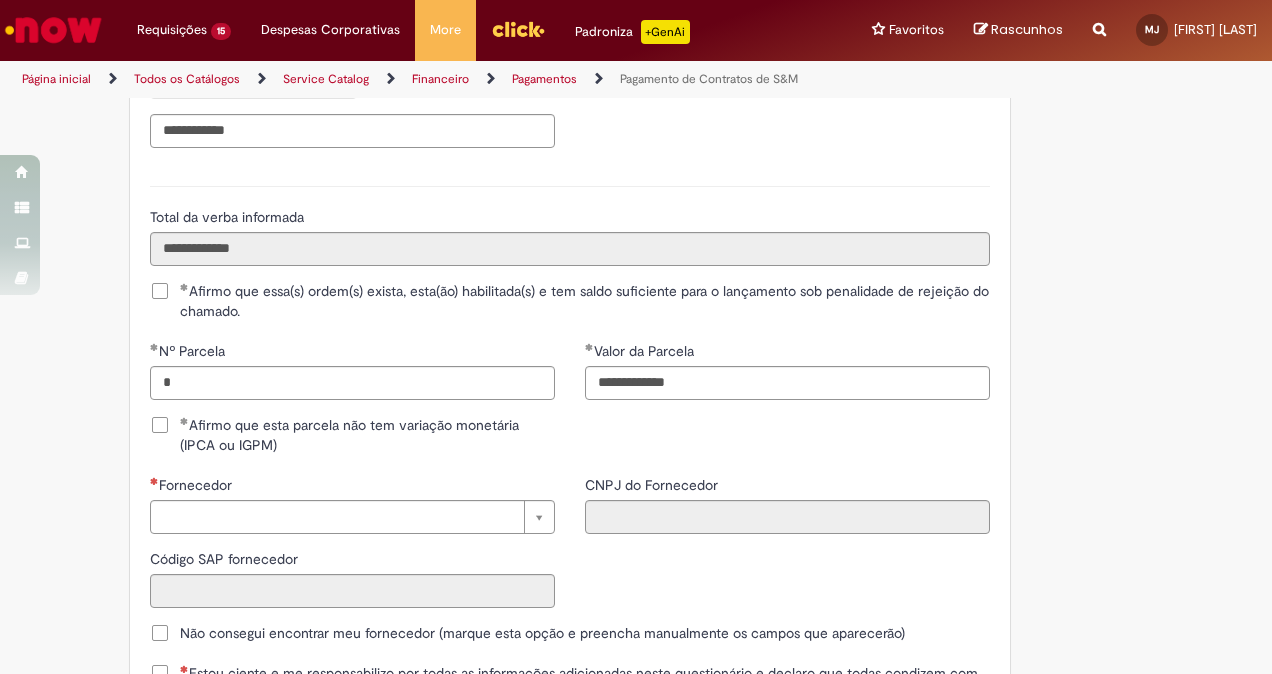 scroll, scrollTop: 2439, scrollLeft: 0, axis: vertical 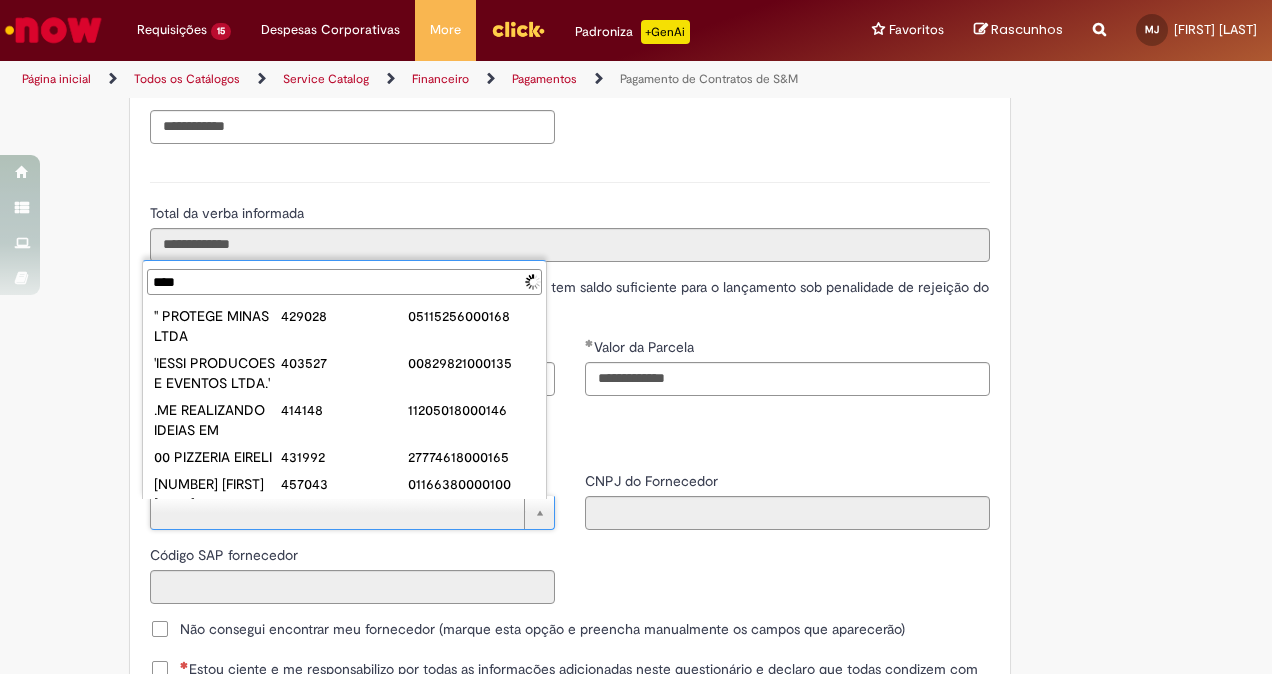 type on "*****" 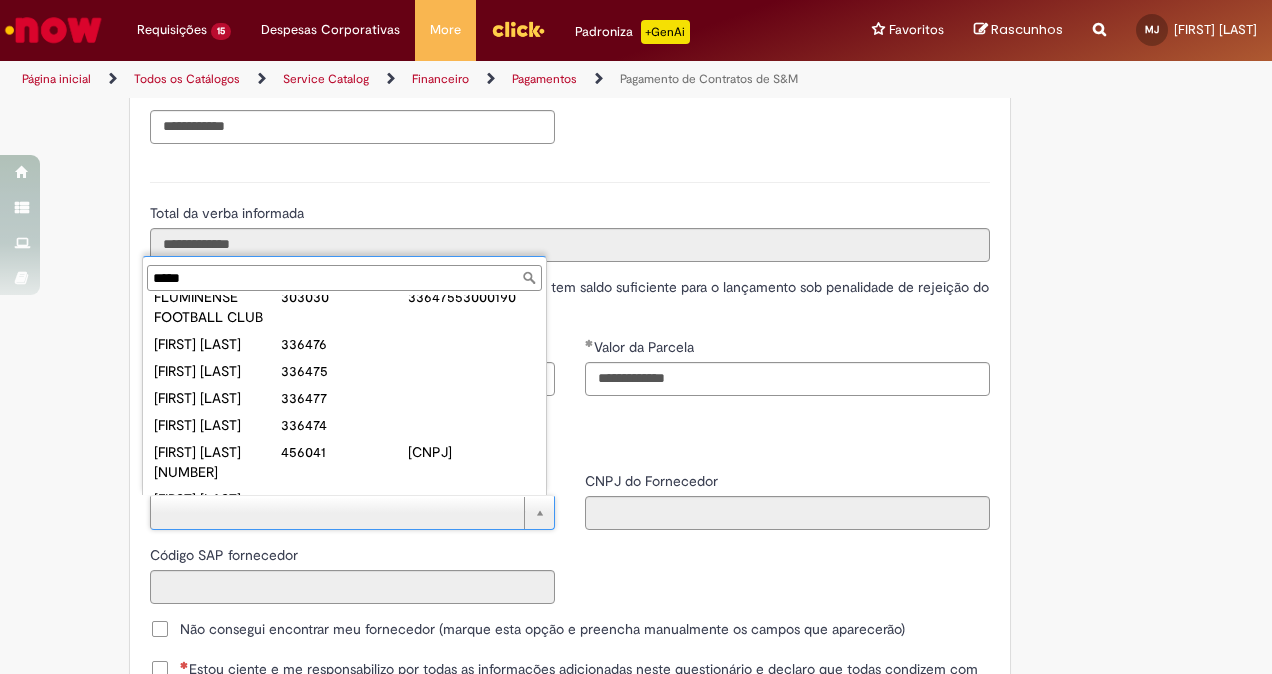 scroll, scrollTop: 124, scrollLeft: 0, axis: vertical 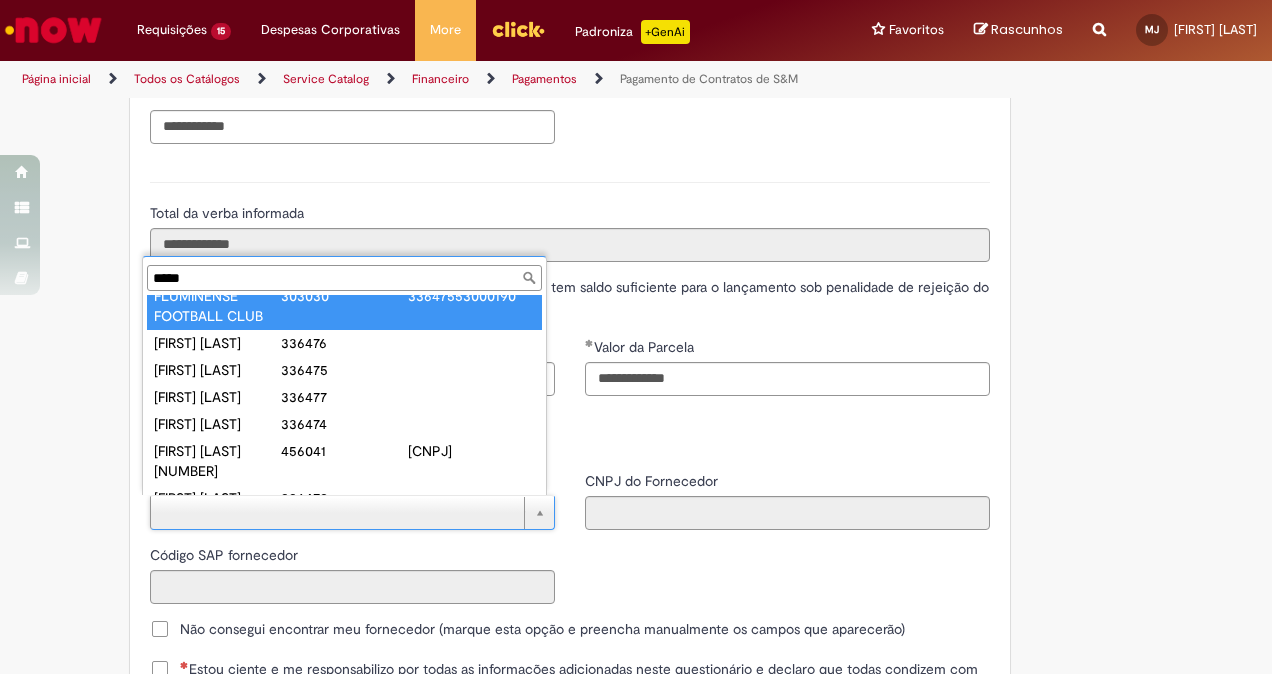 type on "*****" 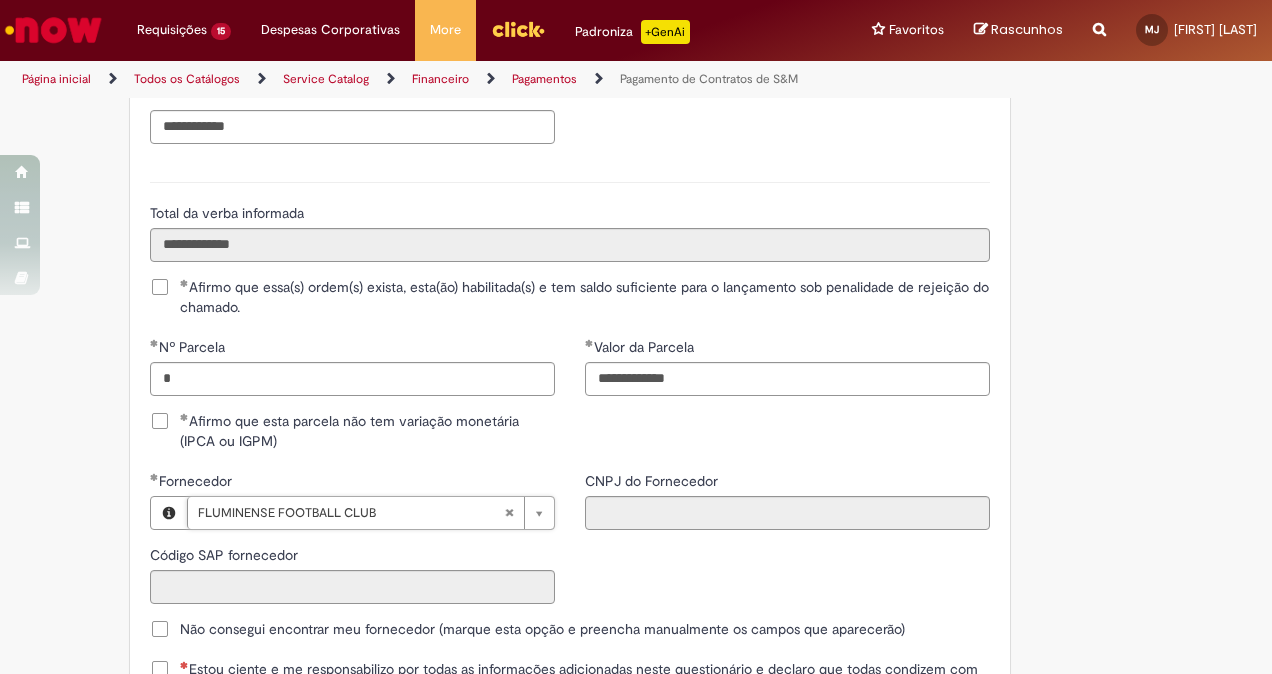type on "******" 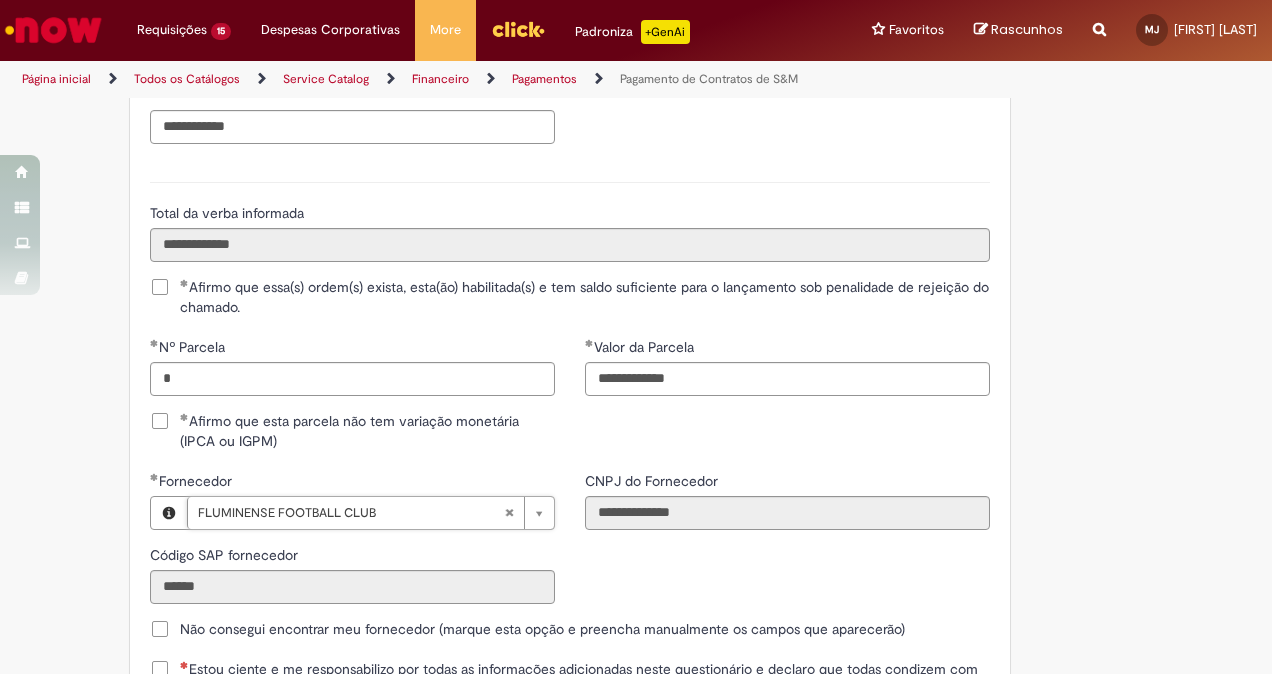scroll, scrollTop: 2535, scrollLeft: 0, axis: vertical 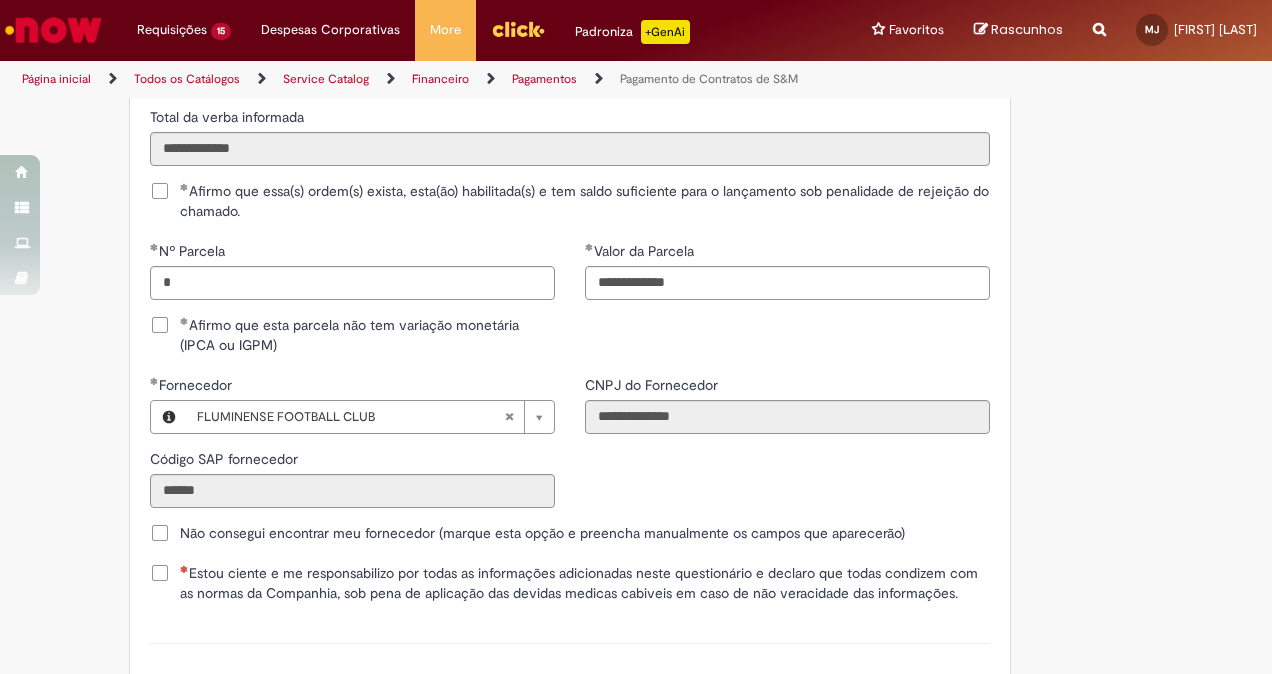 click on "Estou ciente e me responsabilizo por todas as informações adicionadas neste questionário e declaro que todas condizem com as normas da Companhia, sob pena de aplicação das devidas medicas cabiveis em caso de não veracidade das informações." at bounding box center (585, 583) 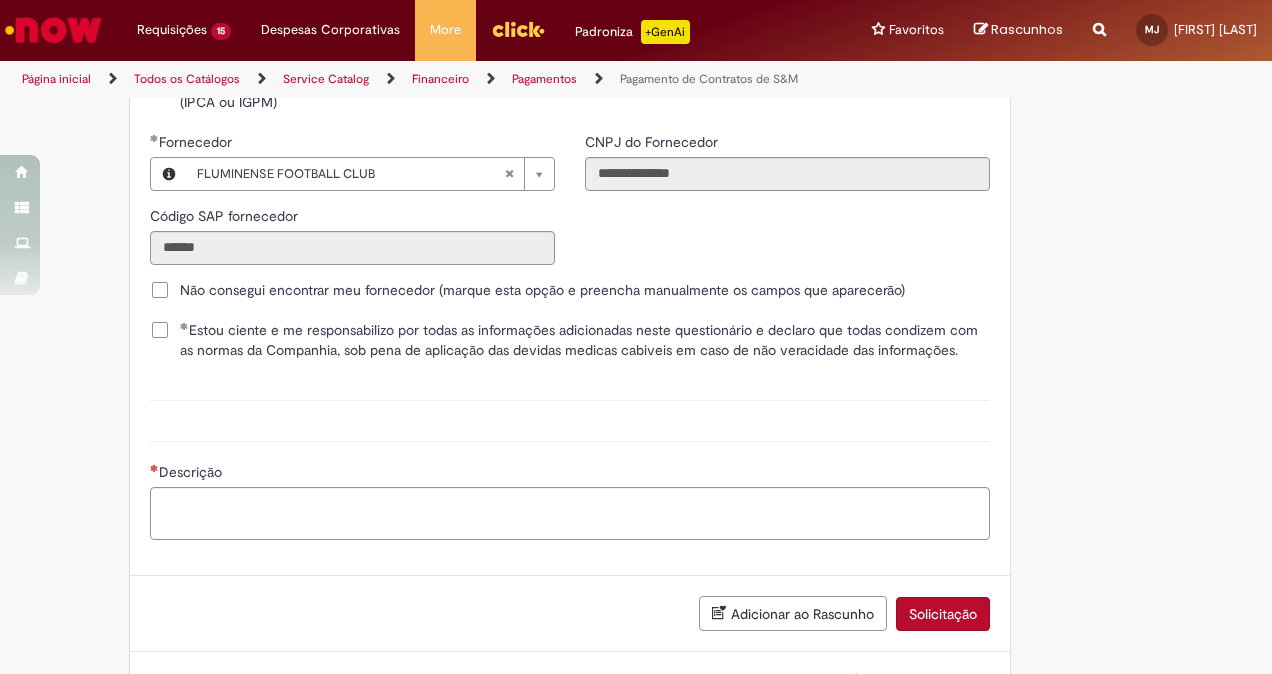 scroll, scrollTop: 2785, scrollLeft: 0, axis: vertical 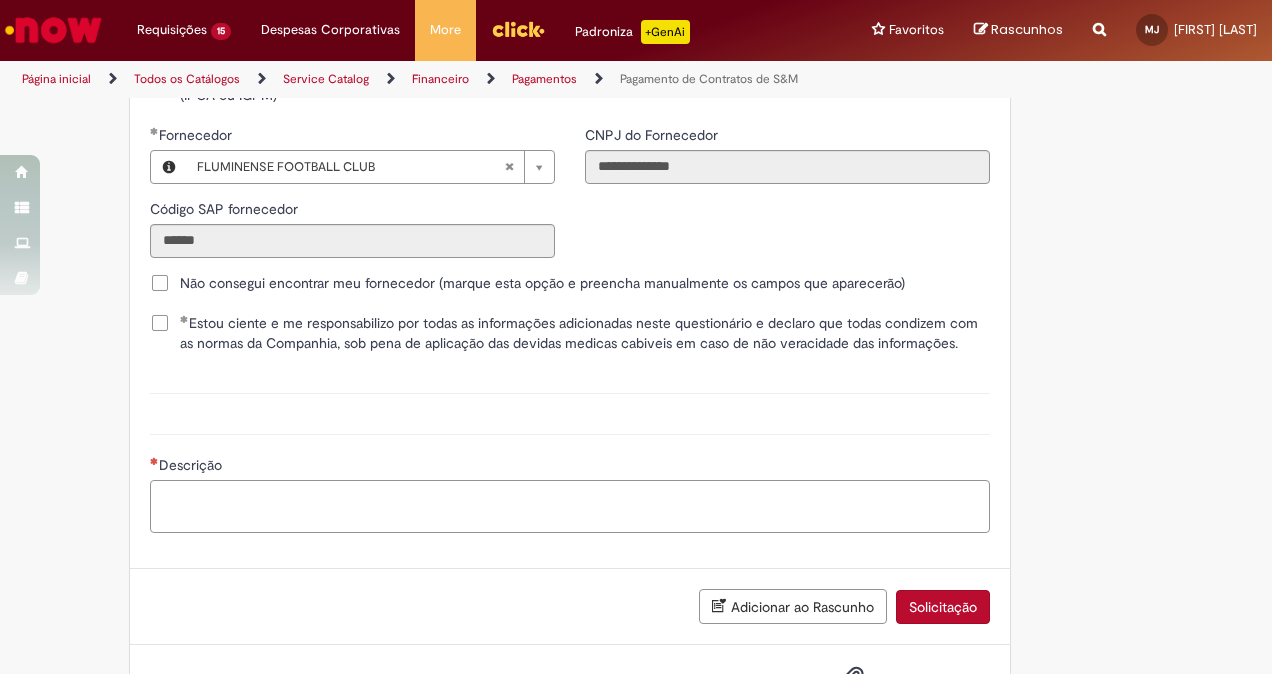 click on "Descrição" at bounding box center [570, 506] 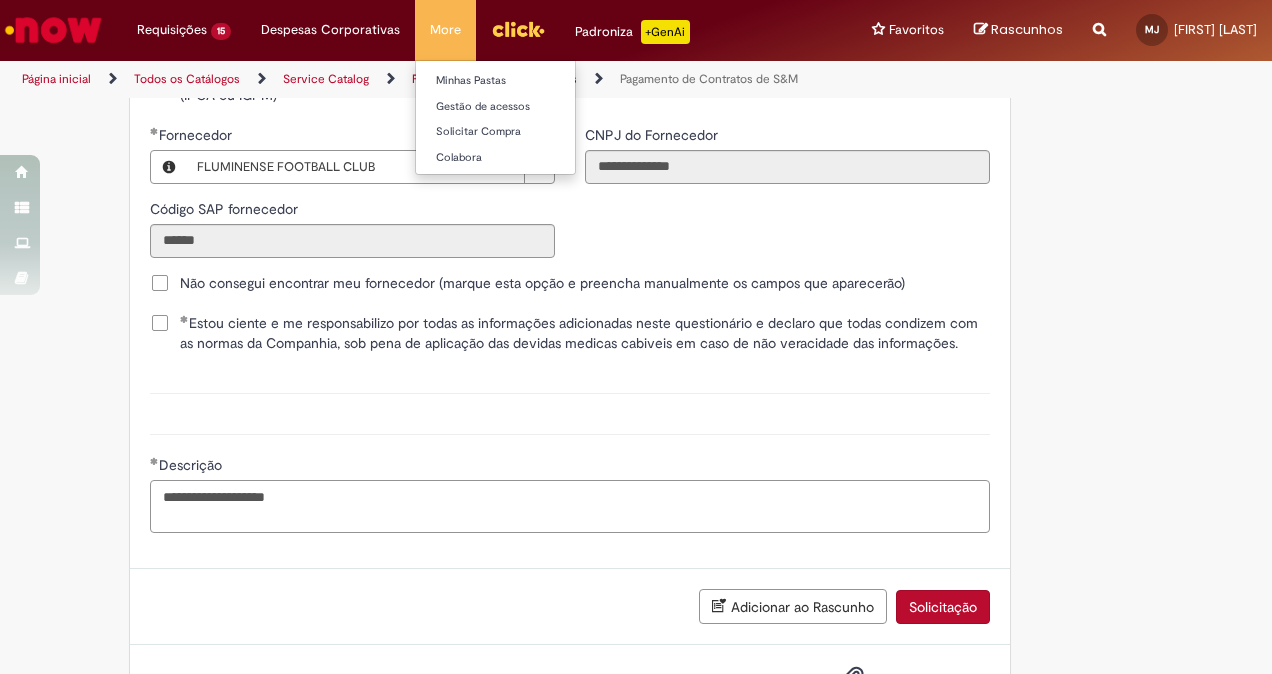 type on "**********" 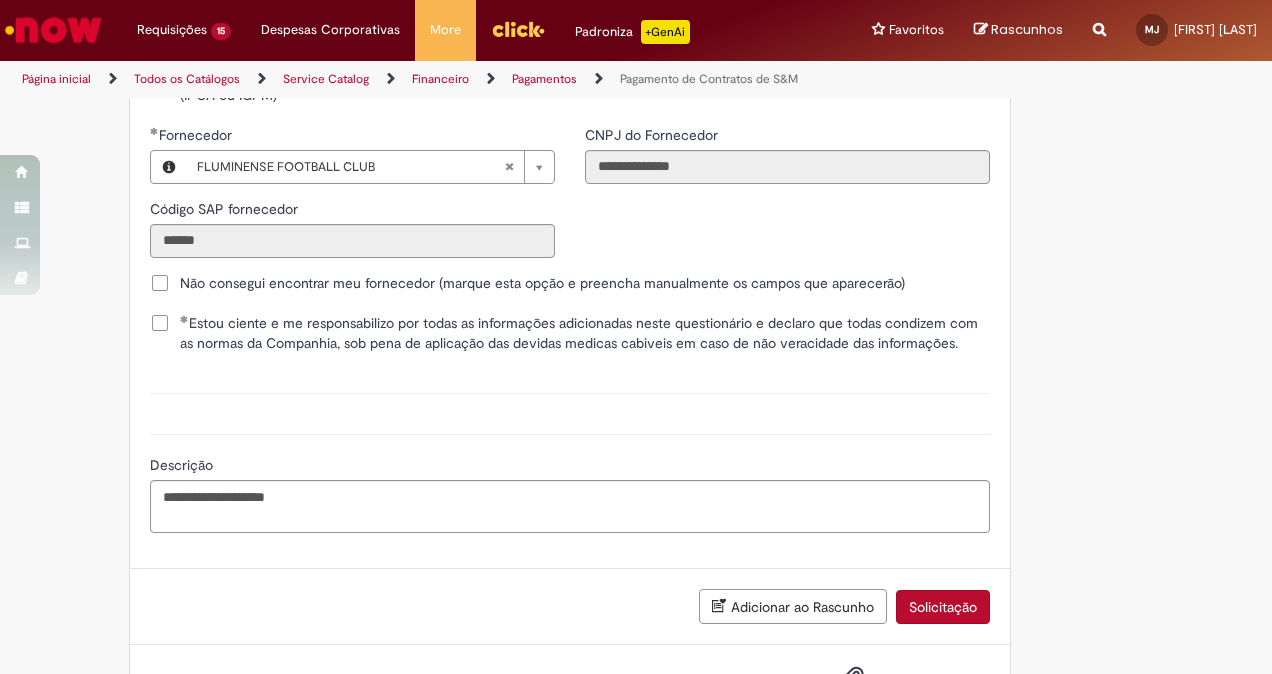 click at bounding box center (851, 679) 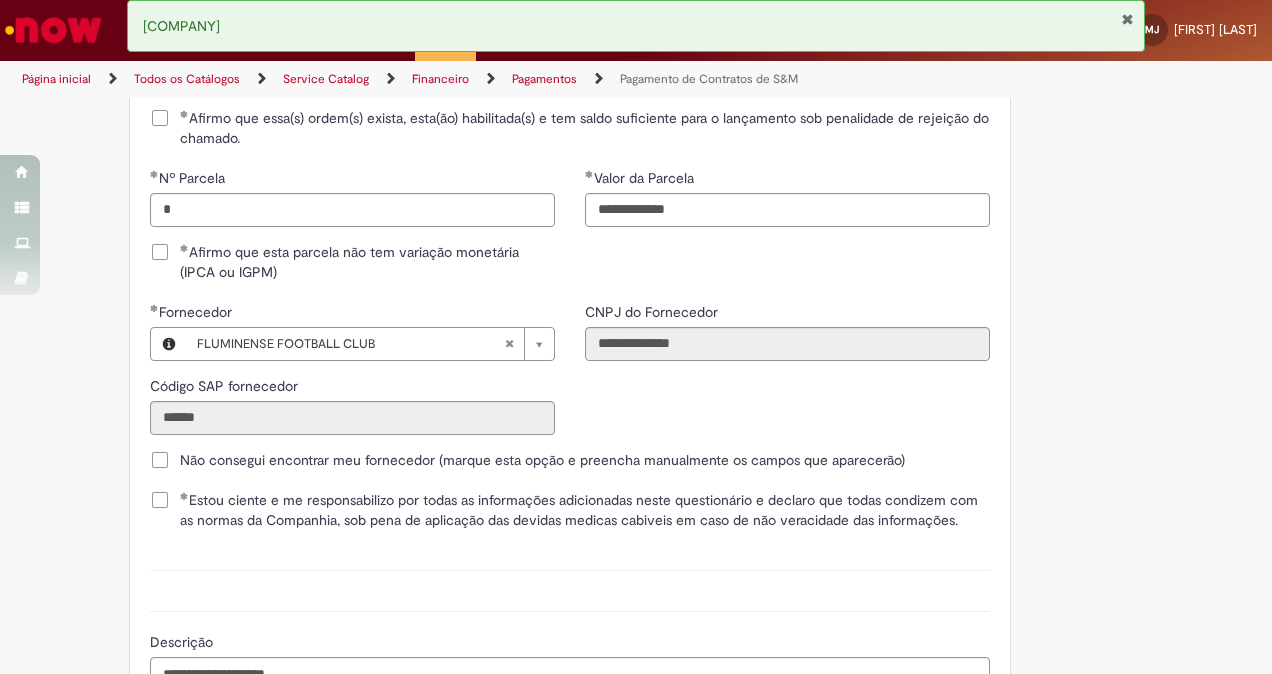 scroll, scrollTop: 2932, scrollLeft: 0, axis: vertical 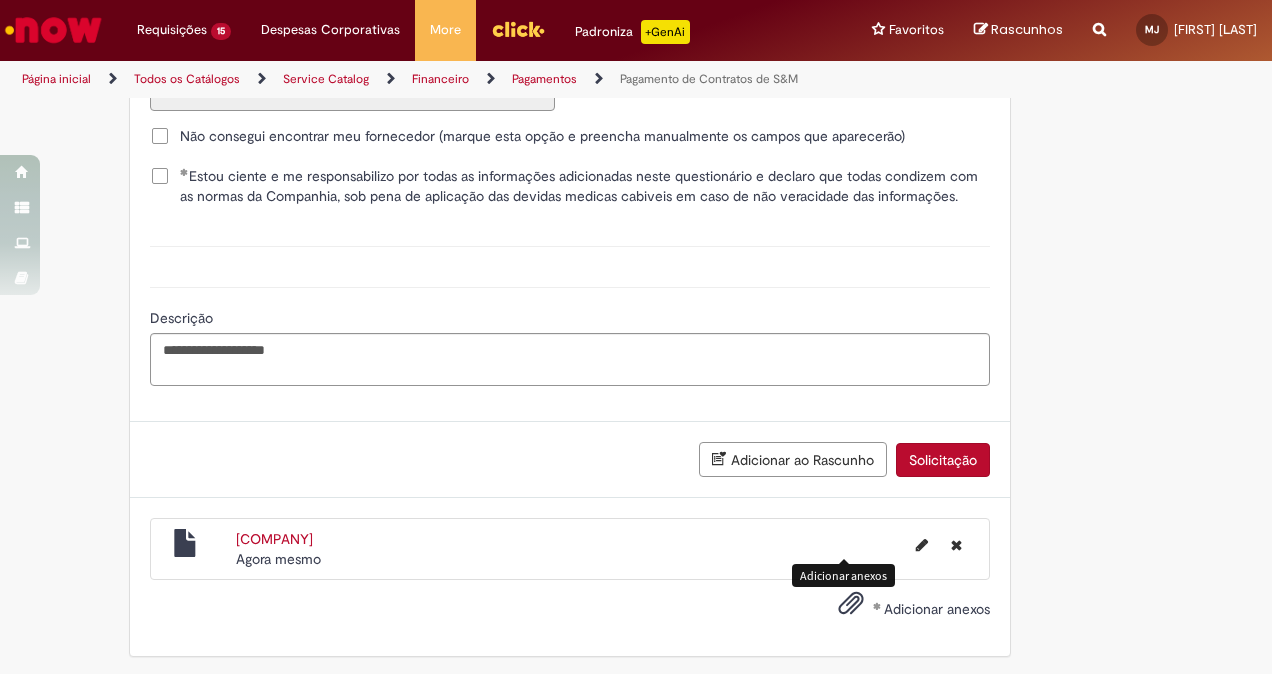 click on "Solicitação" at bounding box center [943, 460] 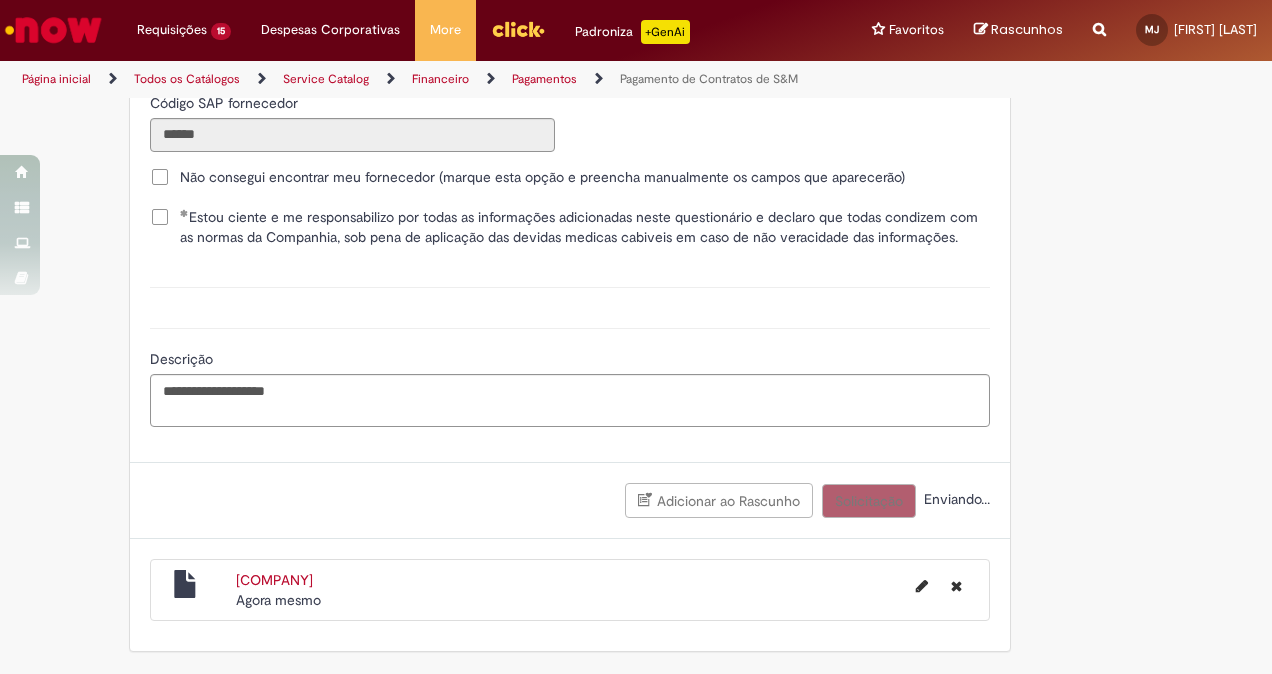 scroll, scrollTop: 2887, scrollLeft: 0, axis: vertical 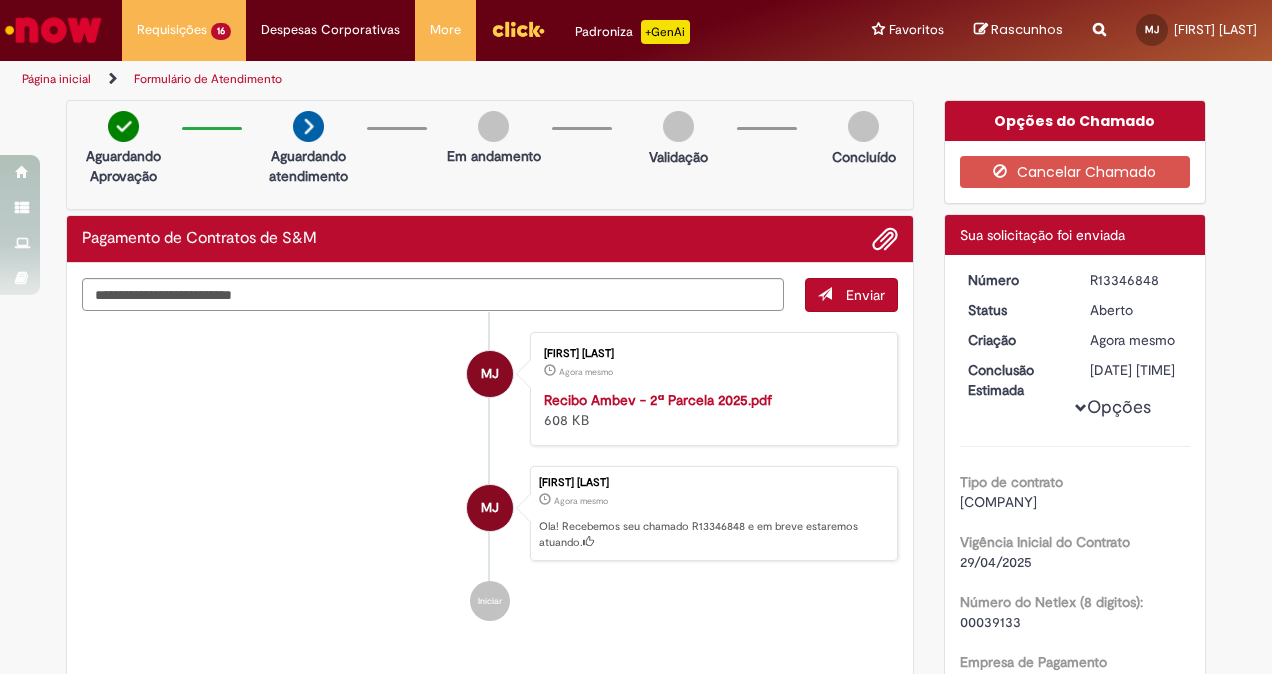 drag, startPoint x: 1082, startPoint y: 277, endPoint x: 1174, endPoint y: 273, distance: 92.086914 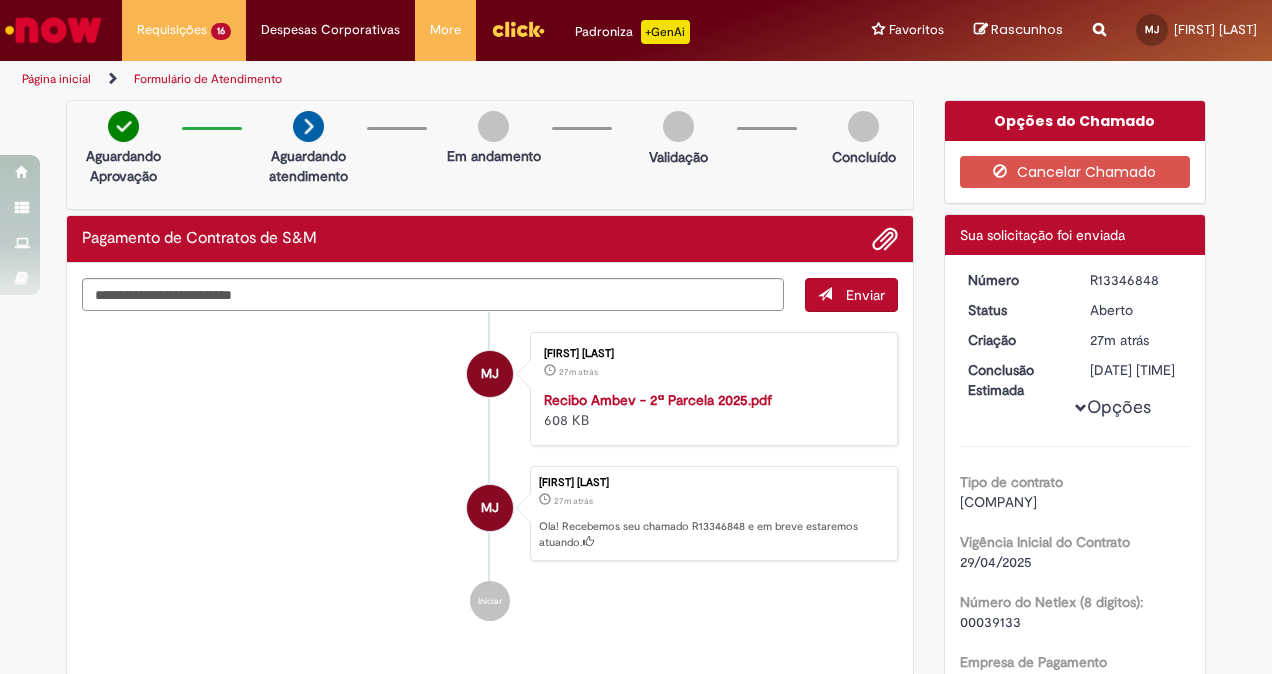 click at bounding box center [53, 30] 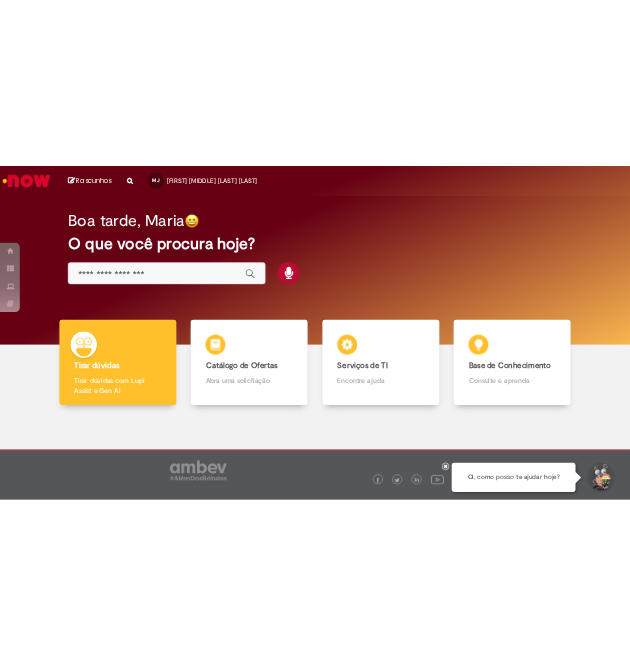 scroll, scrollTop: 0, scrollLeft: 0, axis: both 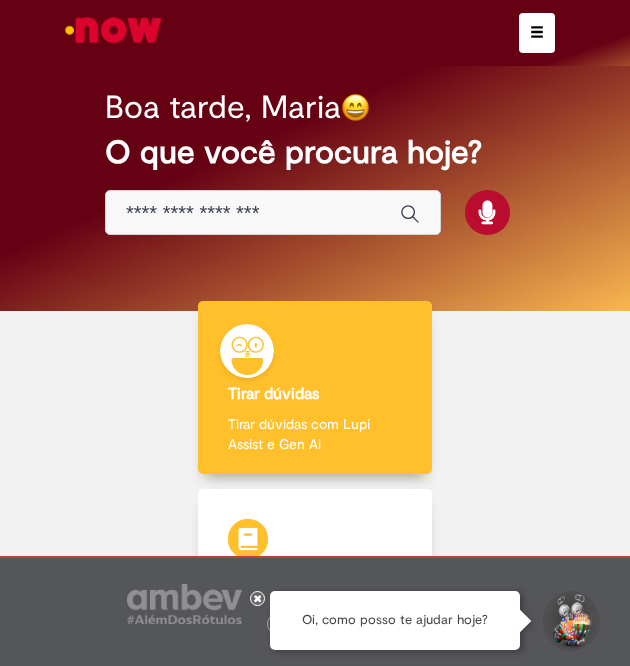 click at bounding box center [253, 213] 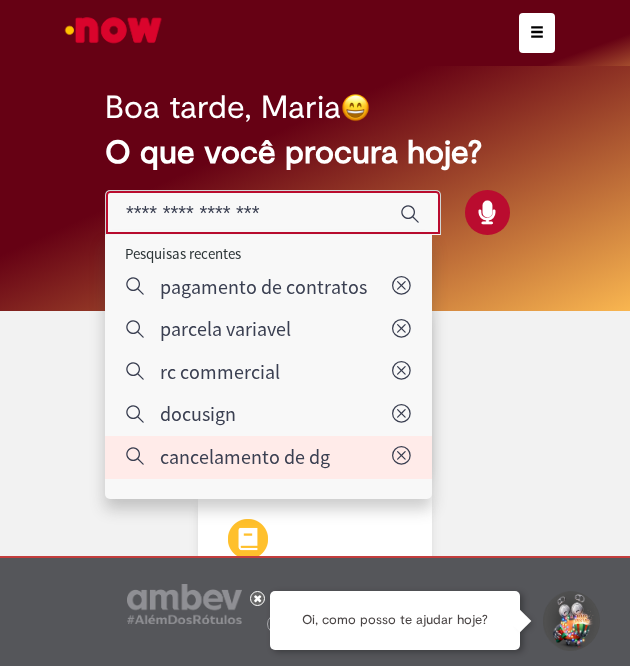 type on "**********" 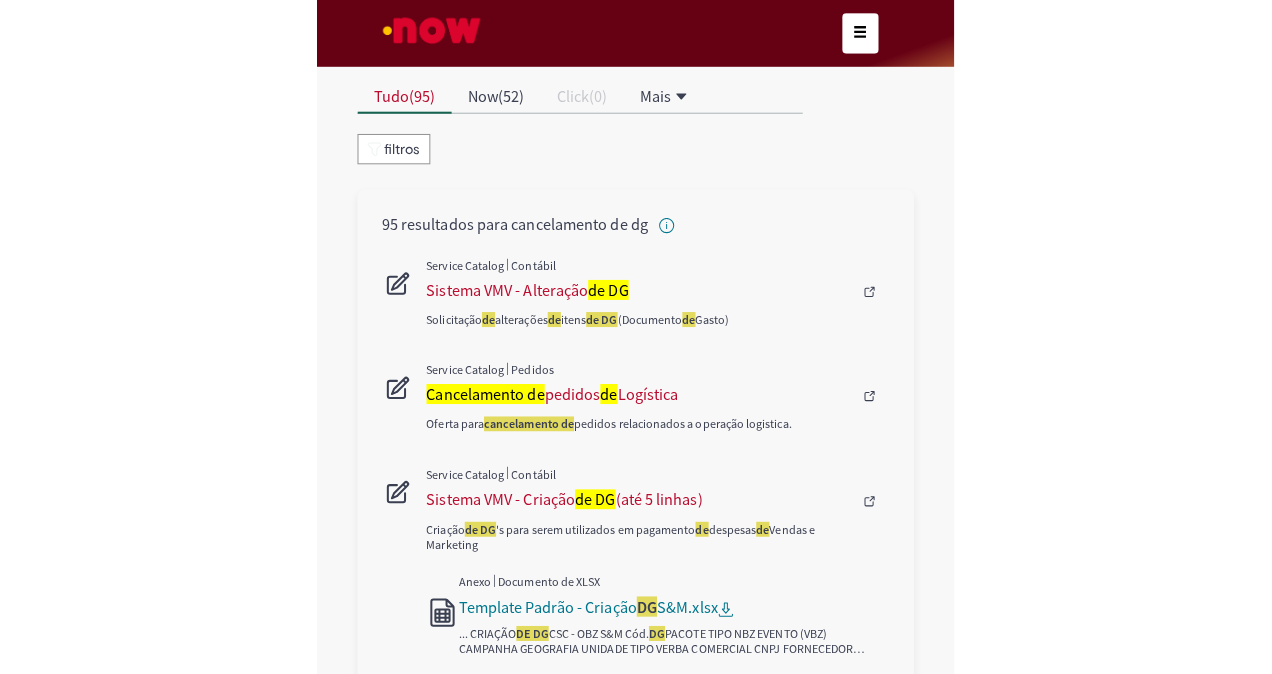 scroll, scrollTop: 182, scrollLeft: 0, axis: vertical 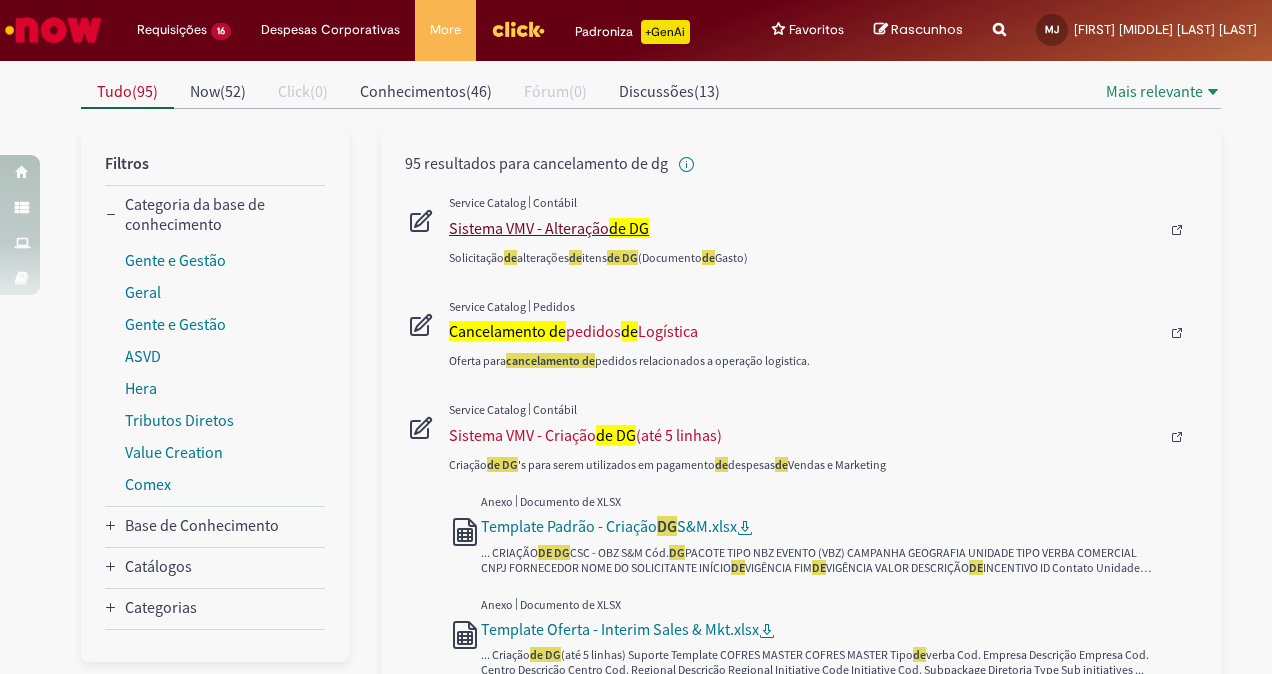 click on "de DG" at bounding box center (629, 228) 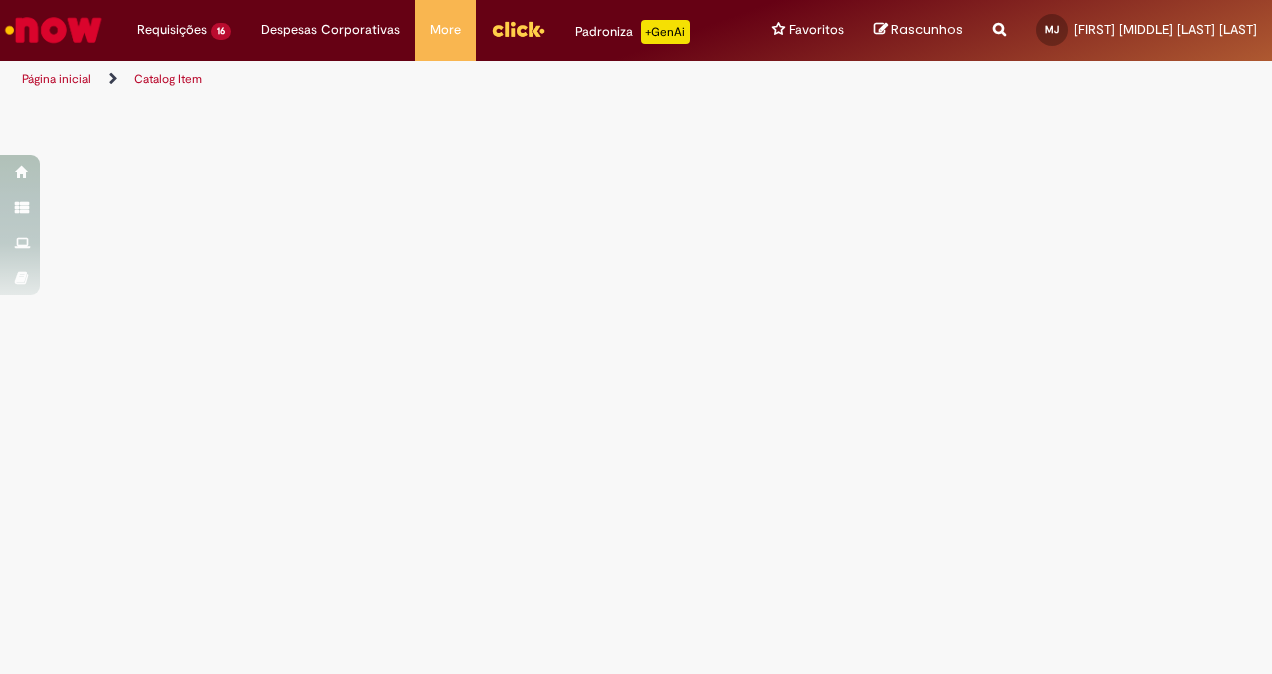 scroll, scrollTop: 0, scrollLeft: 0, axis: both 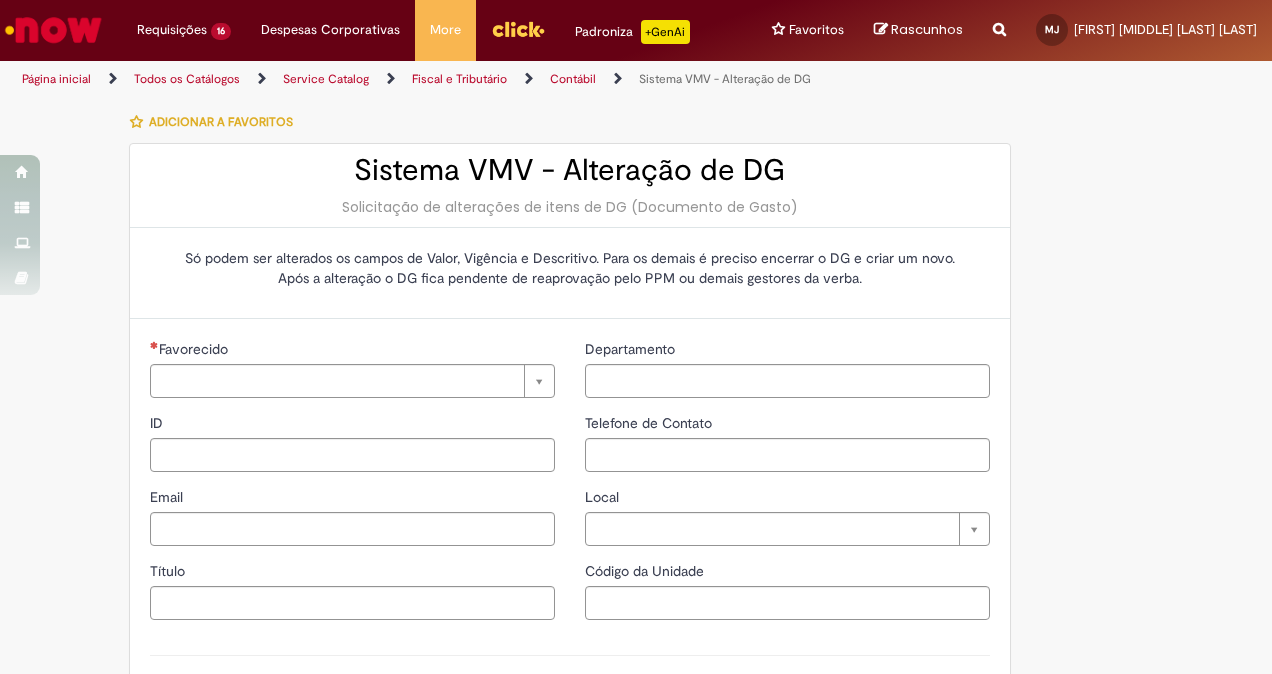 type on "********" 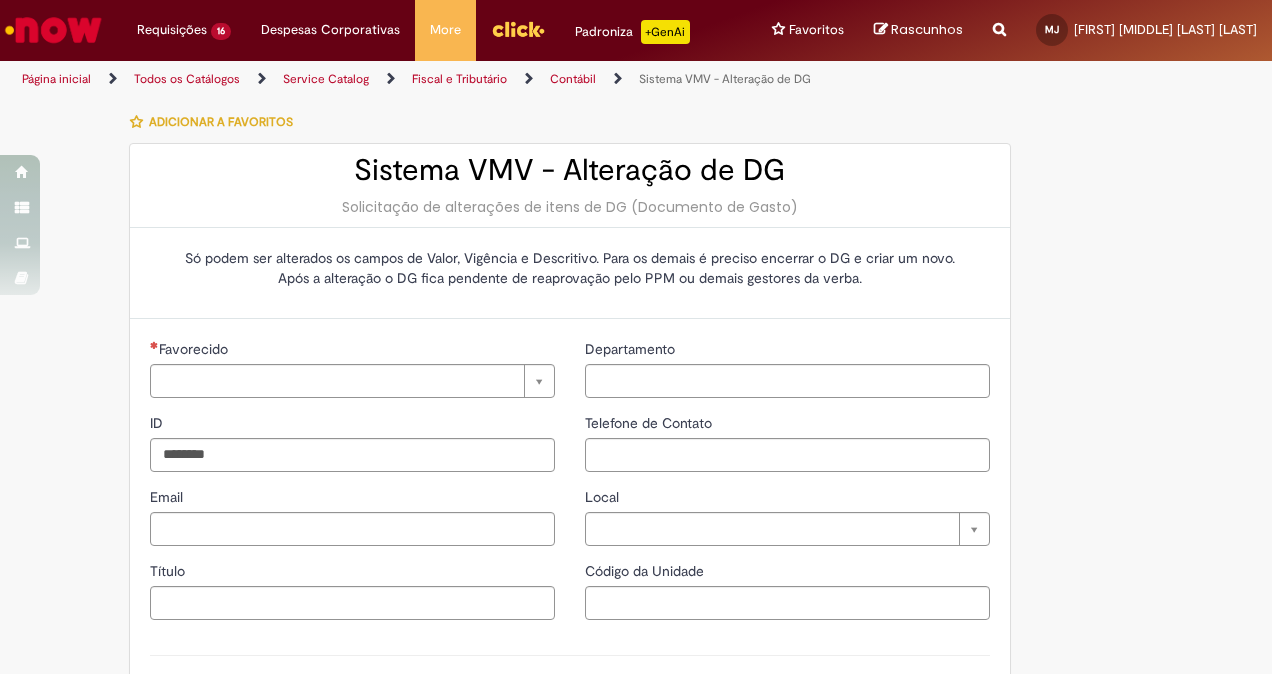 type on "**********" 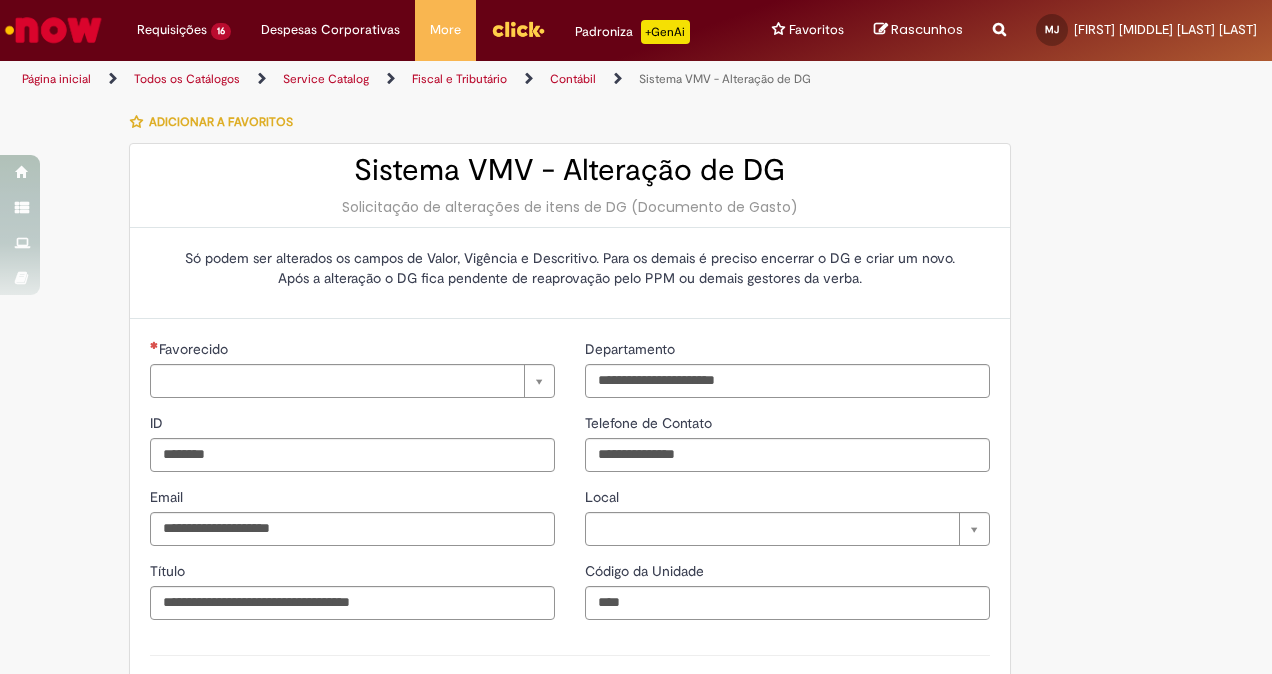 type on "**********" 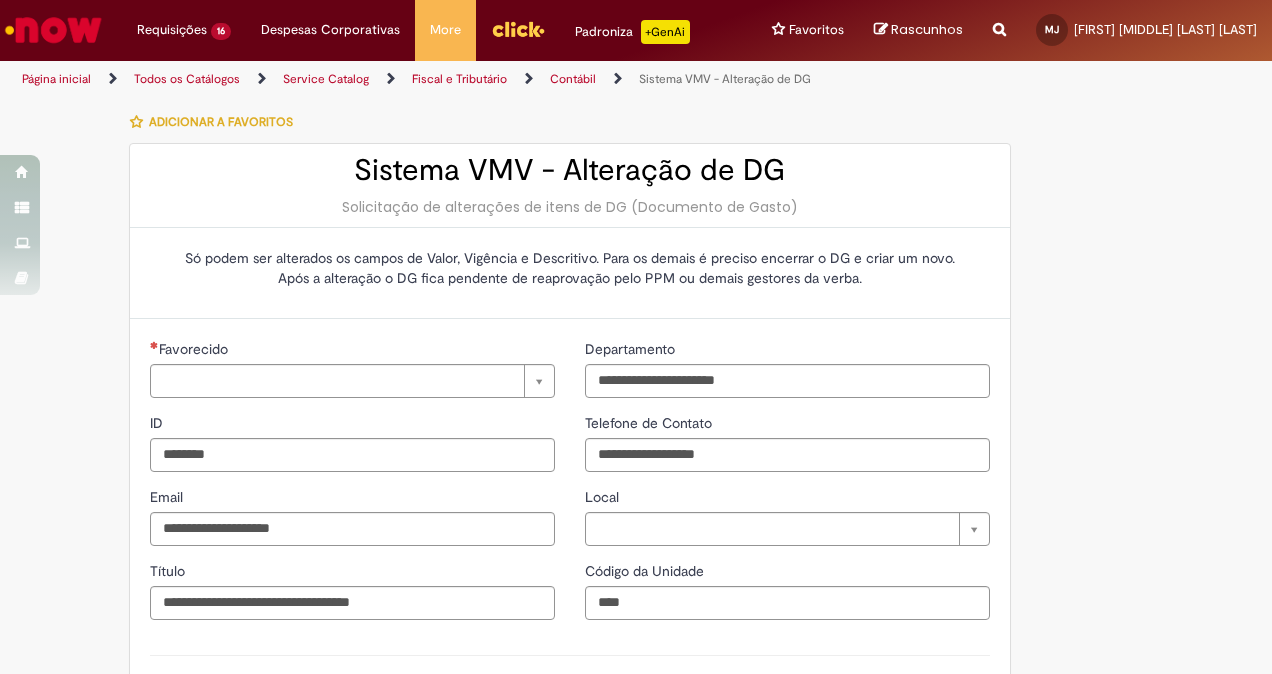 type on "**********" 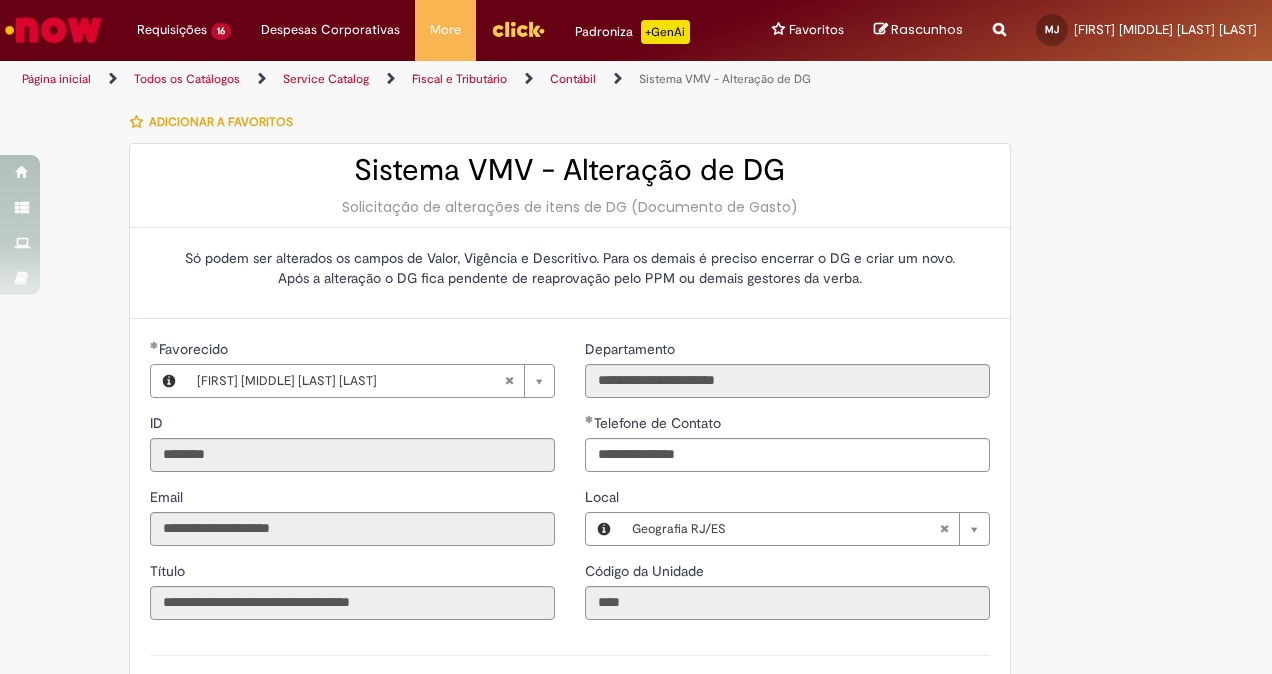 type on "**********" 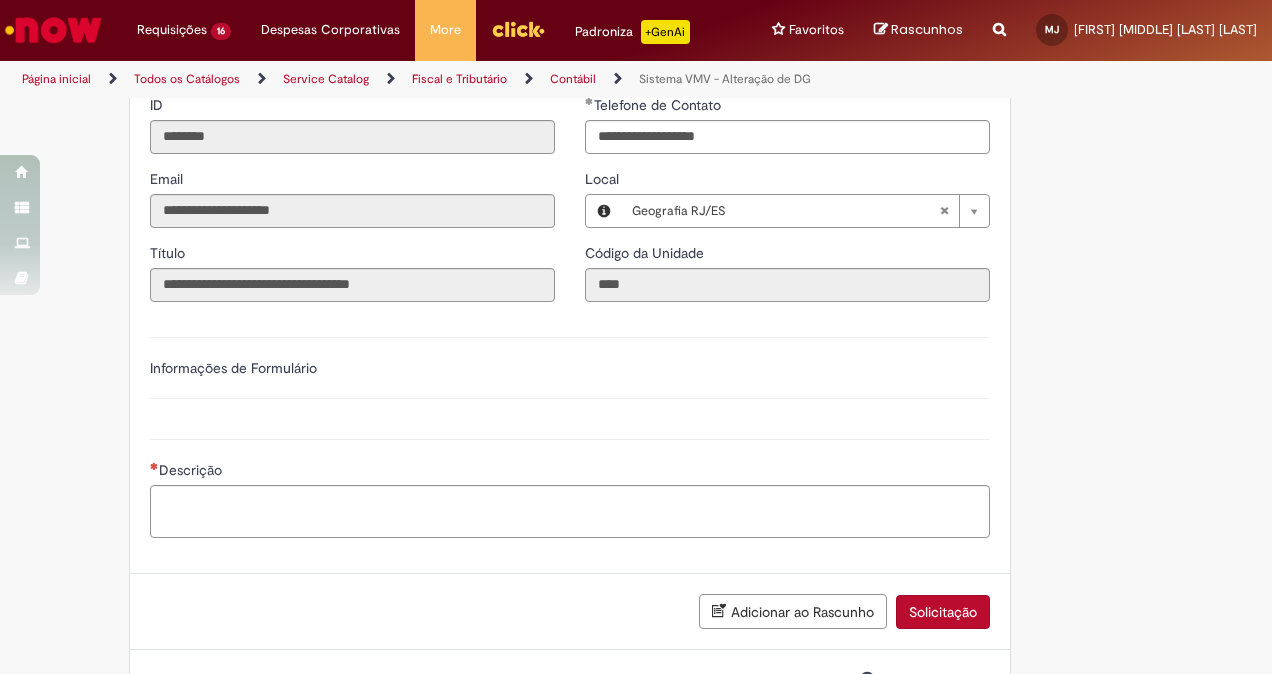 scroll, scrollTop: 317, scrollLeft: 0, axis: vertical 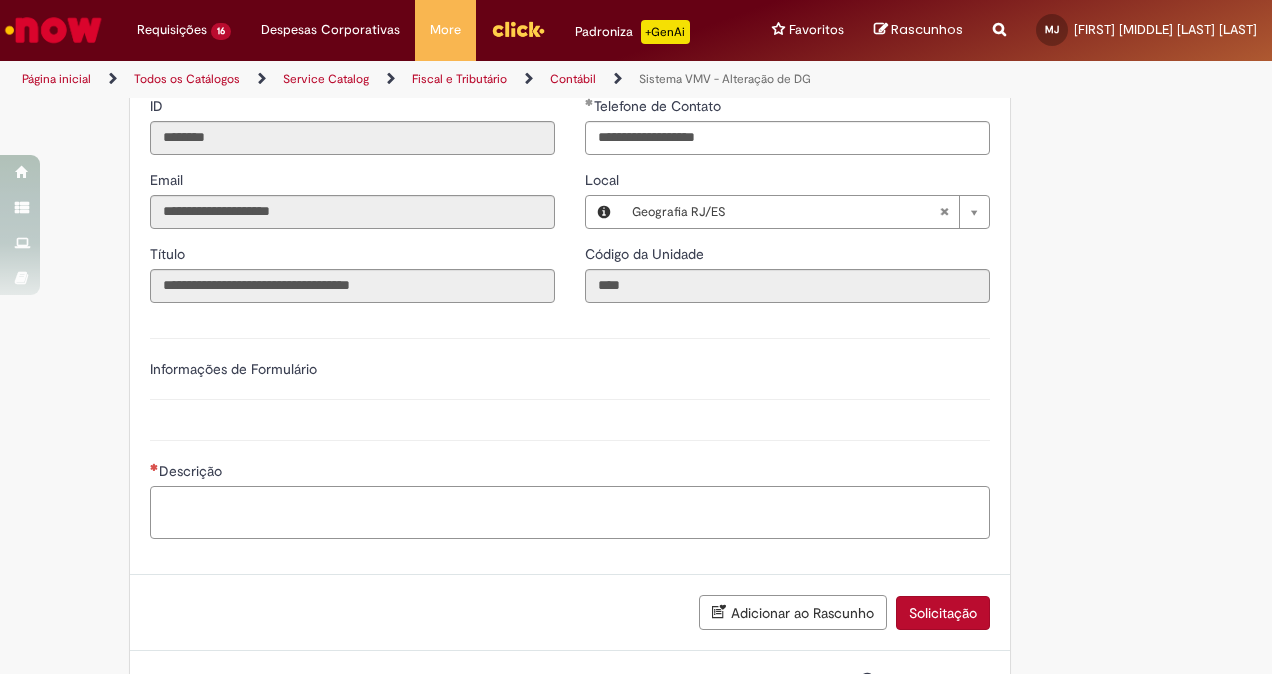click on "Descrição" at bounding box center (570, 512) 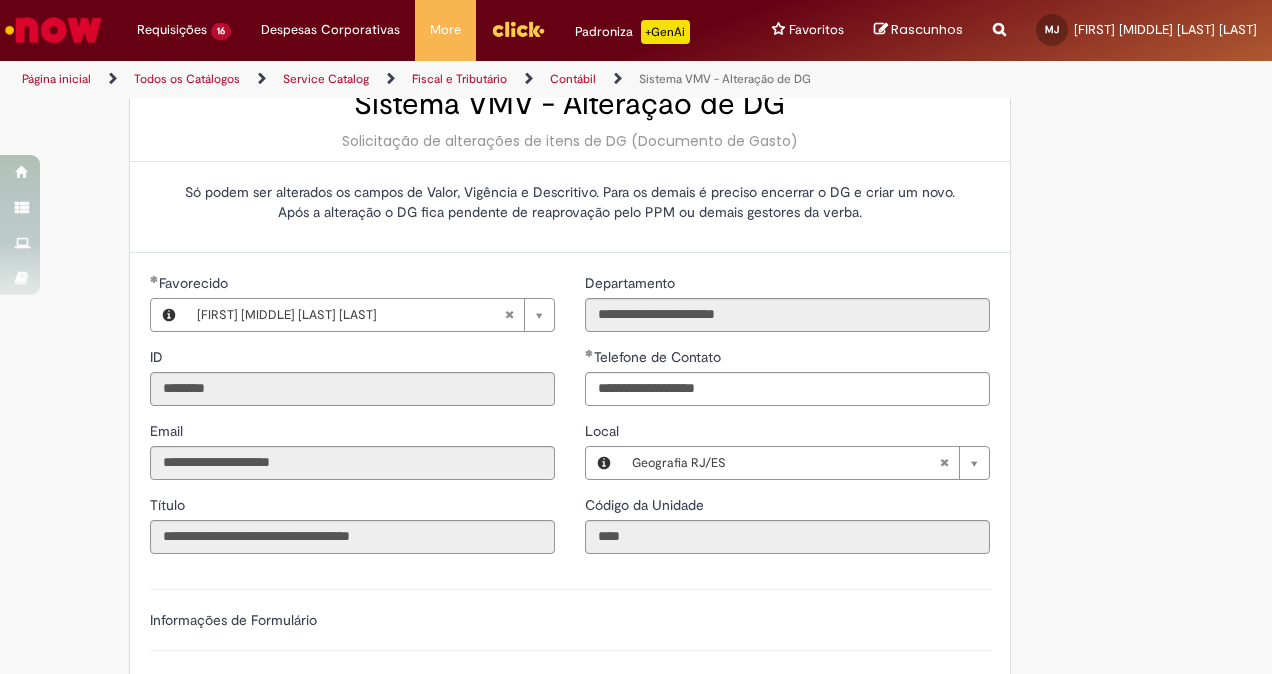 scroll, scrollTop: 0, scrollLeft: 0, axis: both 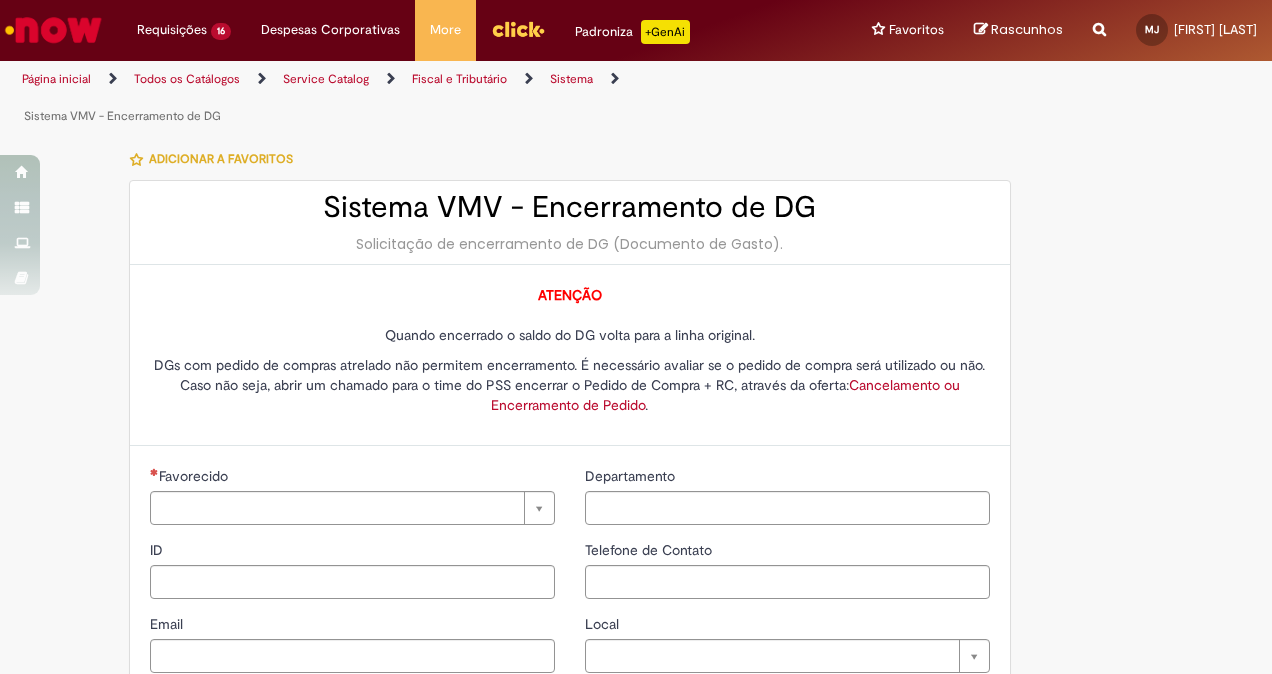 type on "********" 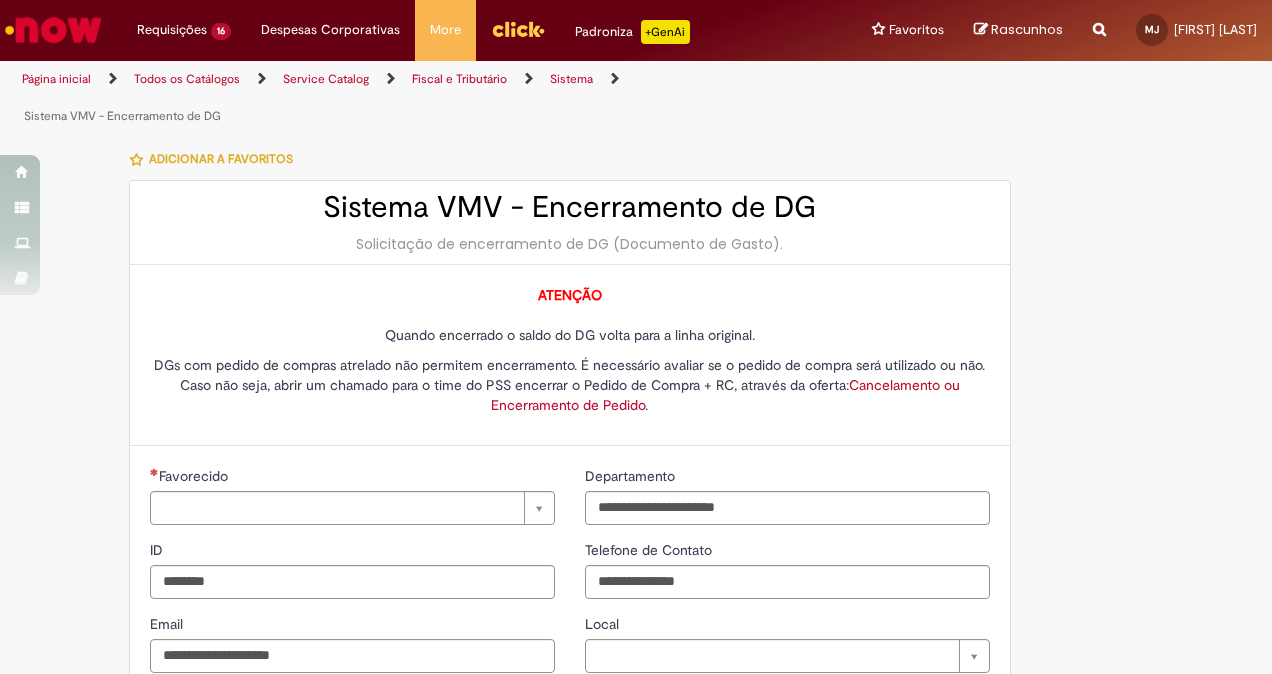 type on "**********" 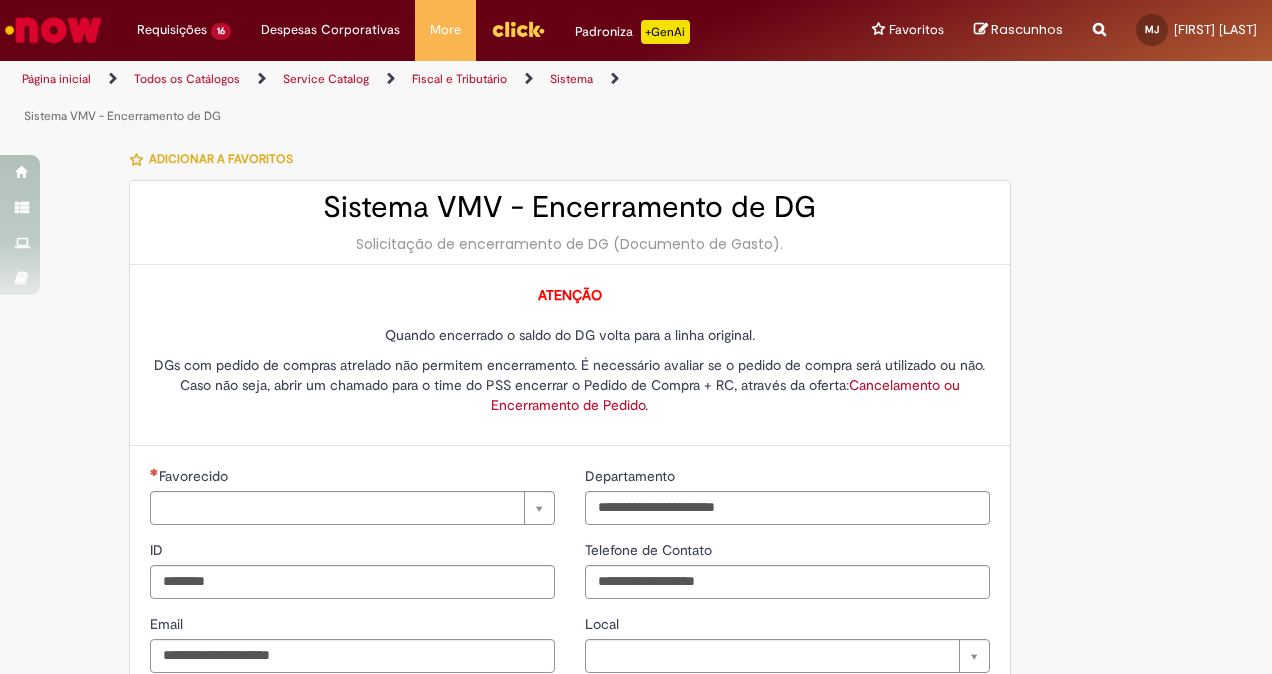 type on "**********" 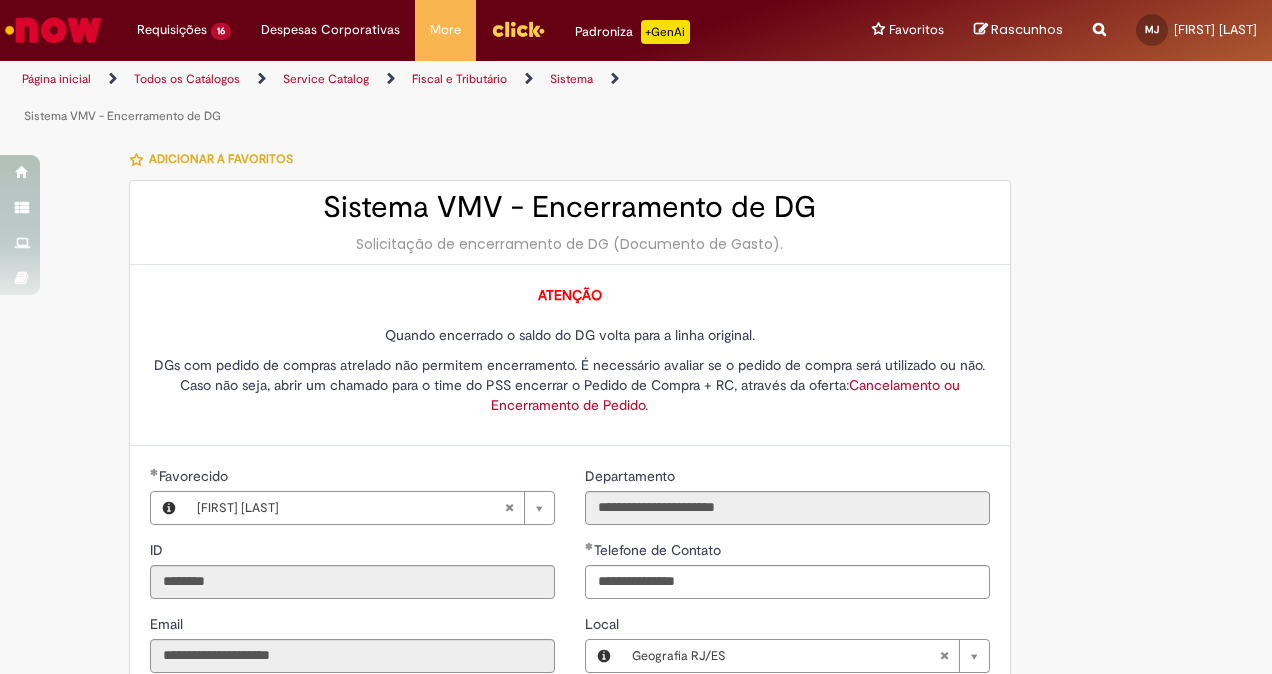 type on "**********" 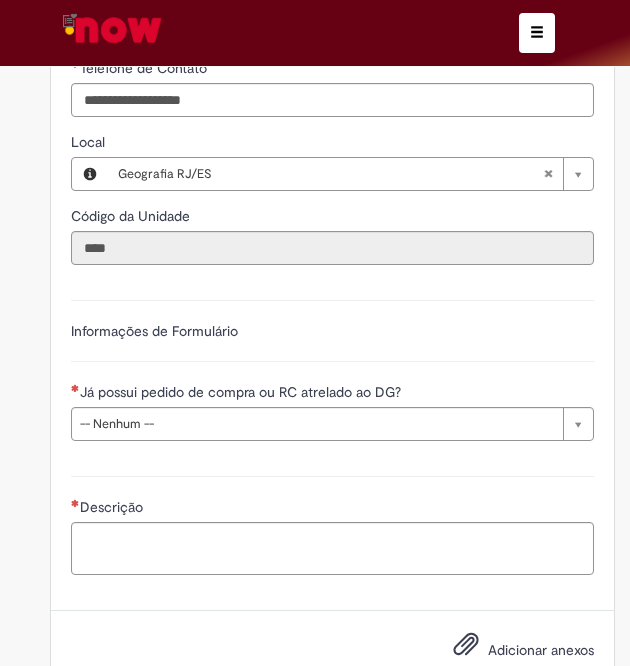 scroll, scrollTop: 731, scrollLeft: 0, axis: vertical 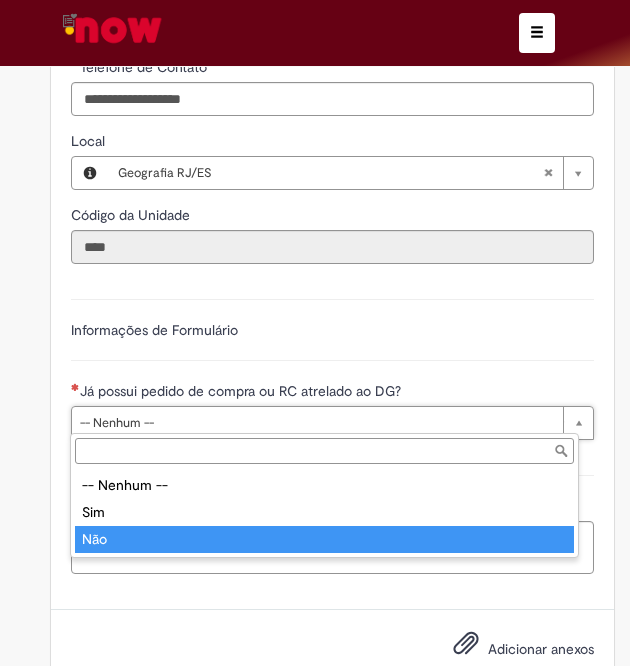 type on "***" 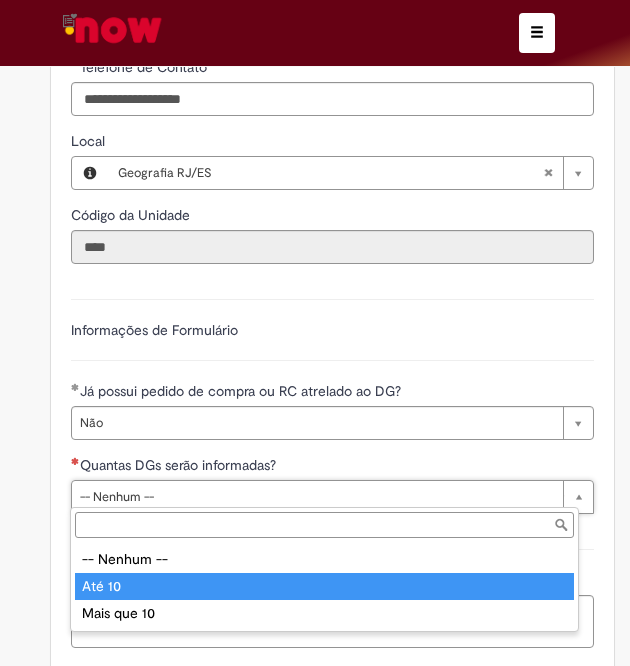type on "******" 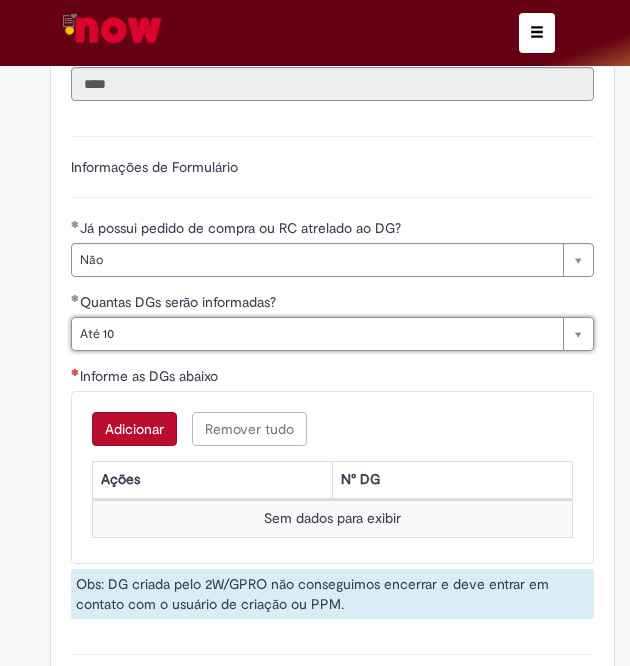 scroll, scrollTop: 897, scrollLeft: 0, axis: vertical 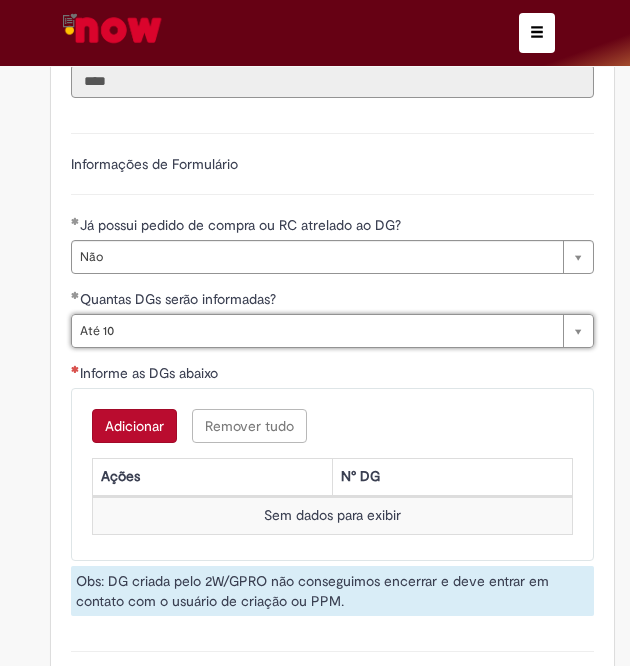 click on "Adicionar" at bounding box center (134, 426) 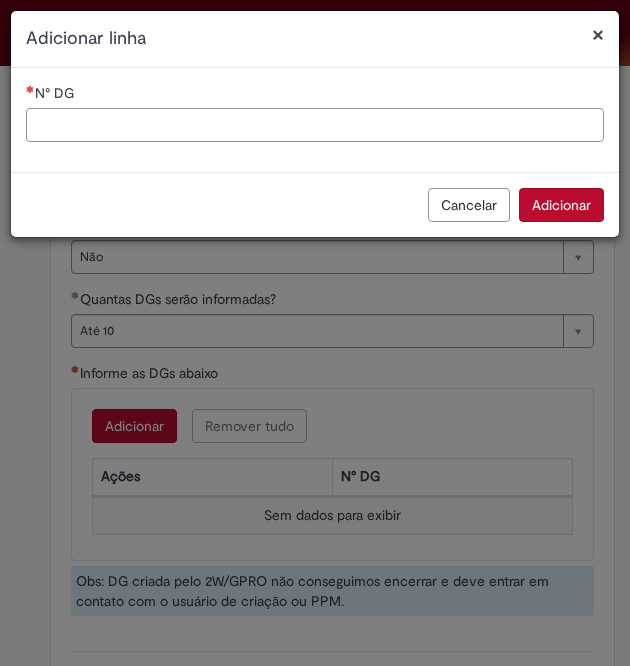 click on "N° DG" at bounding box center (315, 125) 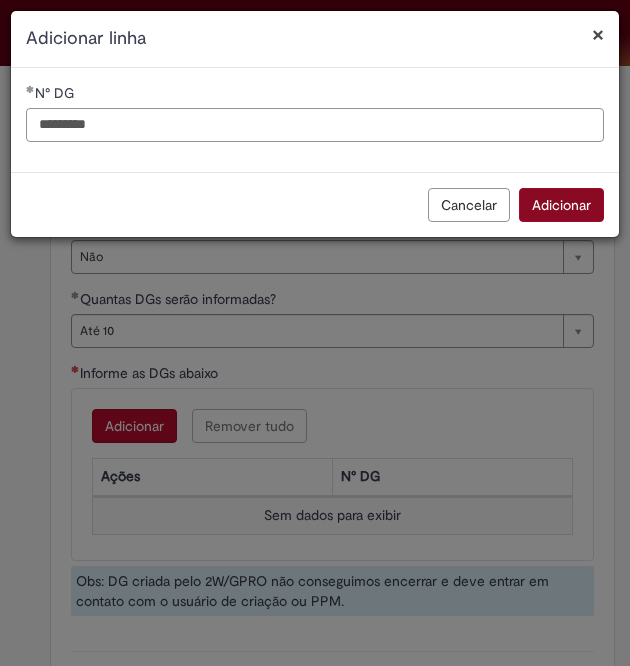 type on "*********" 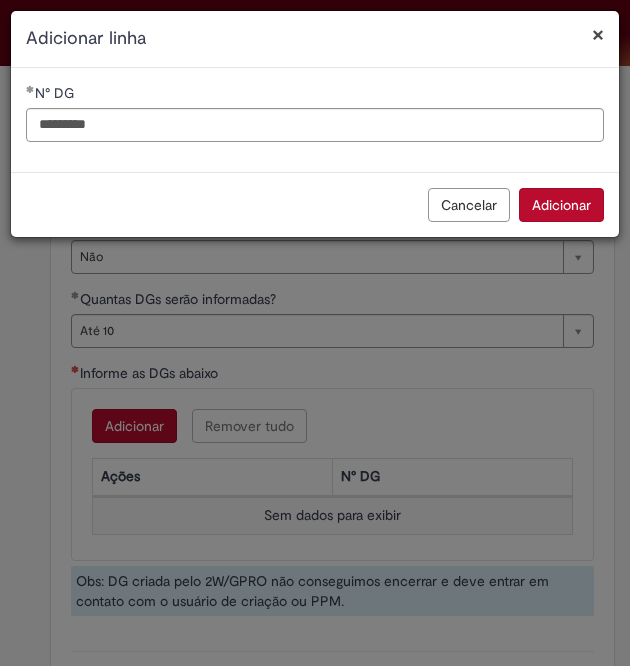 click on "Adicionar" at bounding box center [561, 205] 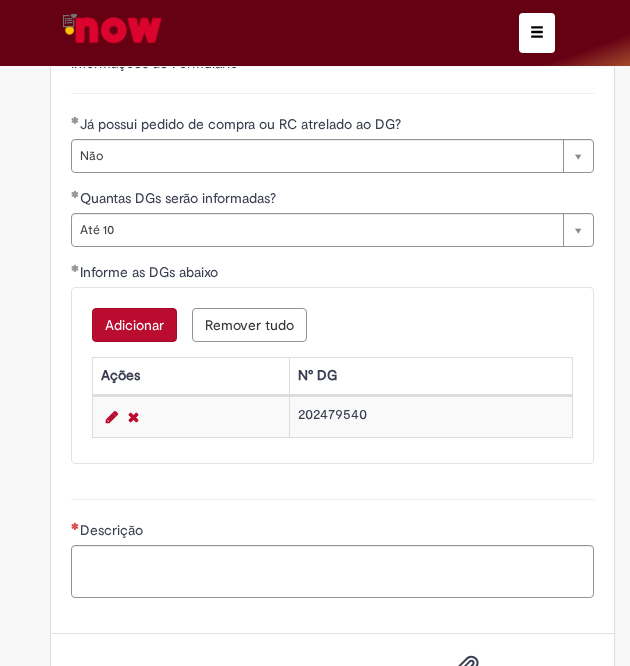scroll, scrollTop: 1003, scrollLeft: 0, axis: vertical 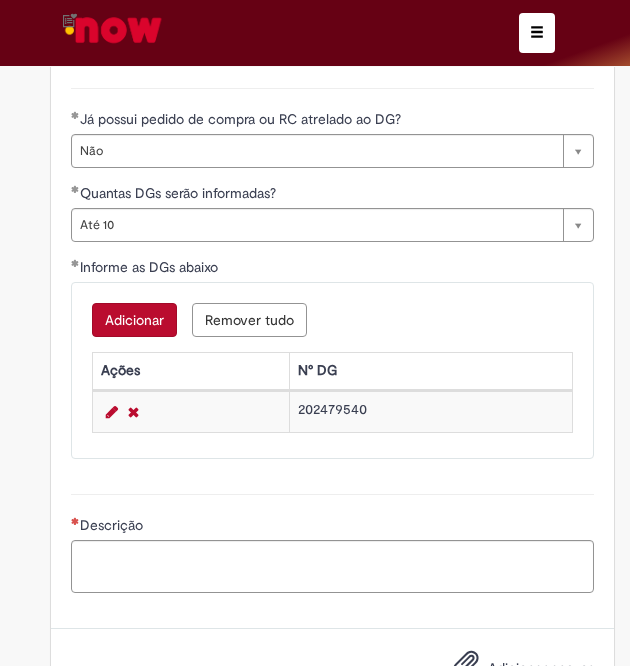 click on "Adicionar" at bounding box center (134, 320) 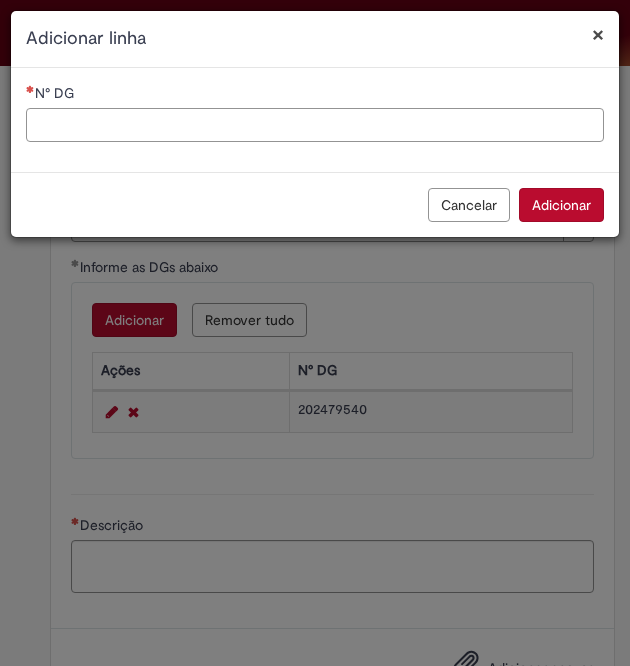 click on "N° DG" at bounding box center (315, 125) 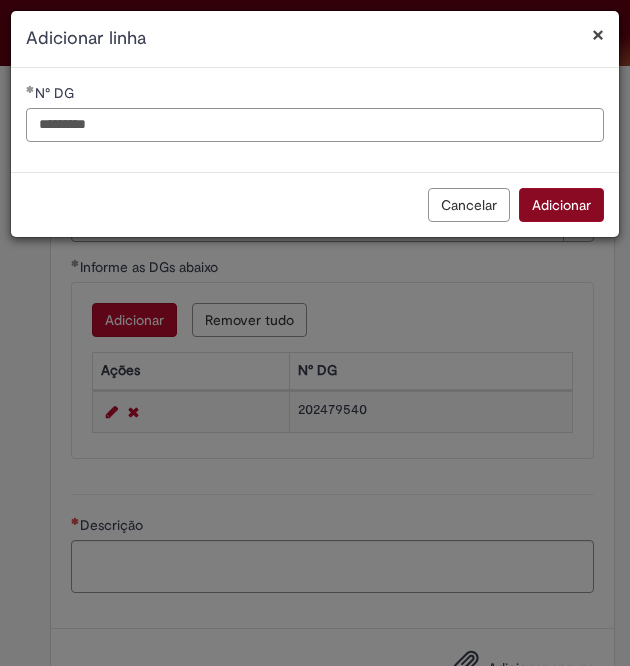 type on "*********" 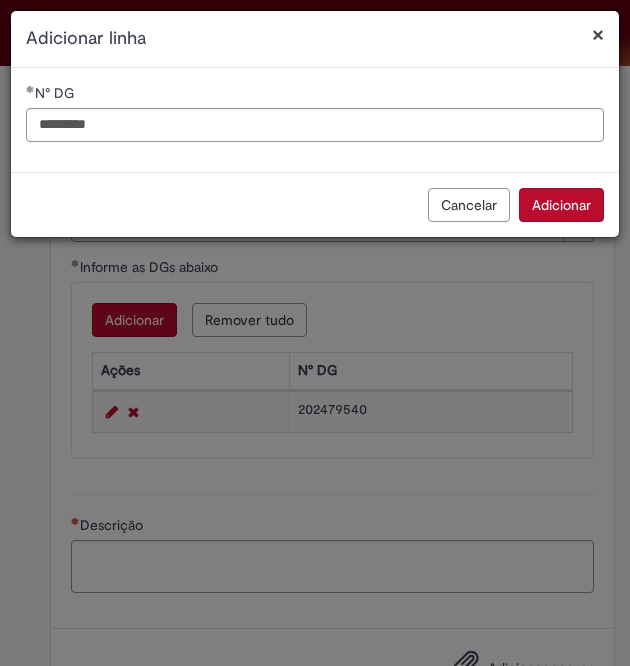 click on "Adicionar" at bounding box center (561, 205) 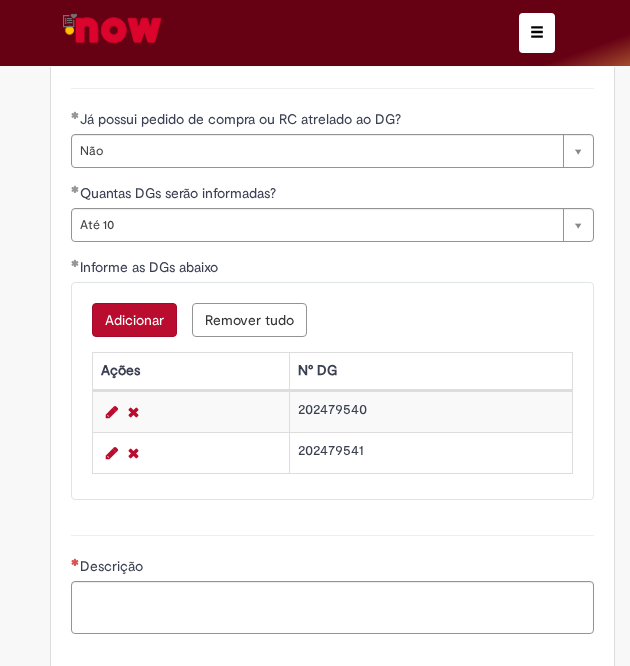 click on "Adicionar" at bounding box center [134, 320] 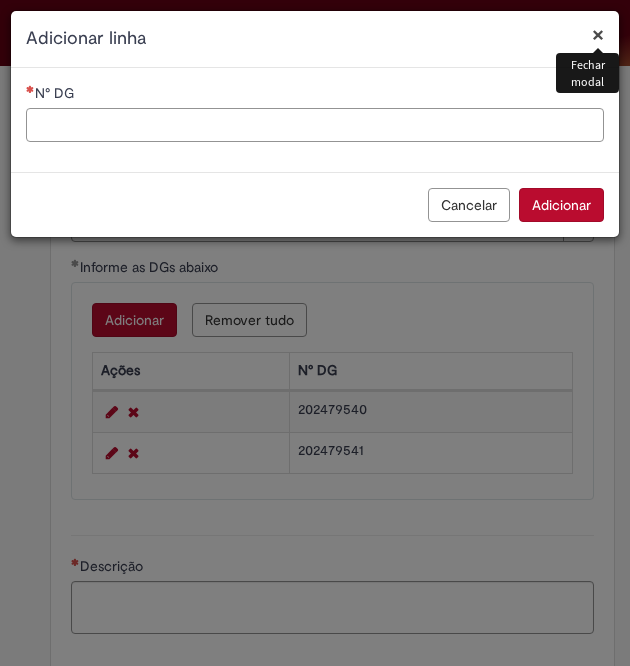 click on "N° DG" at bounding box center [315, 125] 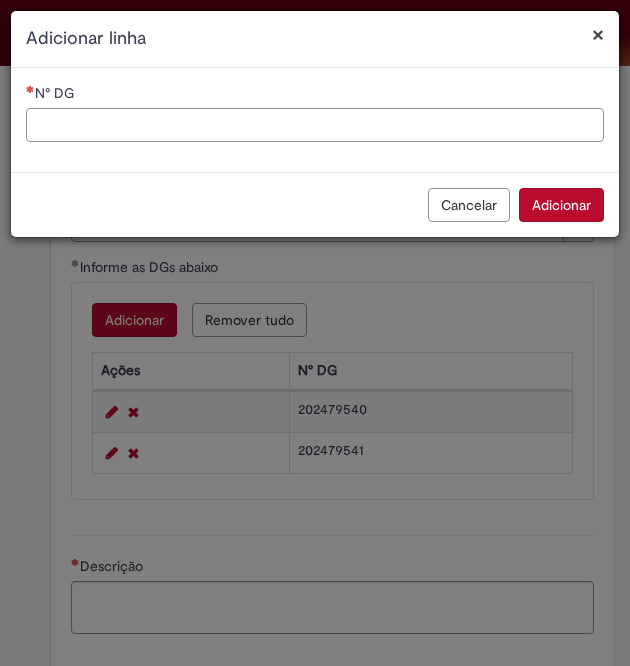 paste on "*********" 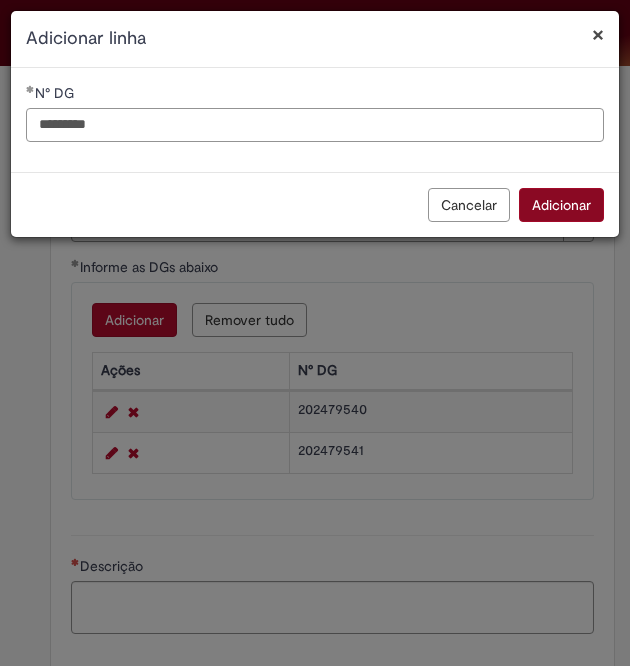 type on "*********" 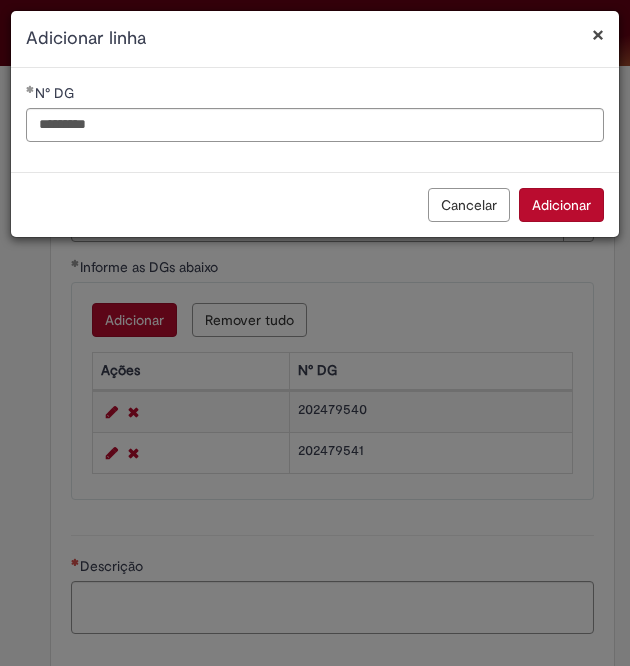 click on "Adicionar" at bounding box center [561, 205] 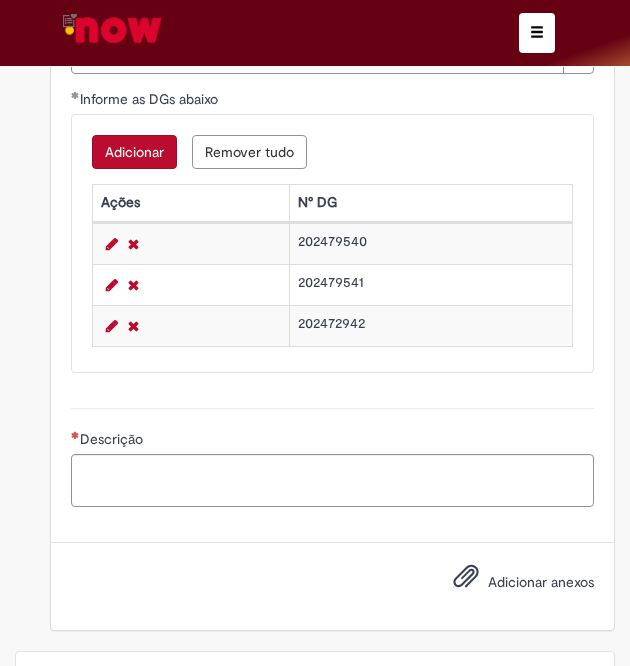 scroll, scrollTop: 1175, scrollLeft: 0, axis: vertical 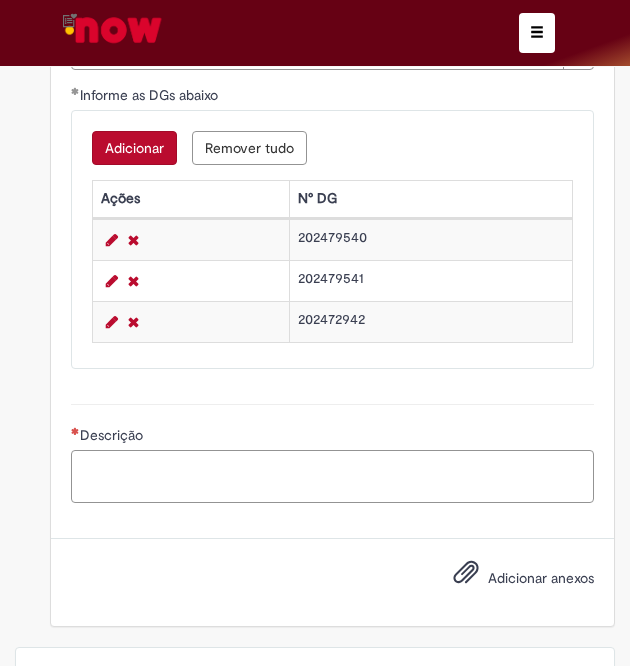 click on "Descrição" at bounding box center [332, 476] 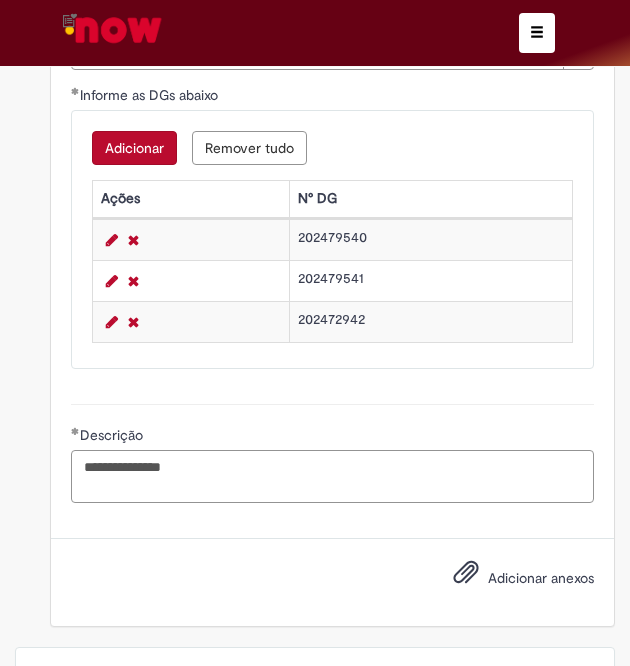 type on "**********" 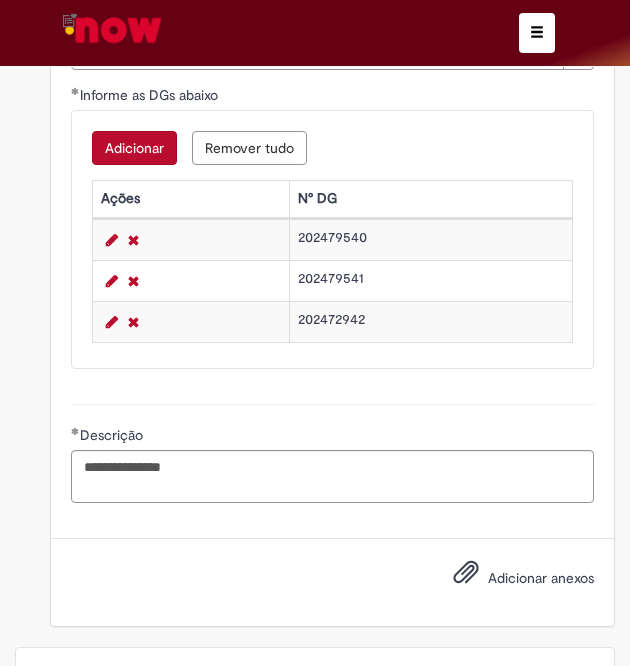 click on "**********" at bounding box center (332, -119) 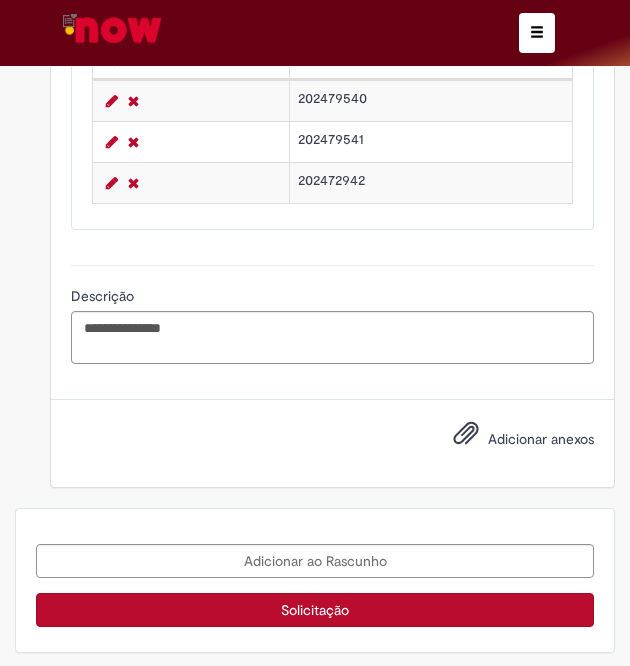 click on "Solicitação" at bounding box center (315, 610) 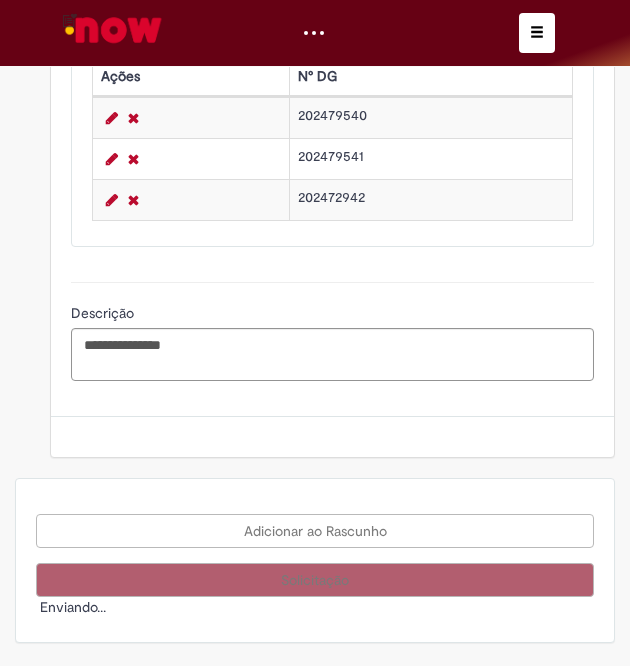 scroll, scrollTop: 1288, scrollLeft: 0, axis: vertical 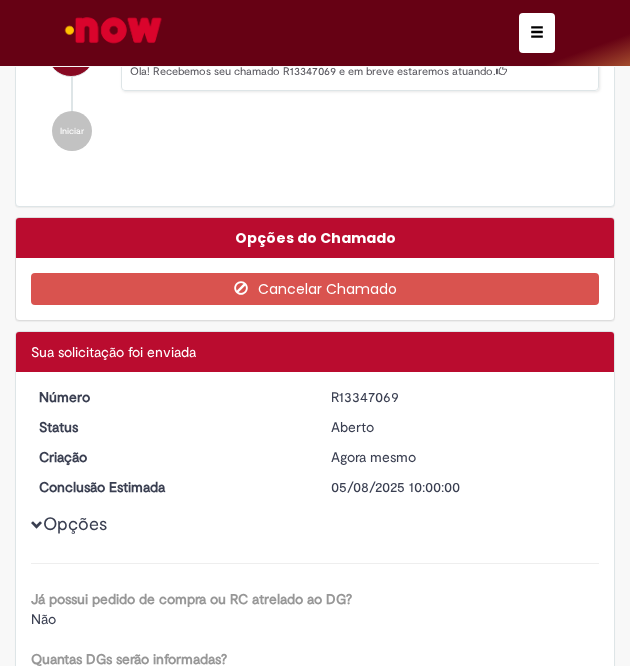 drag, startPoint x: 320, startPoint y: 389, endPoint x: 418, endPoint y: 397, distance: 98.32599 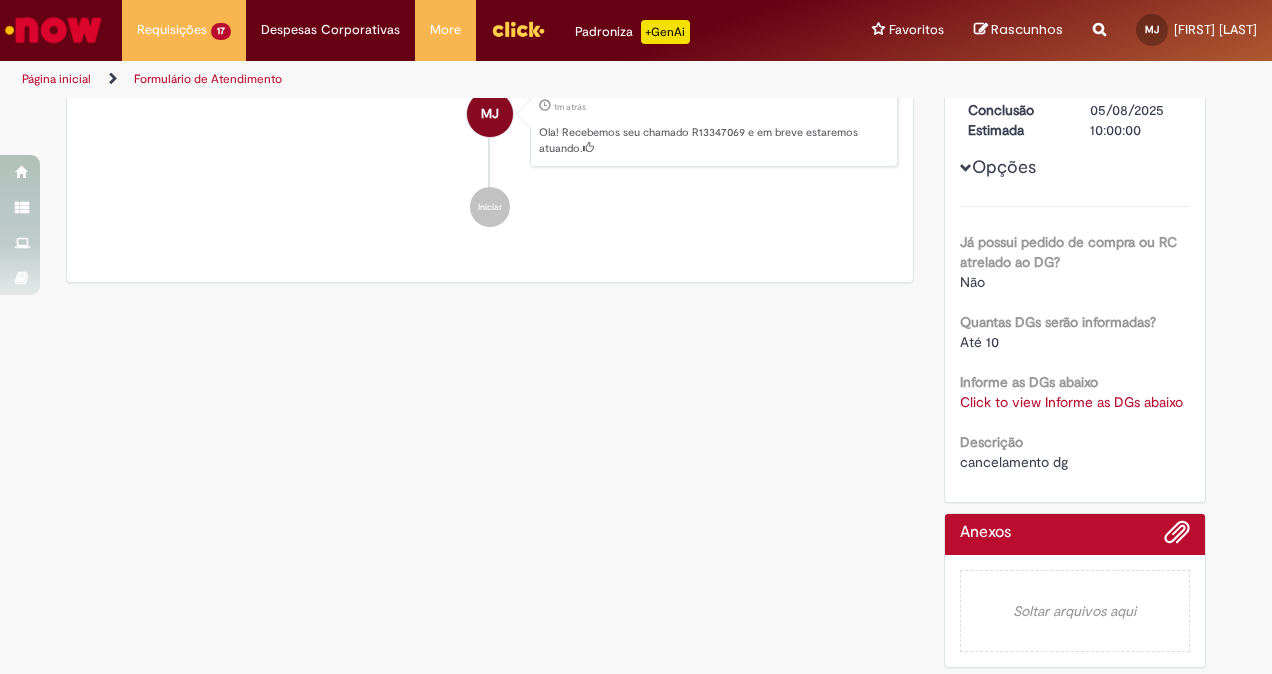 scroll, scrollTop: 0, scrollLeft: 0, axis: both 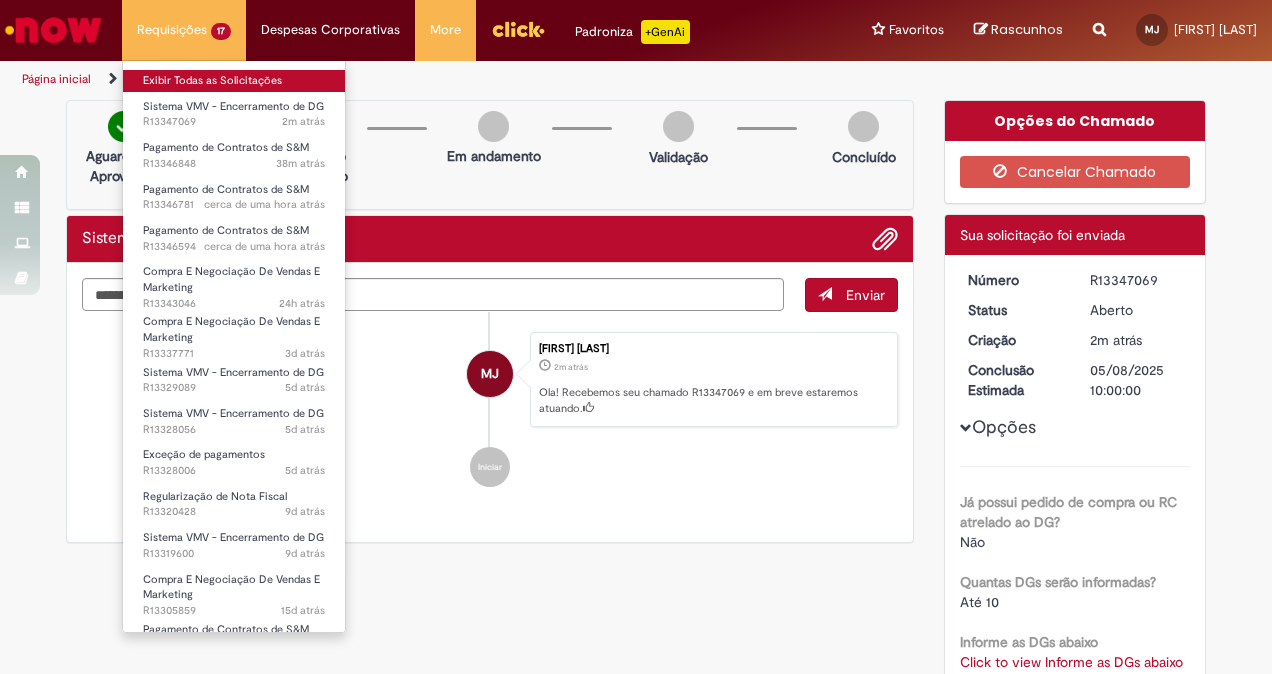 click on "Exibir Todas as Solicitações" at bounding box center (234, 81) 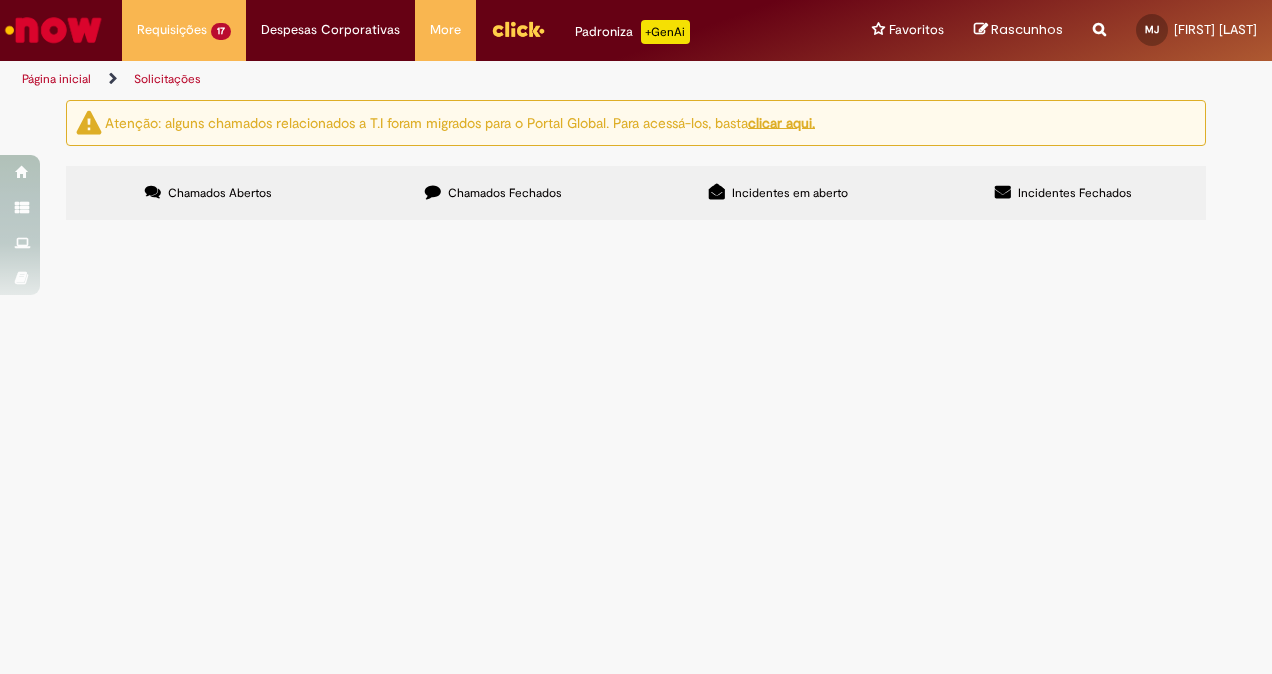 scroll, scrollTop: 119, scrollLeft: 0, axis: vertical 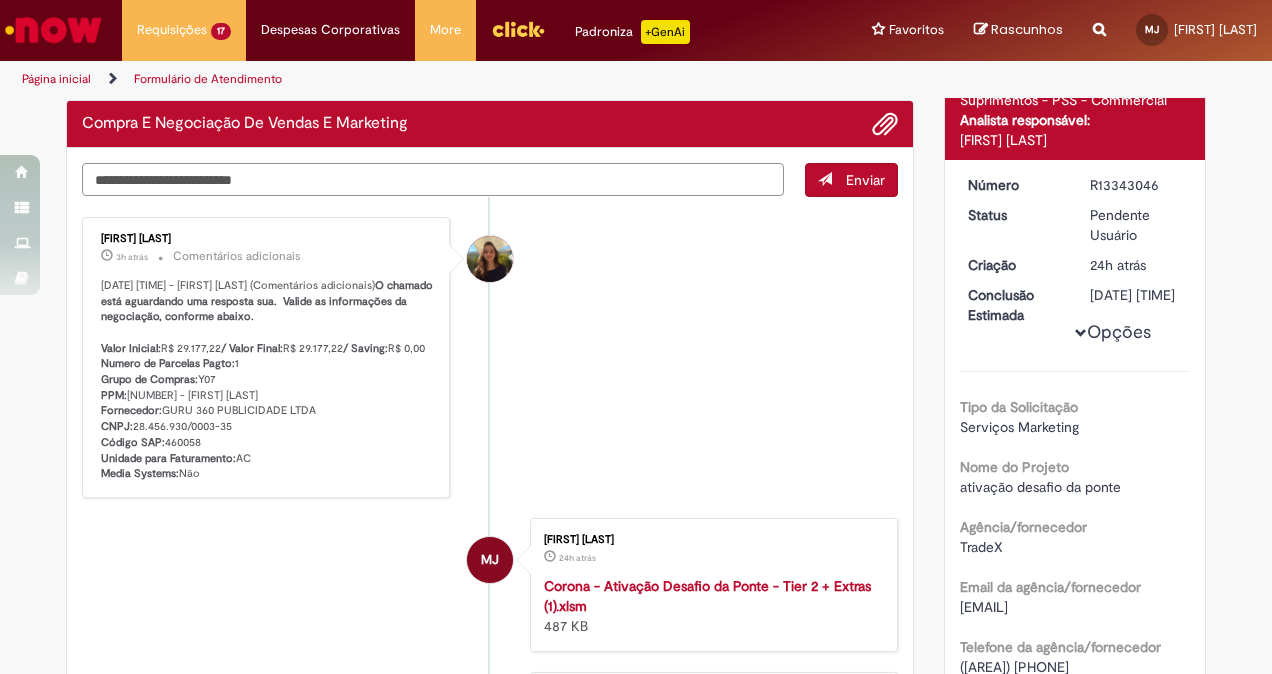 click at bounding box center (433, 179) 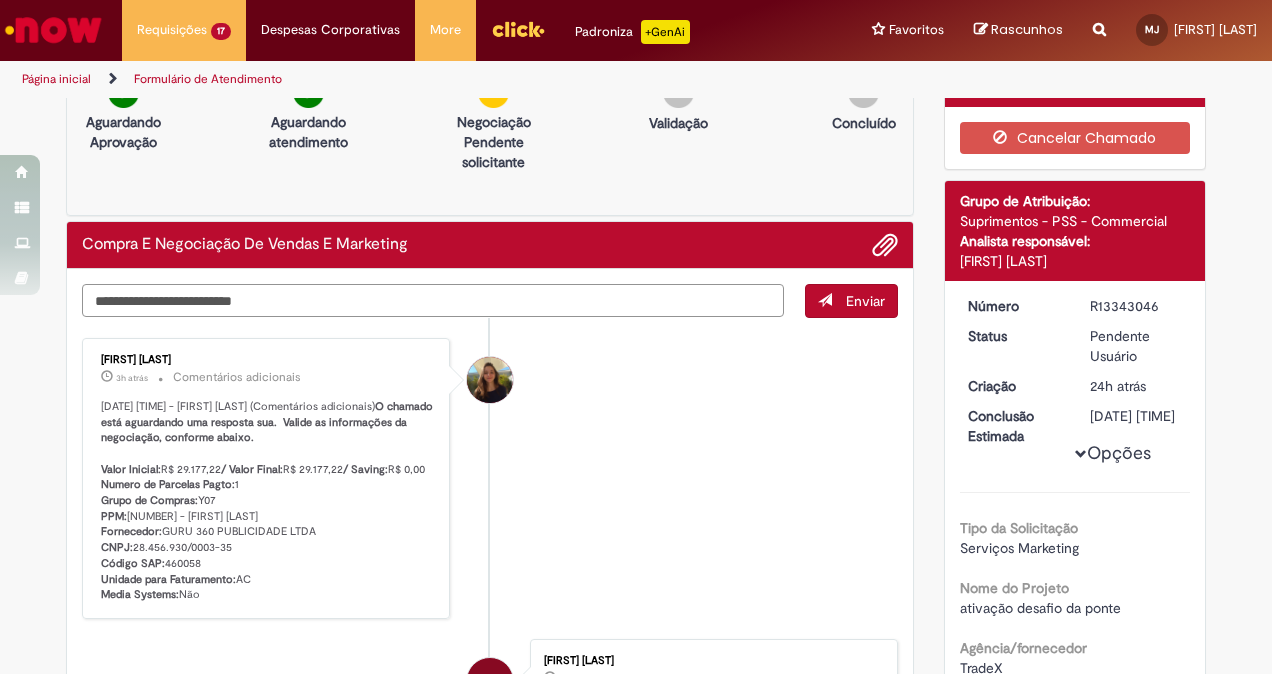 scroll, scrollTop: 0, scrollLeft: 0, axis: both 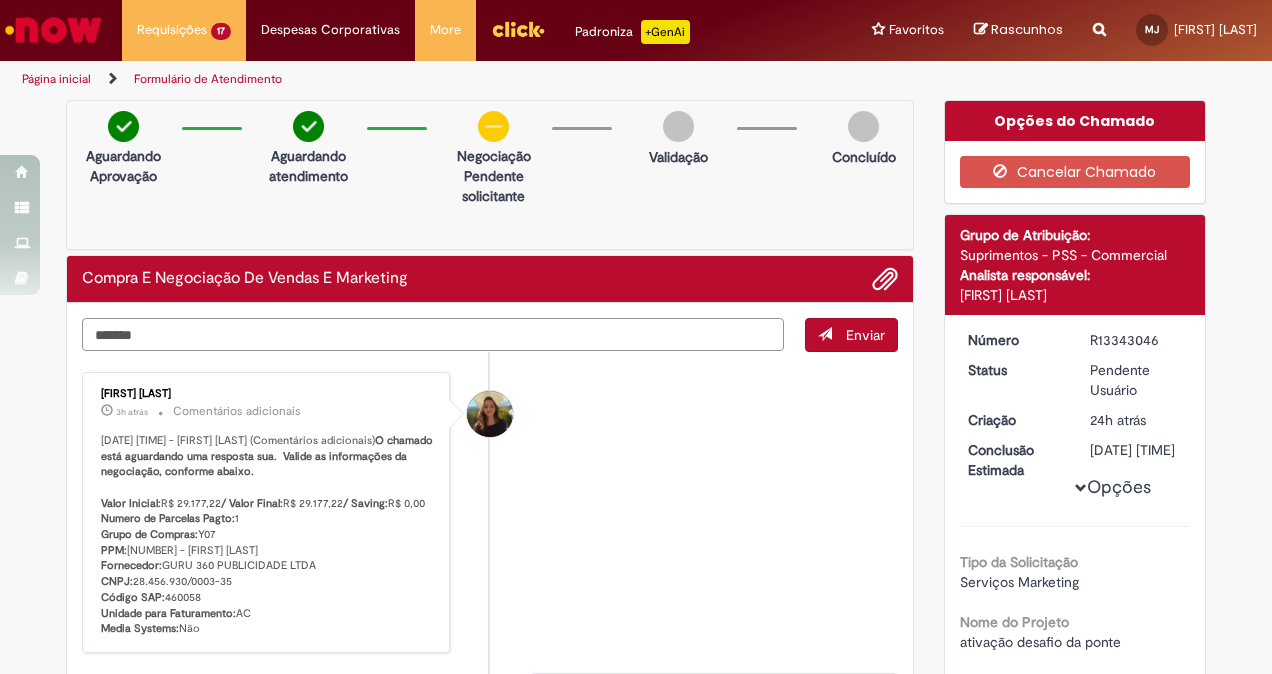 type on "********" 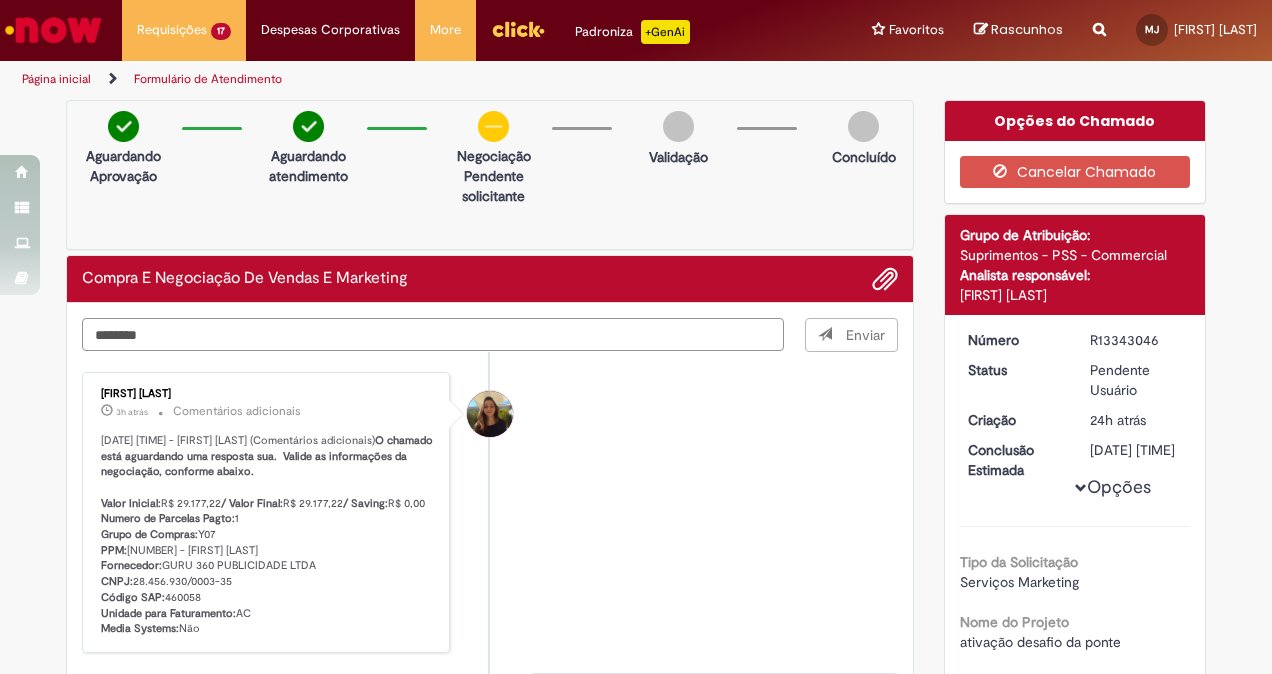 type 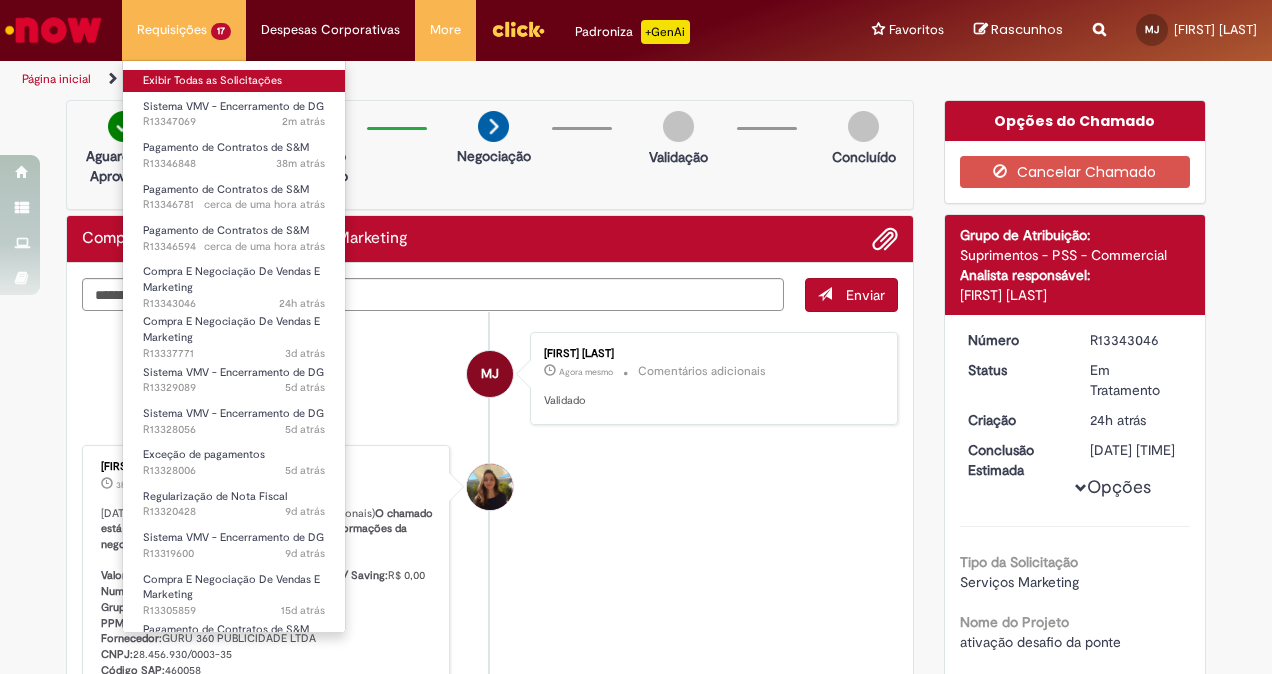 click on "Exibir Todas as Solicitações" at bounding box center (234, 81) 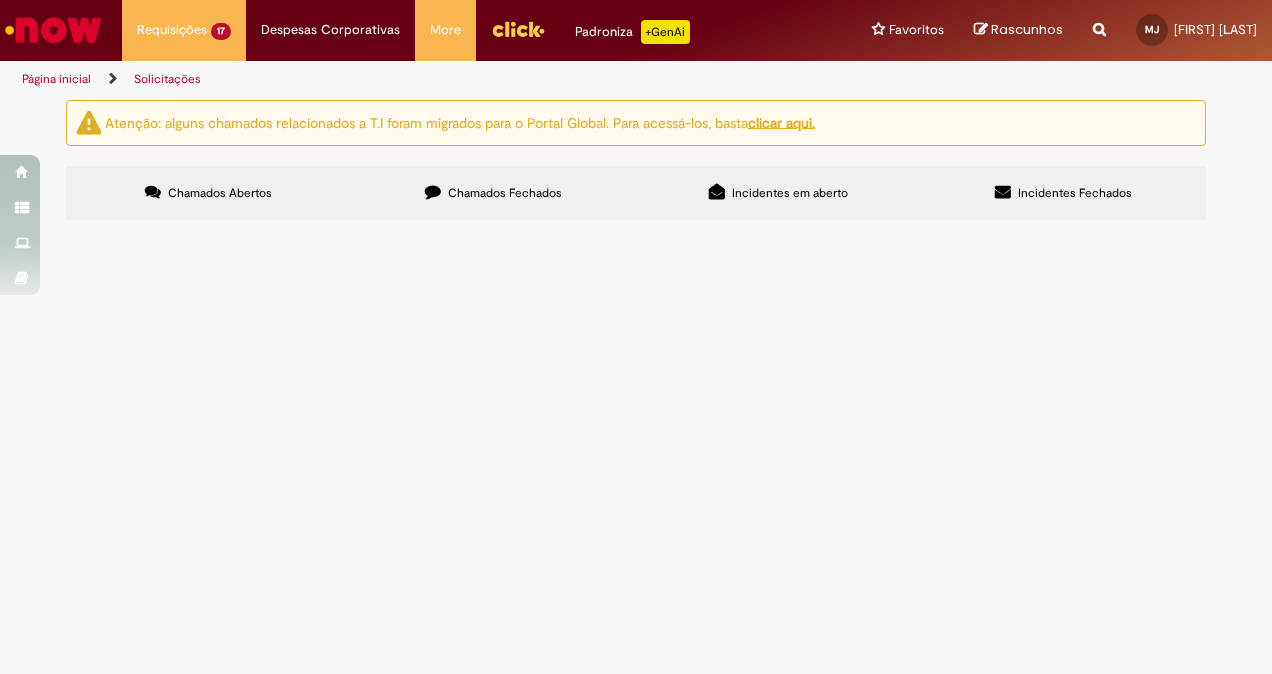 scroll, scrollTop: 75, scrollLeft: 0, axis: vertical 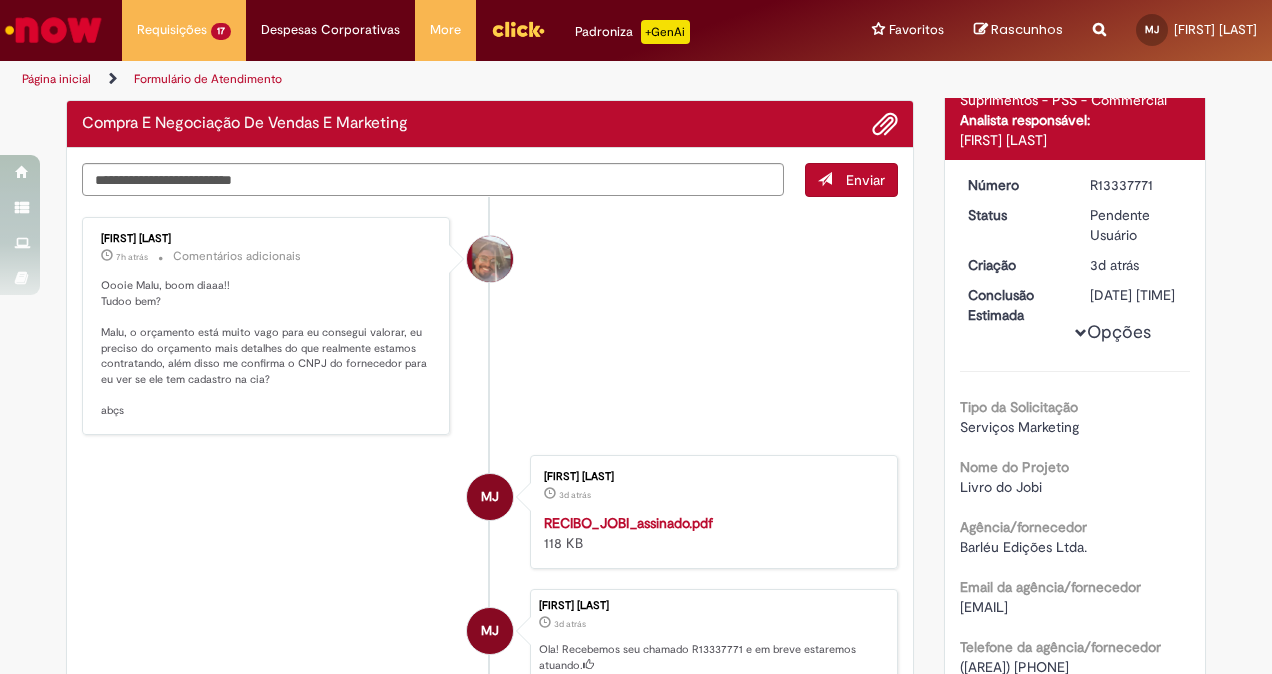 click on "Formulário de Atendimento
Verificar Código de Barras
Aguardando Aprovação
Aguardando atendimento
Em andamento
Validação
Concluído
Enviar
[FIRST] [LAST]
7h atrás 7 horas atrás     Comentários adicionais
Oooie Malu, boom diaaa!!
Tudoo bem?
Malu, o orçamento está muito vago para eu consegui valorar, eu preciso do orçamento mais detalhes do que realmente estamos contratando, além disso me confirma o CNPJ do fornecedor para eu ver se ele tem cadastro na cia?
abçs
MJ
[NAME]
3d atrás 3 dias atrás
118 KB" at bounding box center [490, 474] 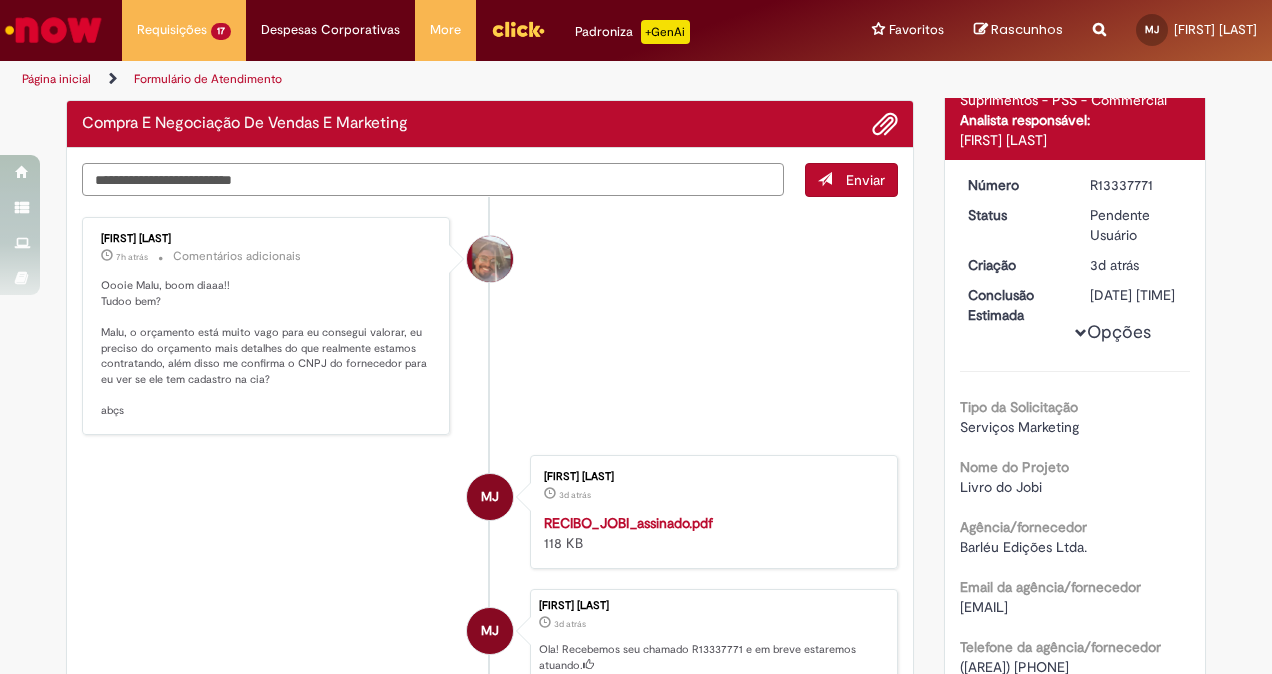 click at bounding box center (433, 179) 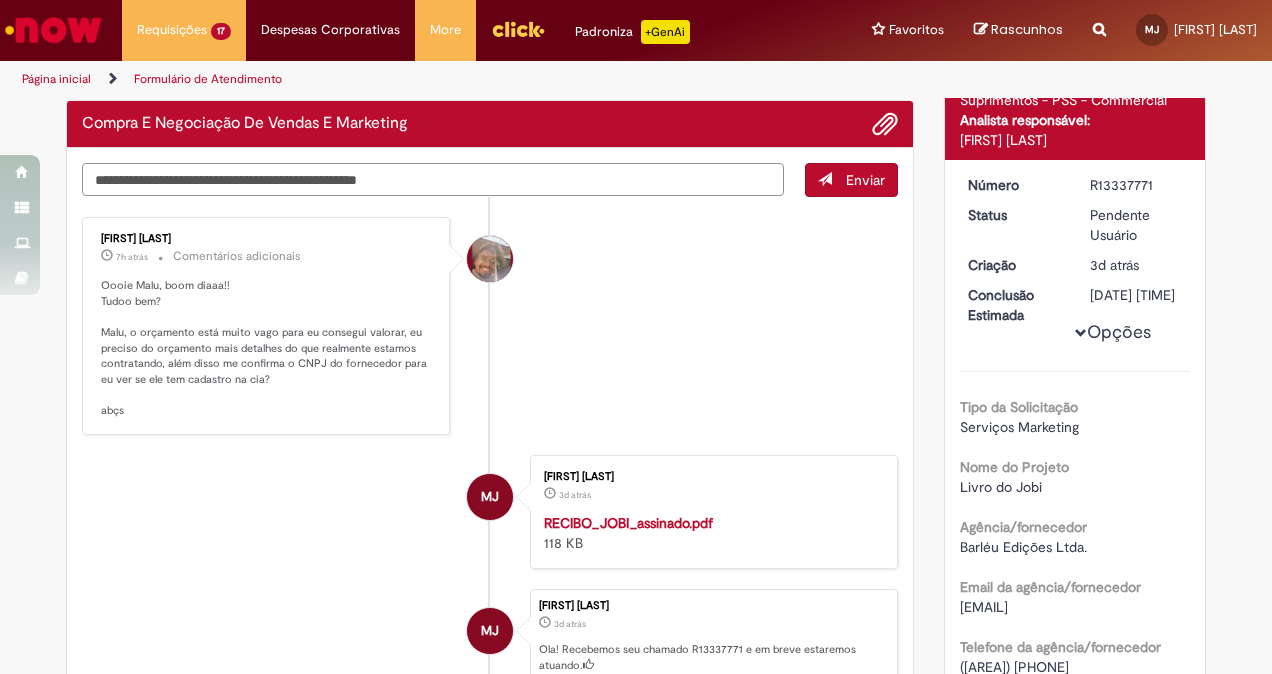 paste on "**********" 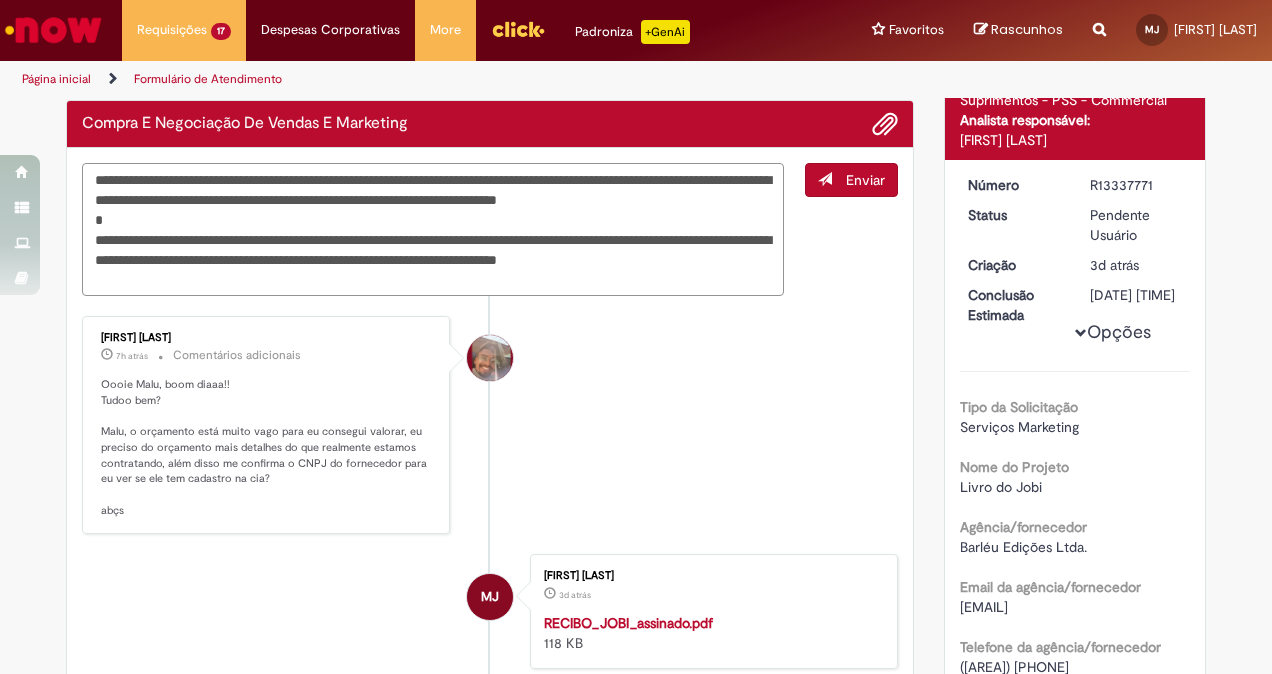 drag, startPoint x: 424, startPoint y: 176, endPoint x: 629, endPoint y: 175, distance: 205.00244 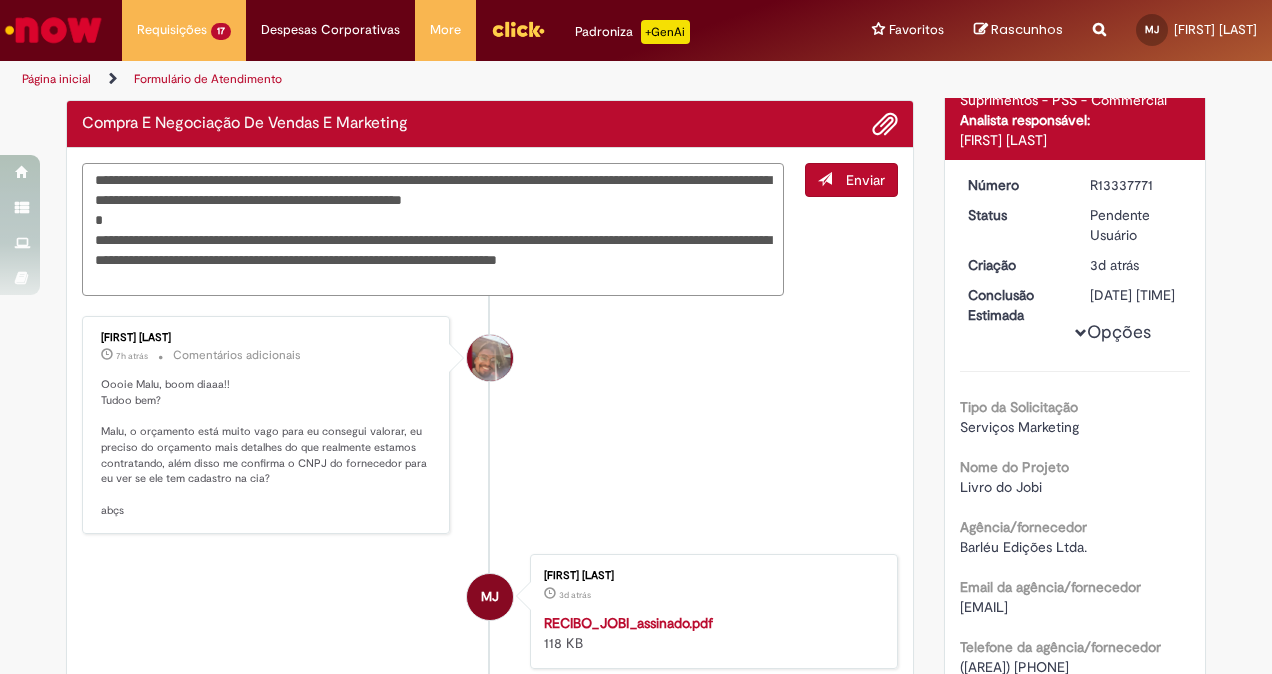 drag, startPoint x: 680, startPoint y: 178, endPoint x: 734, endPoint y: 178, distance: 54 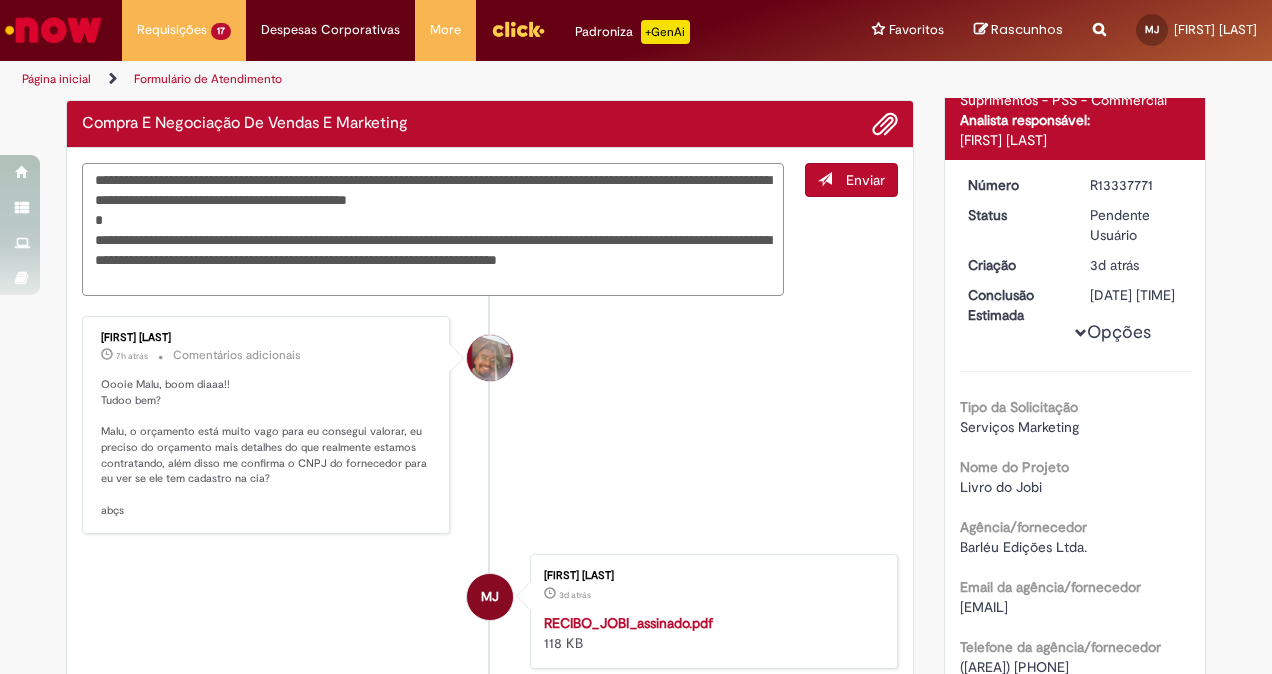 click on "**********" at bounding box center [433, 229] 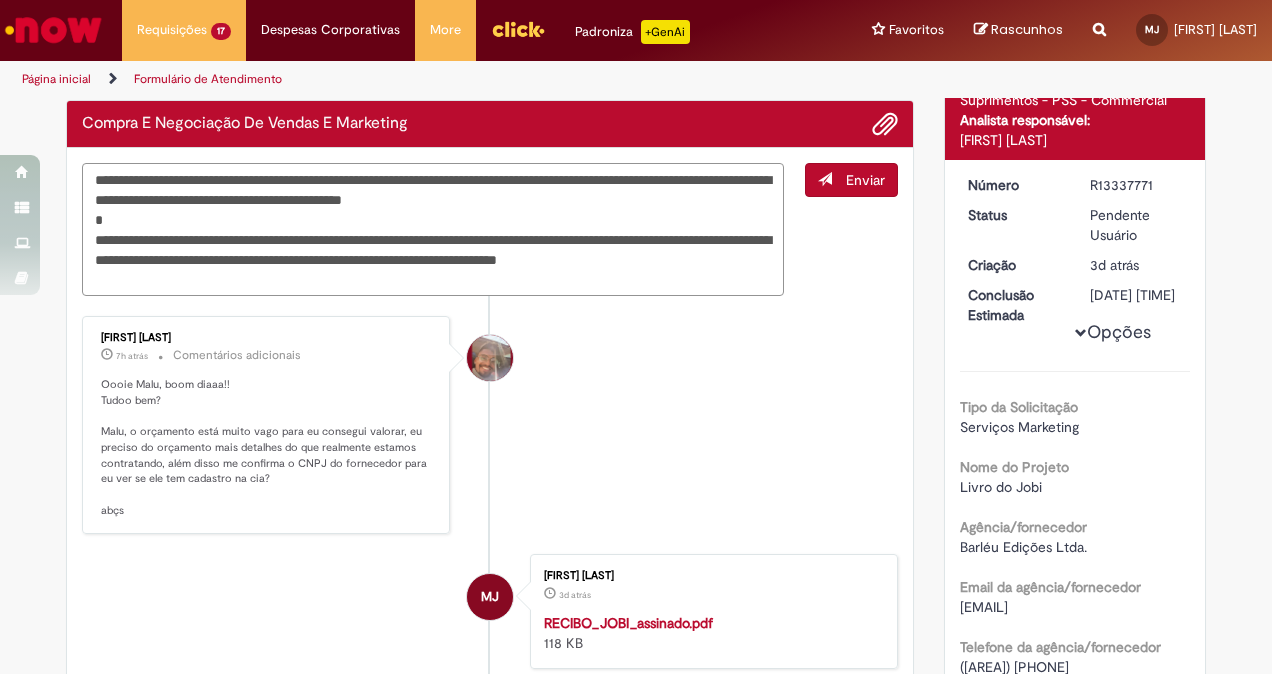 click on "**********" at bounding box center [433, 229] 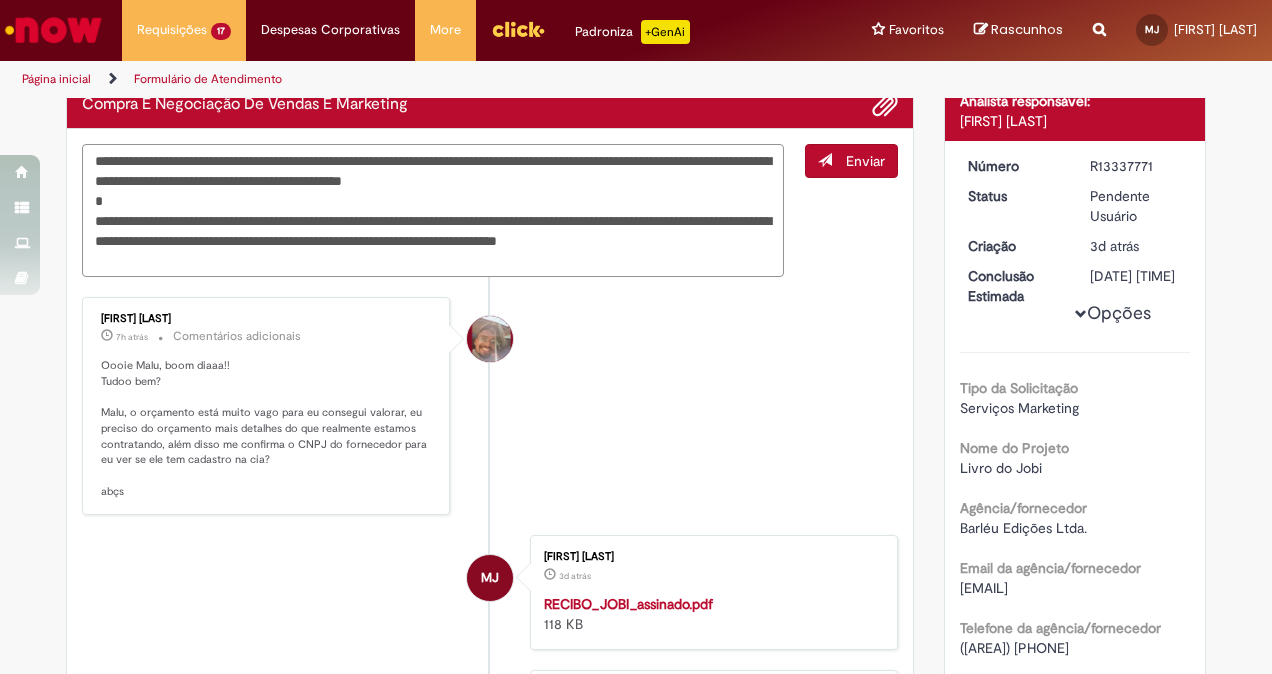 scroll, scrollTop: 177, scrollLeft: 0, axis: vertical 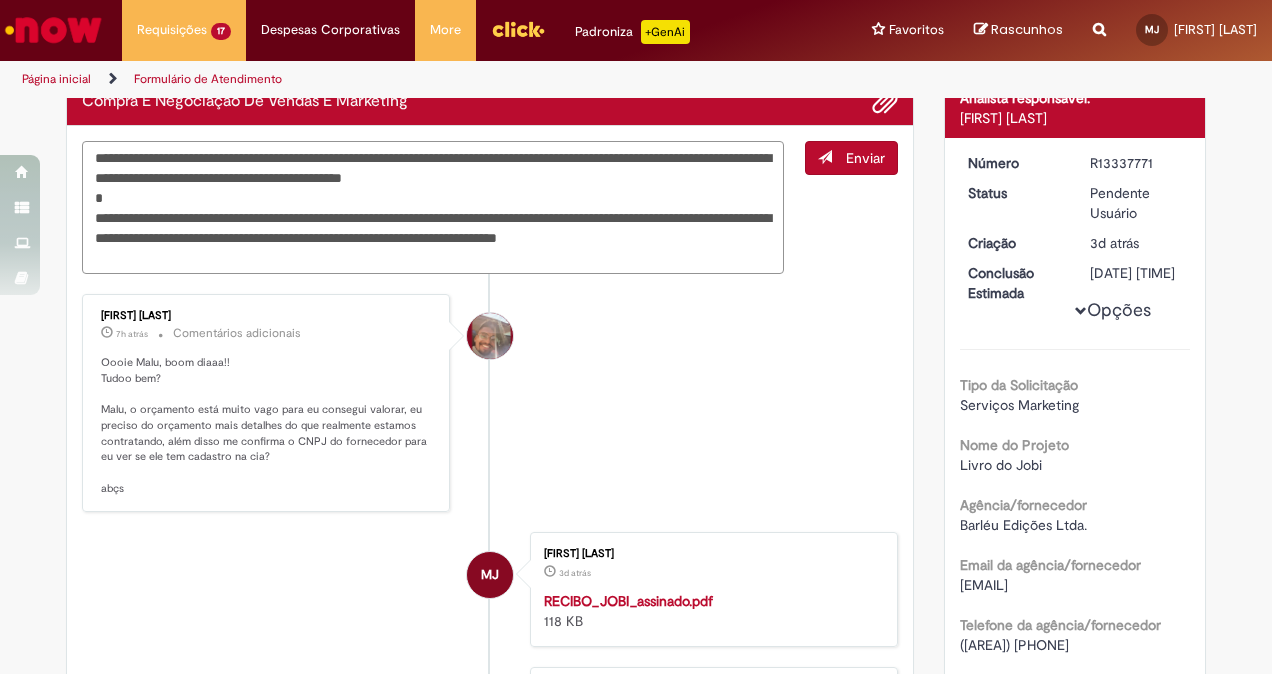 click on "**********" at bounding box center (433, 207) 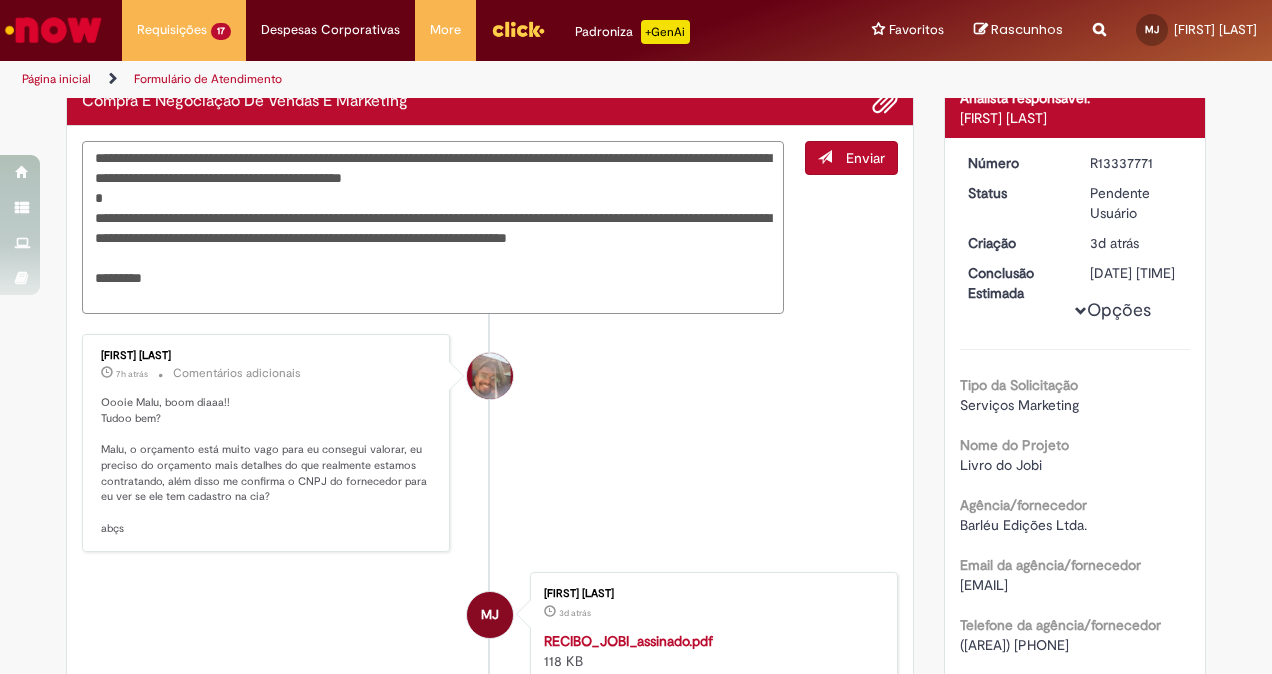 paste on "**********" 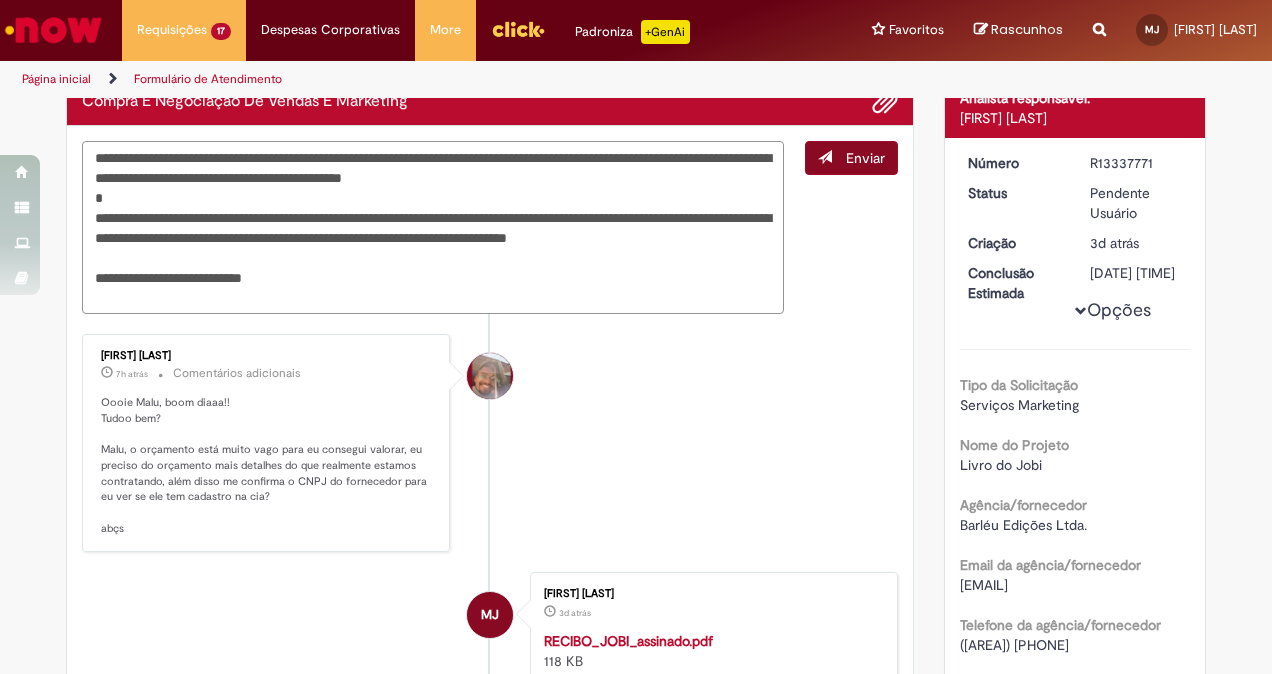 type on "**********" 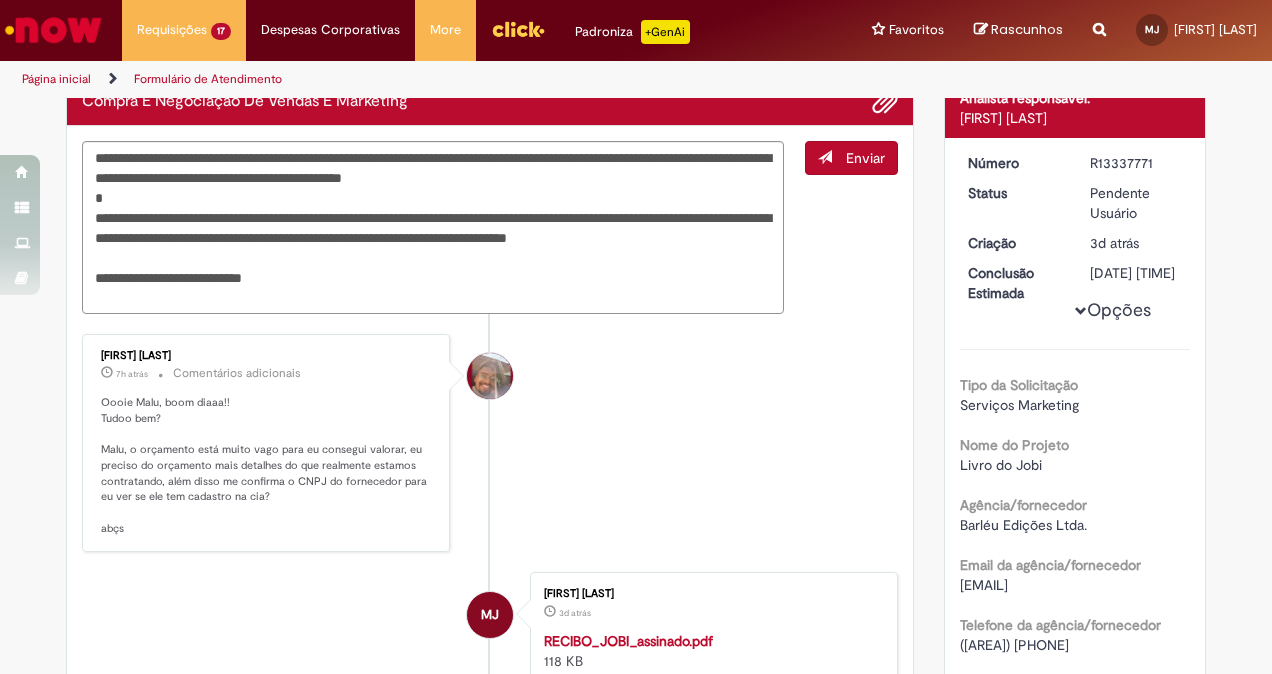 click on "Enviar" at bounding box center [865, 158] 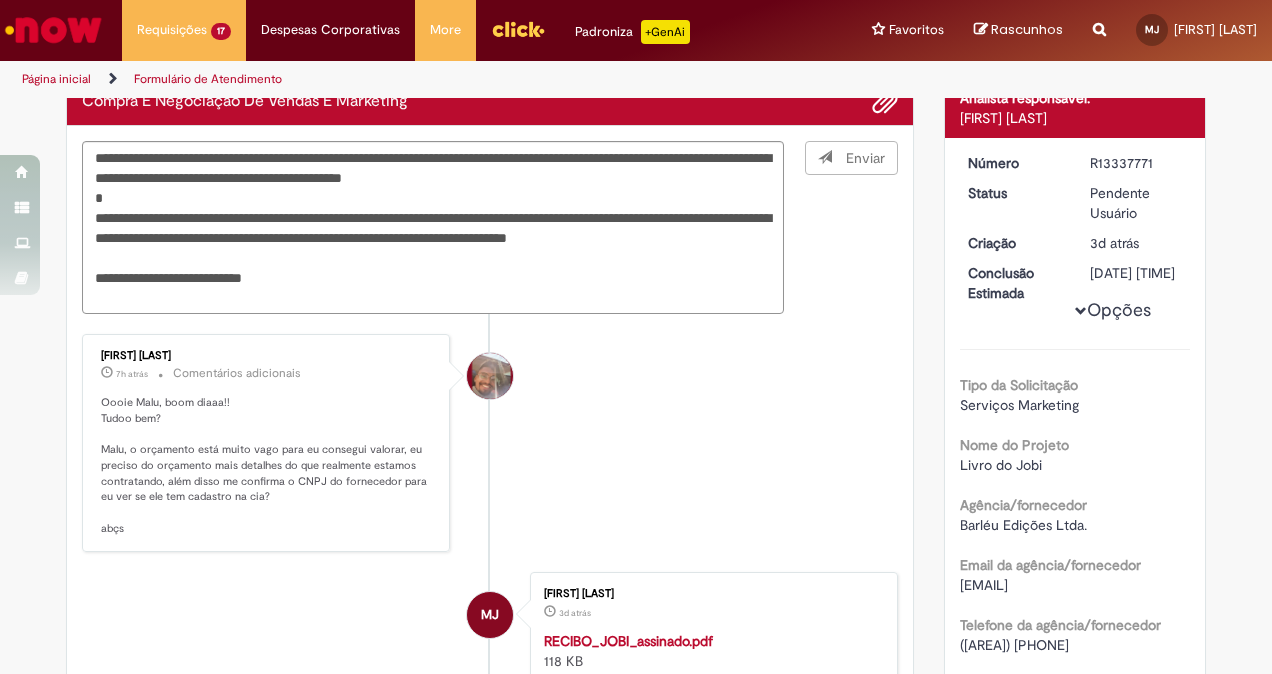 type 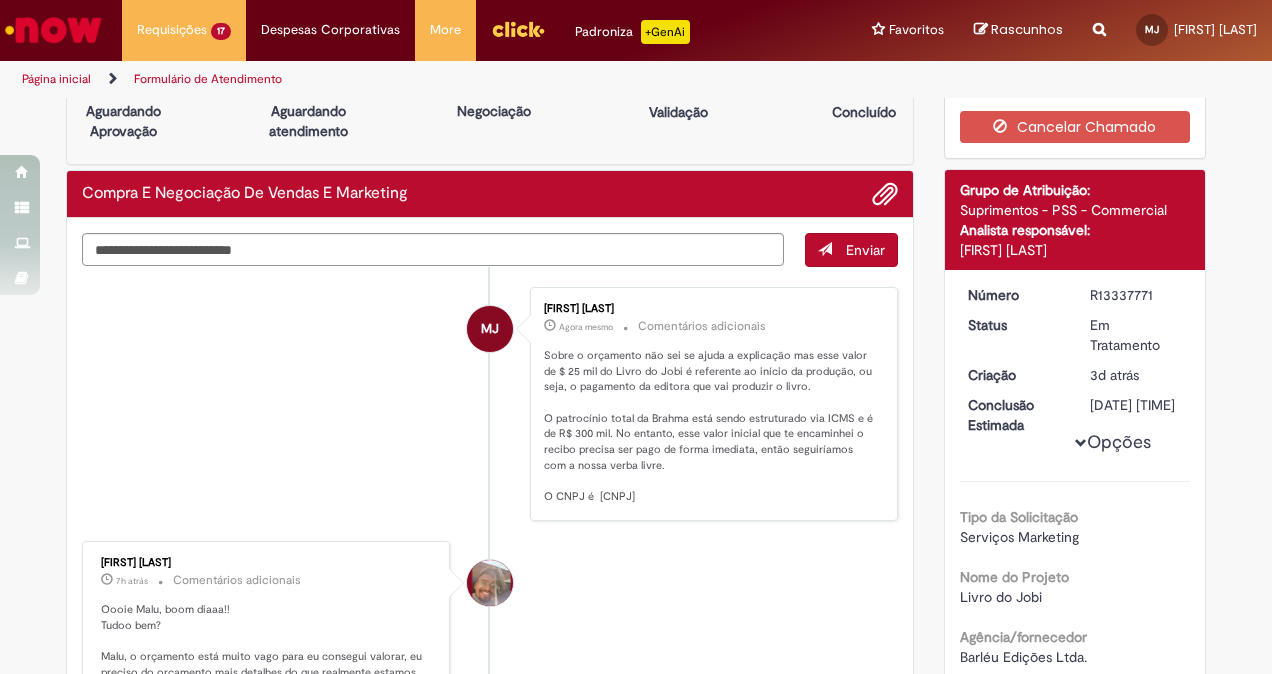 scroll, scrollTop: 0, scrollLeft: 0, axis: both 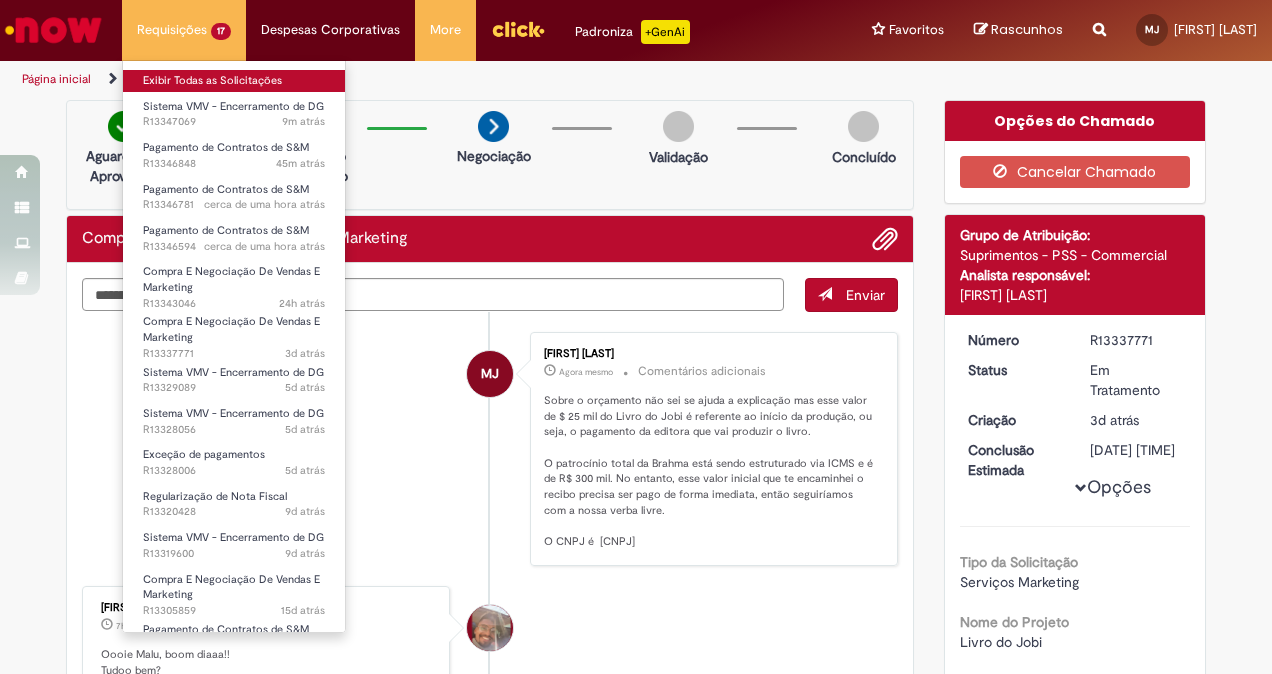 click on "Exibir Todas as Solicitações" at bounding box center (234, 81) 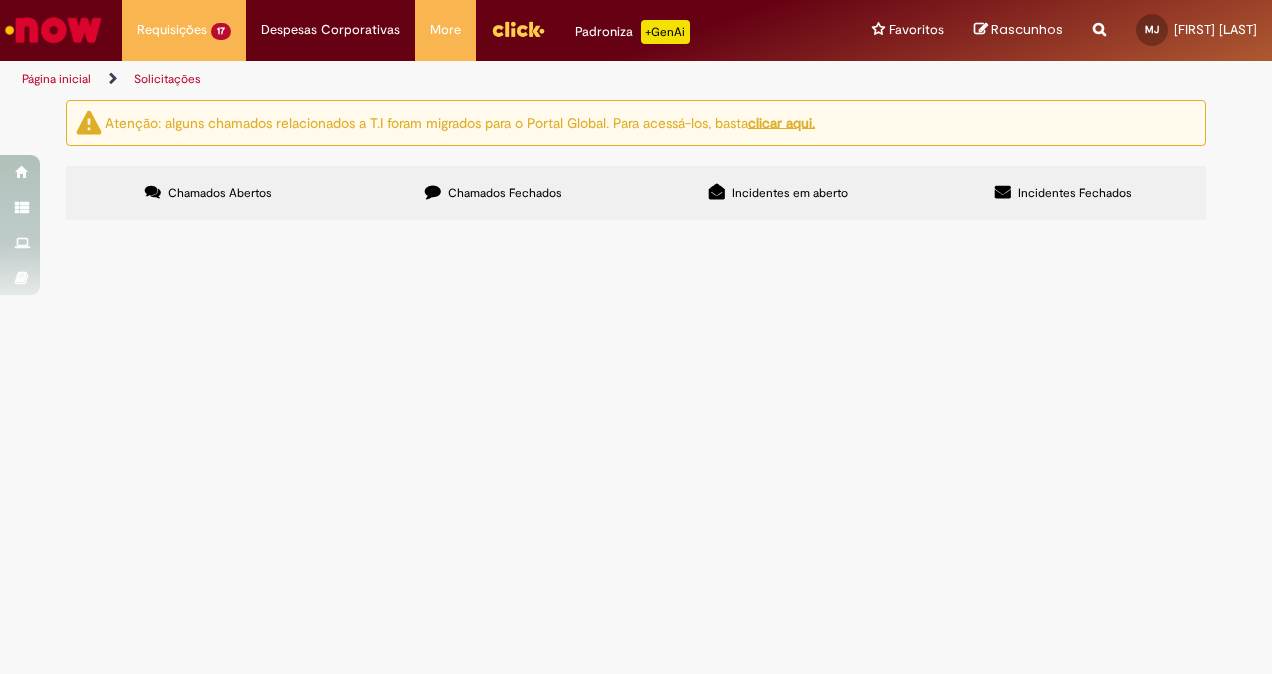 scroll, scrollTop: 228, scrollLeft: 0, axis: vertical 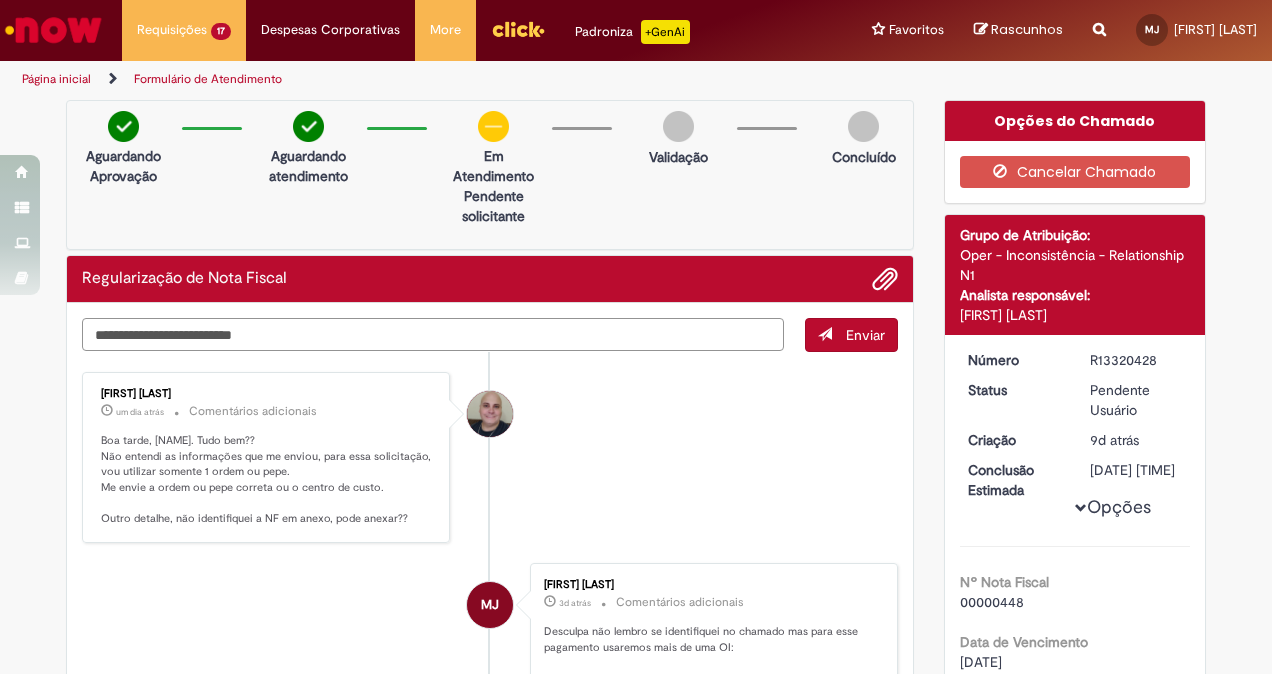 click at bounding box center (433, 334) 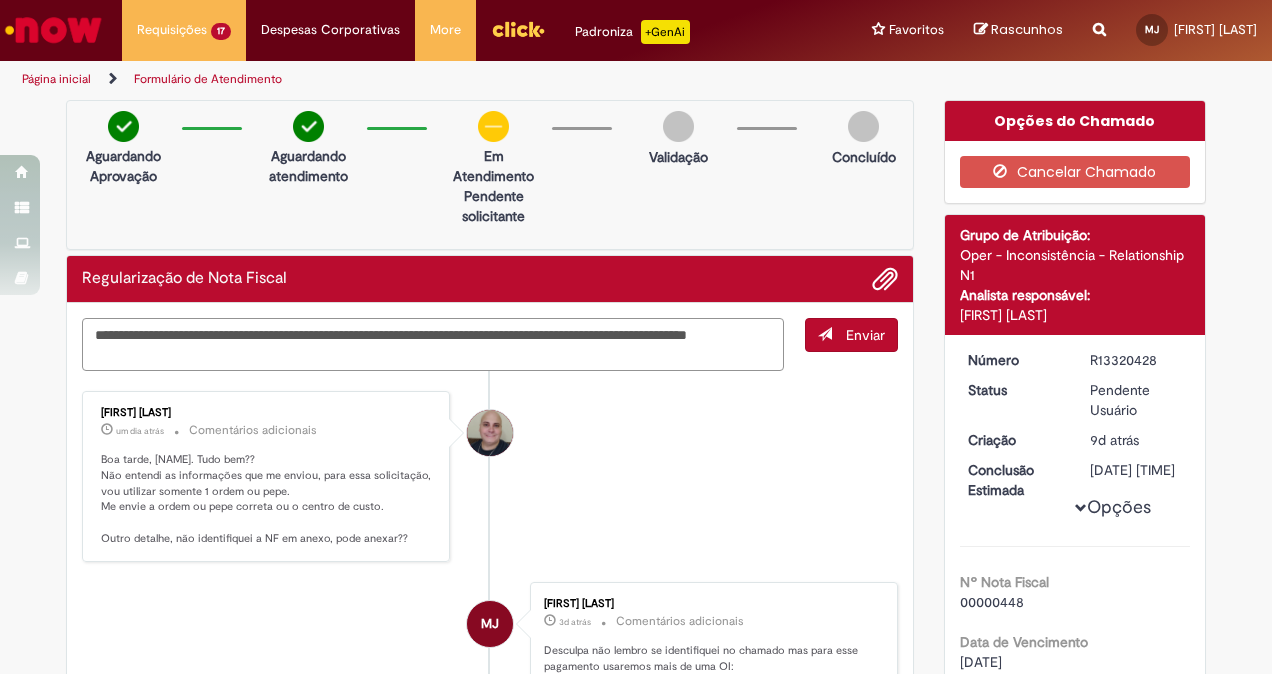 type on "**********" 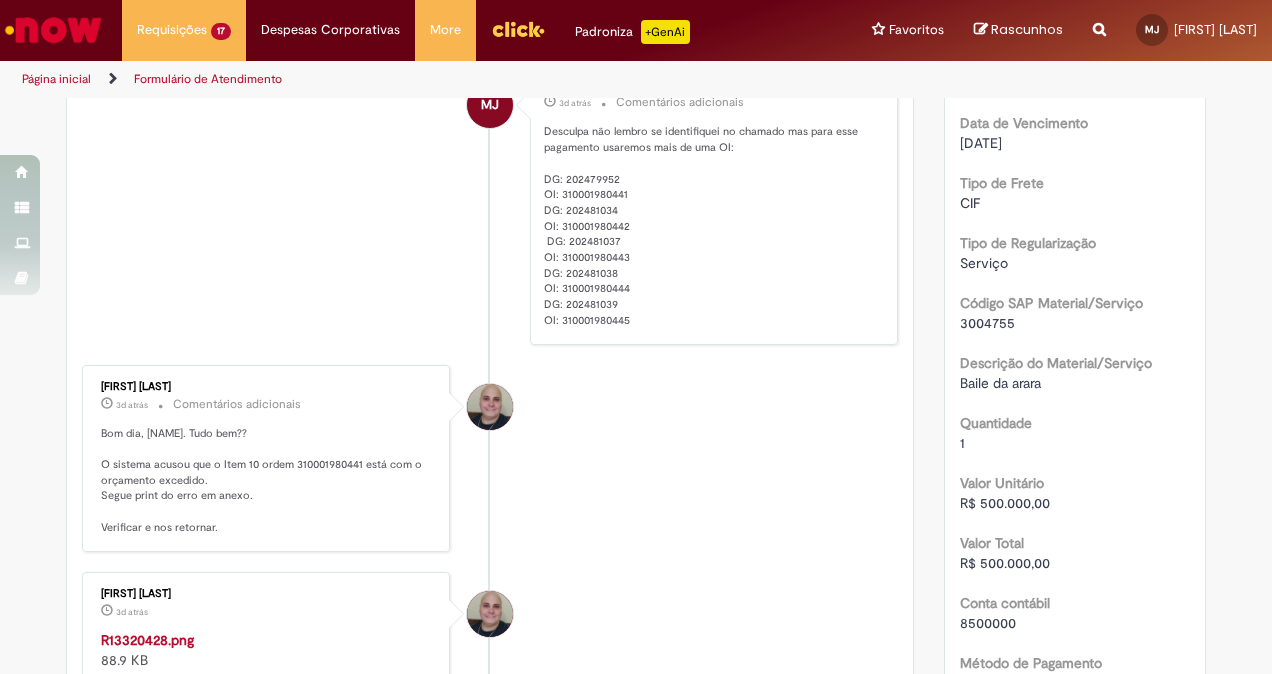 type 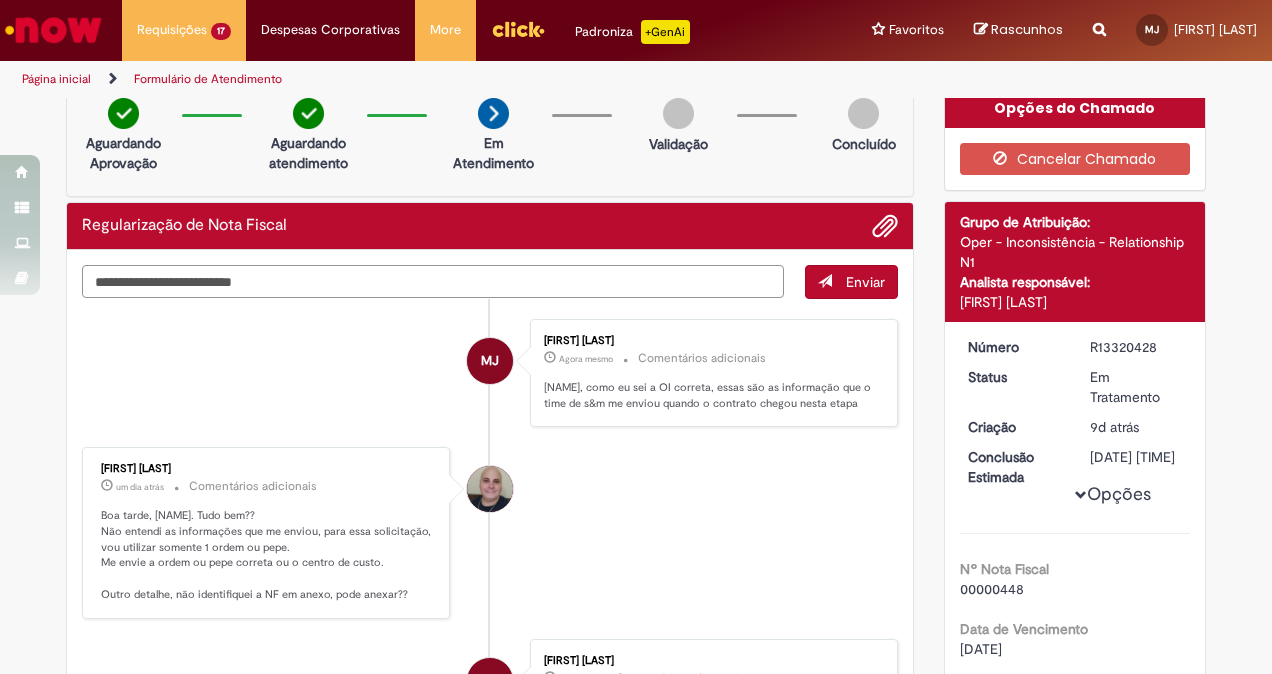 scroll, scrollTop: 0, scrollLeft: 0, axis: both 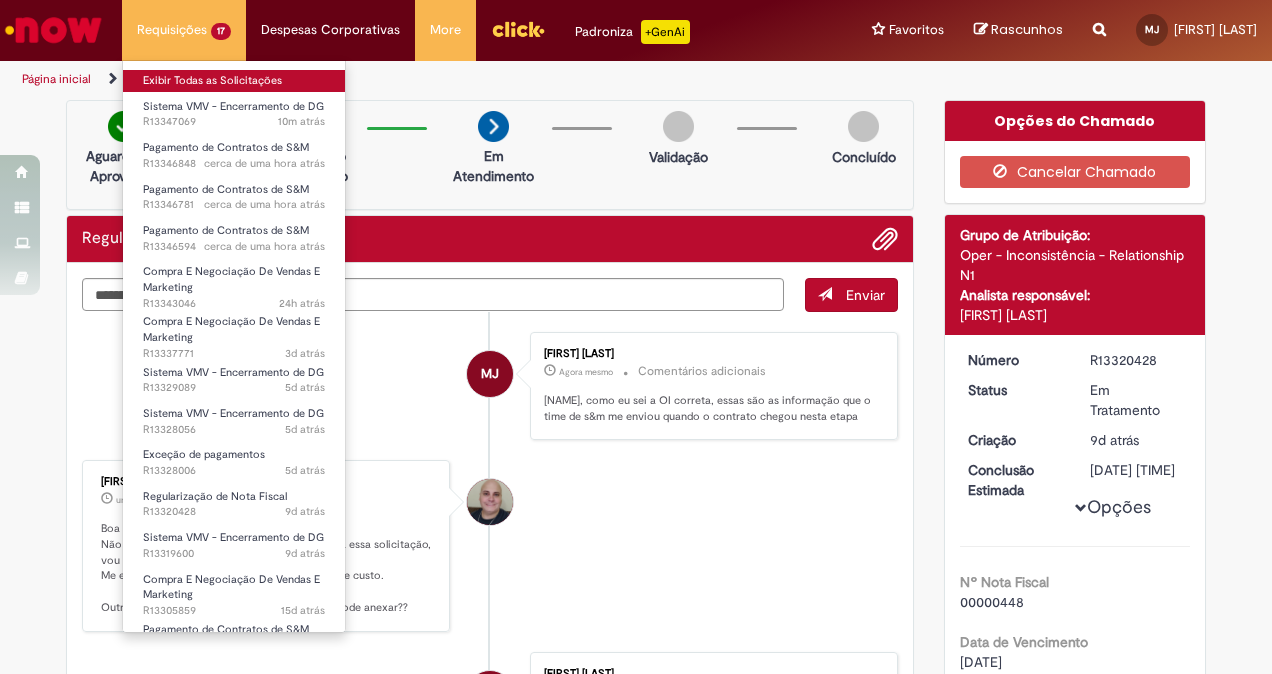 click on "Exibir Todas as Solicitações" at bounding box center (234, 81) 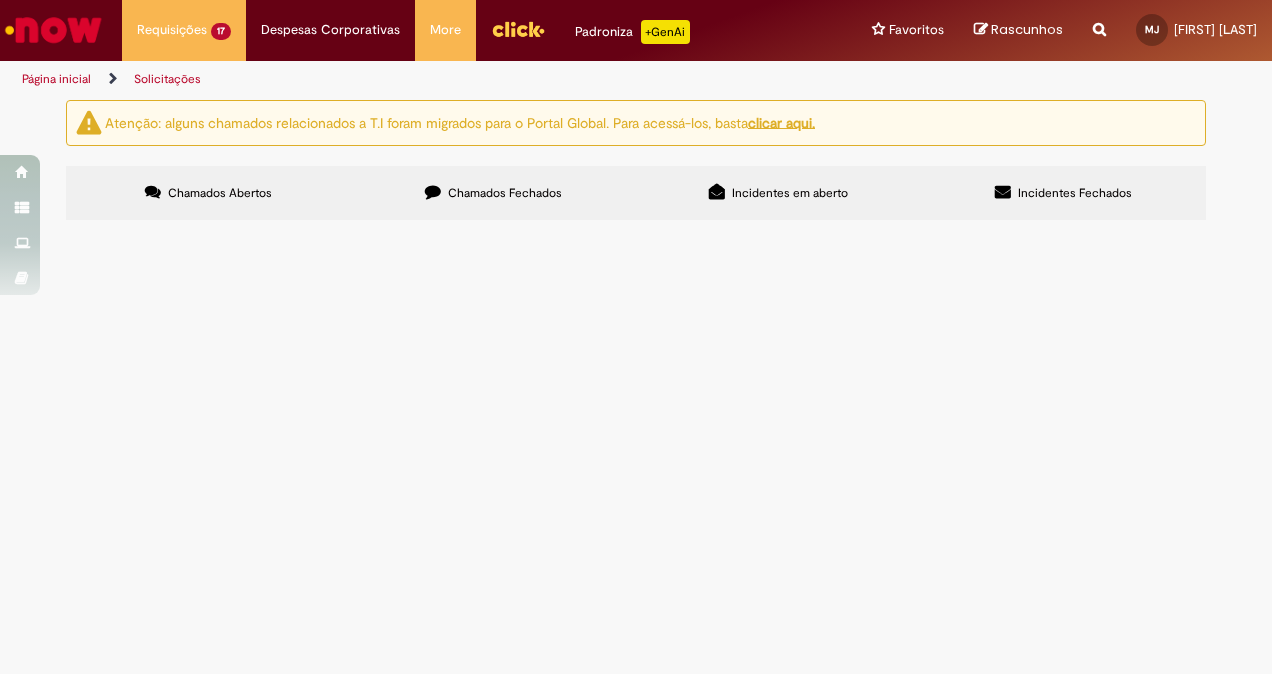 scroll, scrollTop: 151, scrollLeft: 0, axis: vertical 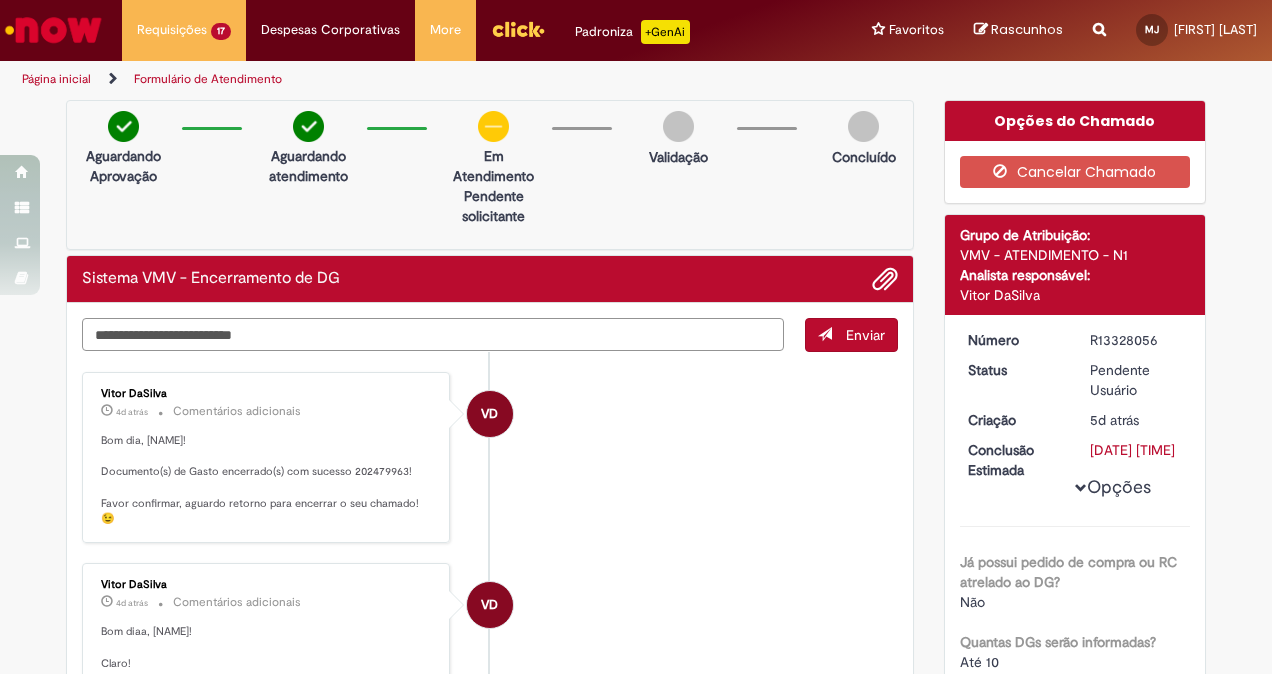 click at bounding box center [433, 334] 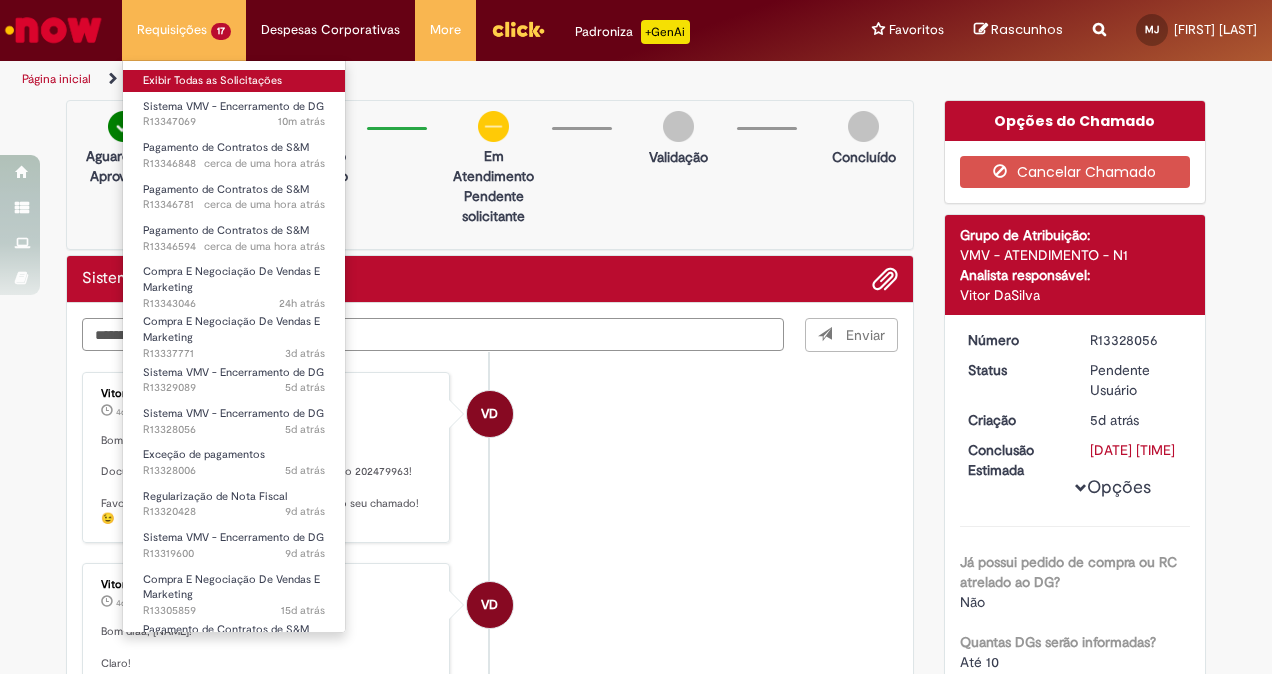 type on "**********" 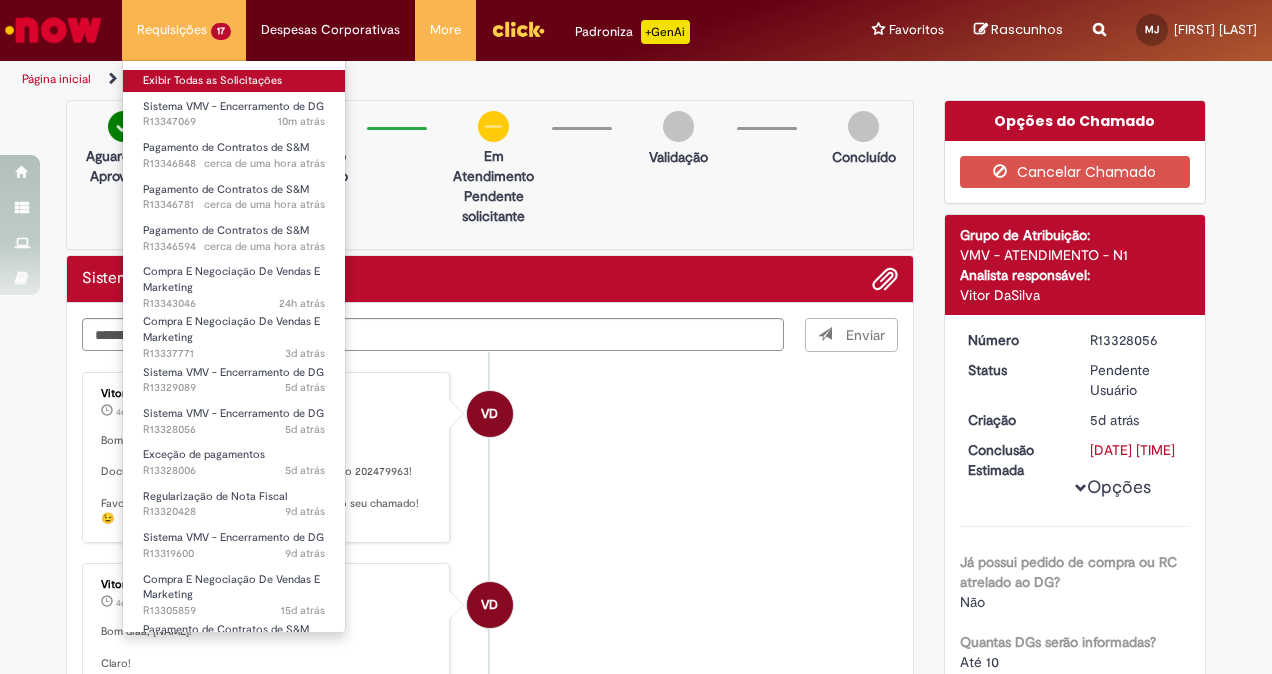 type 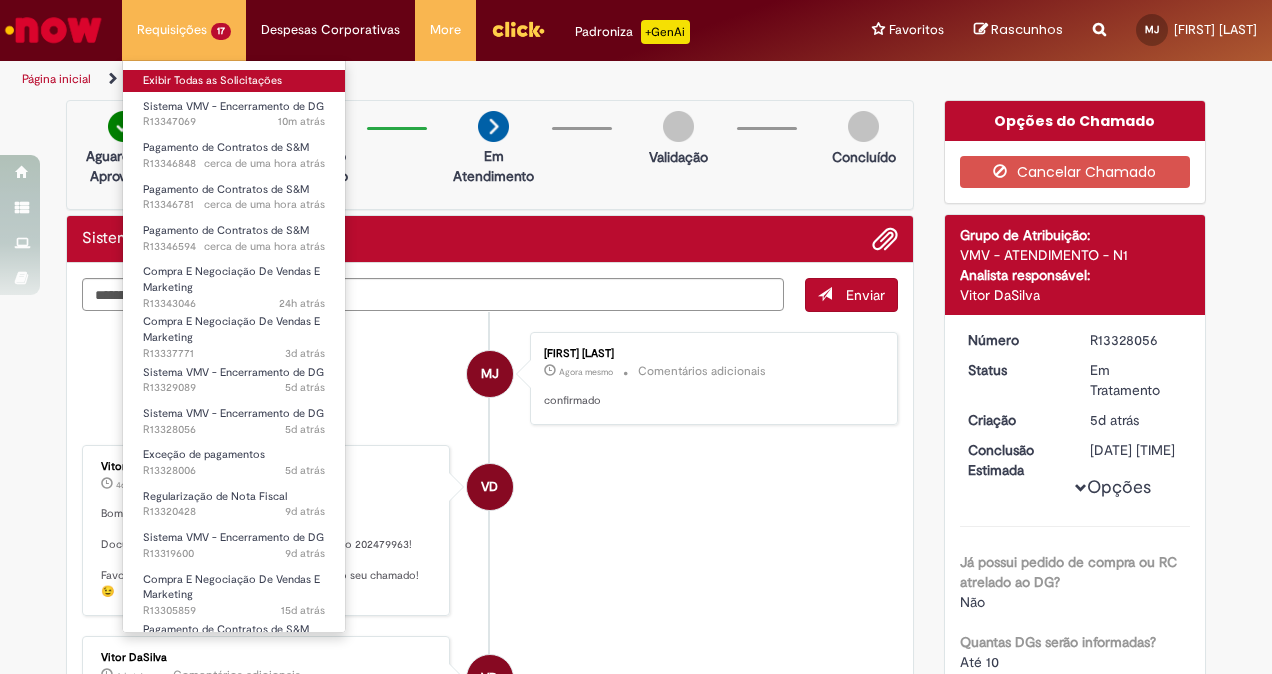 click on "Exibir Todas as Solicitações" at bounding box center [234, 81] 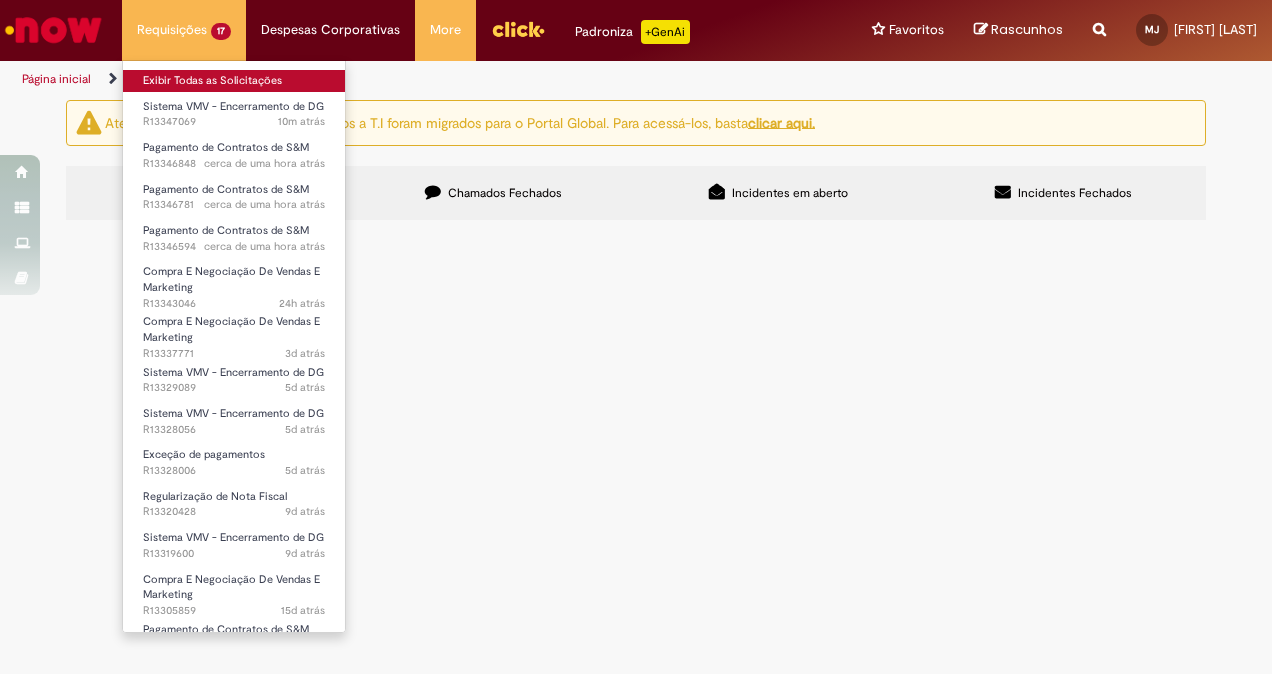 click on "Exibir Todas as Solicitações" at bounding box center [234, 81] 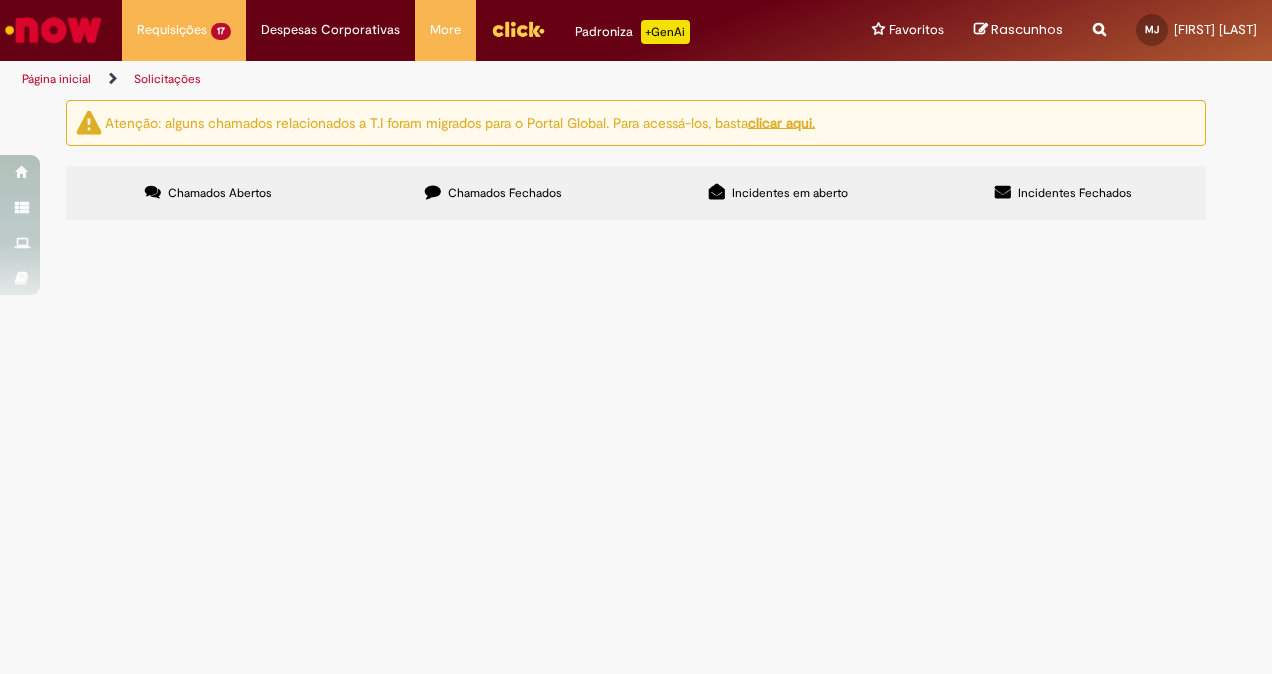 scroll, scrollTop: 244, scrollLeft: 0, axis: vertical 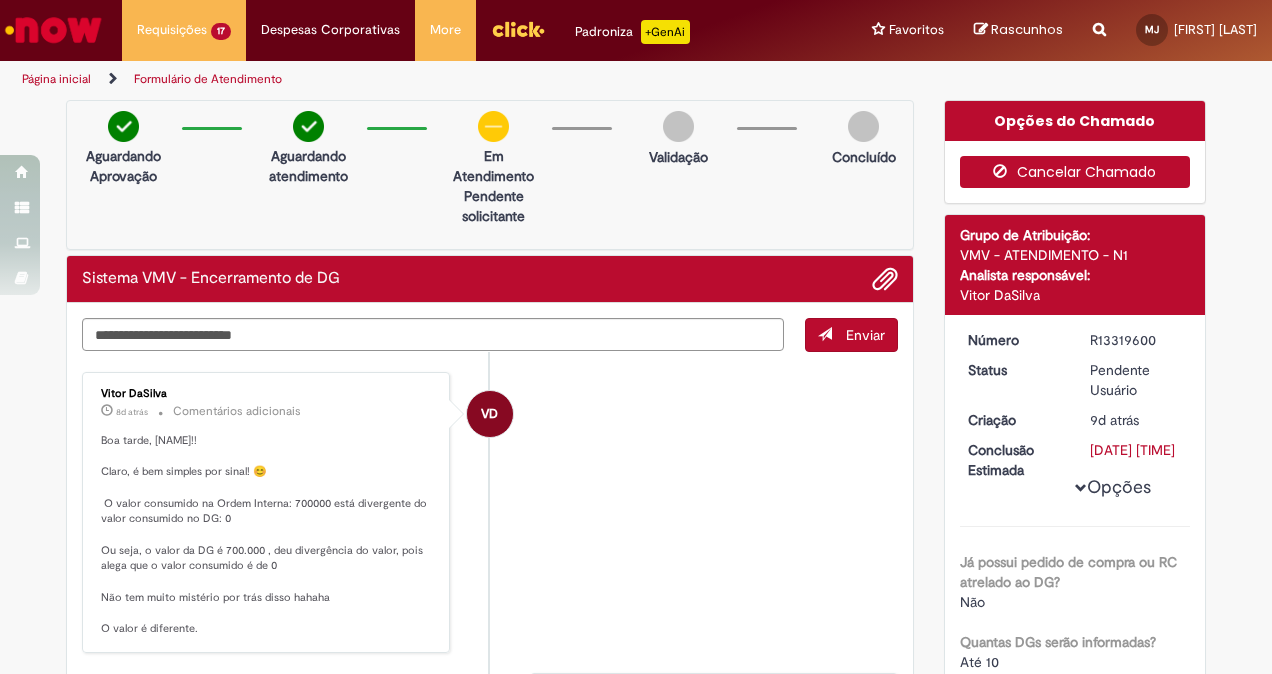 click on "Cancelar Chamado" at bounding box center [1075, 172] 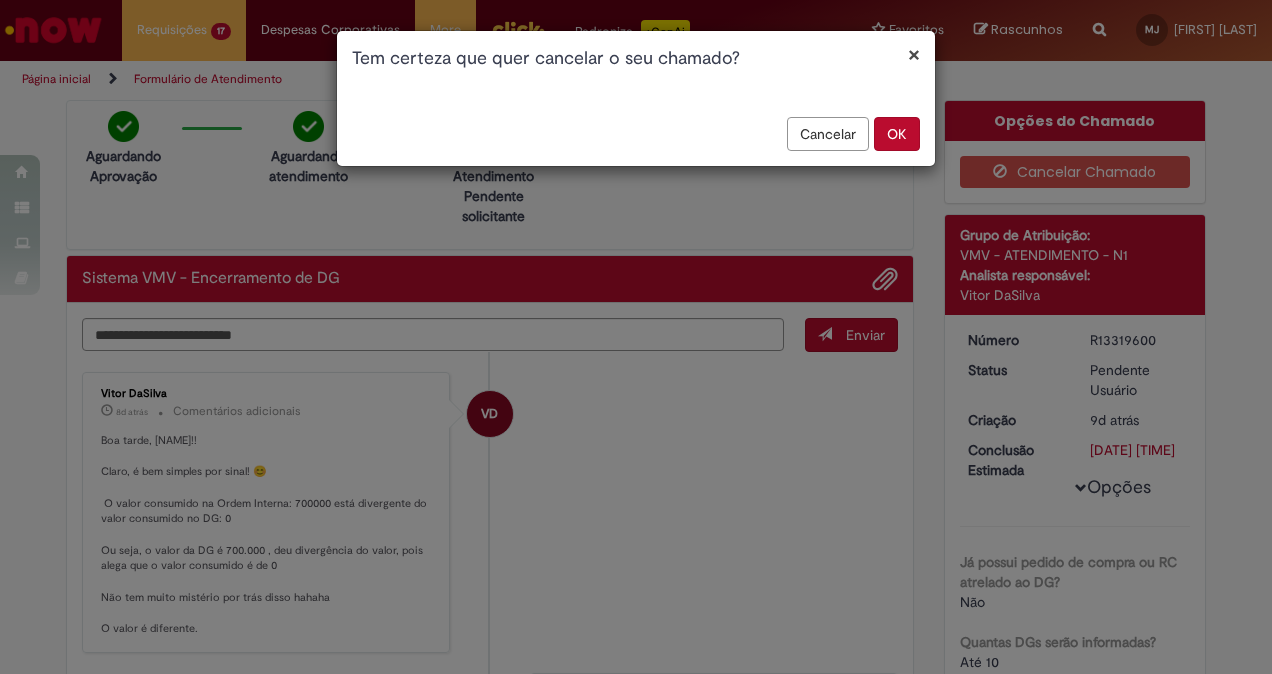 click on "Cancelar OK" at bounding box center [636, 141] 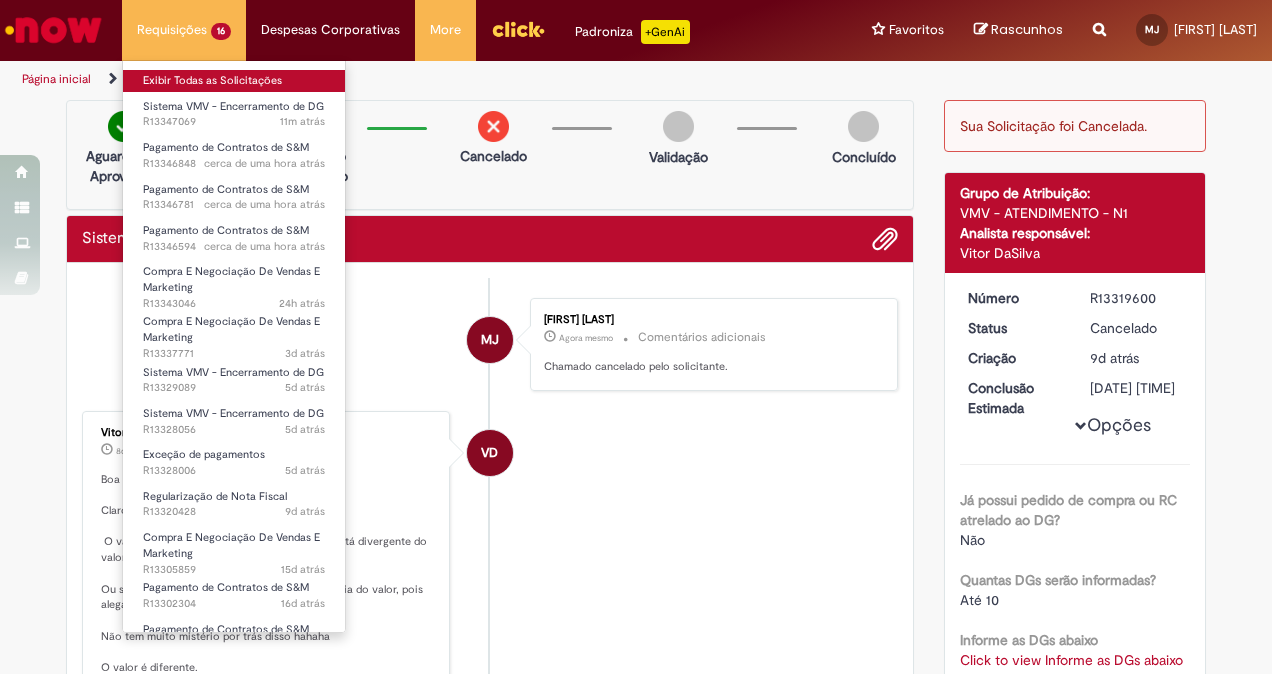 click on "Exibir Todas as Solicitações" at bounding box center (234, 81) 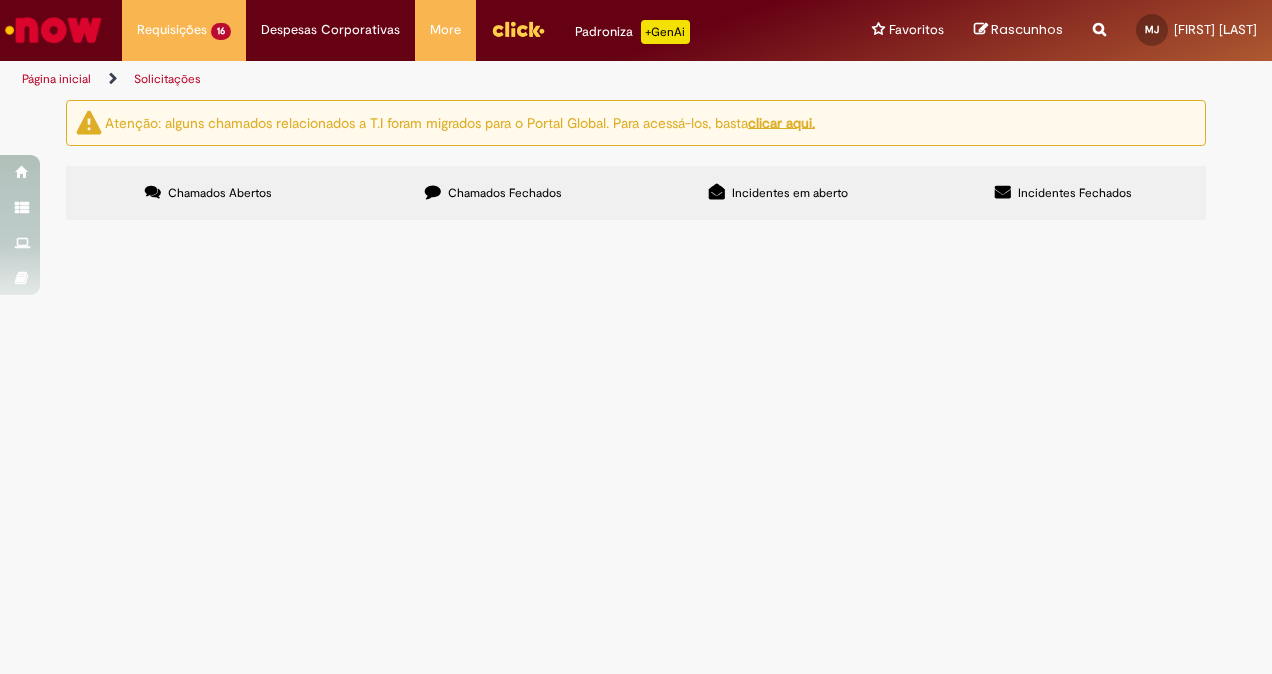 scroll, scrollTop: 281, scrollLeft: 0, axis: vertical 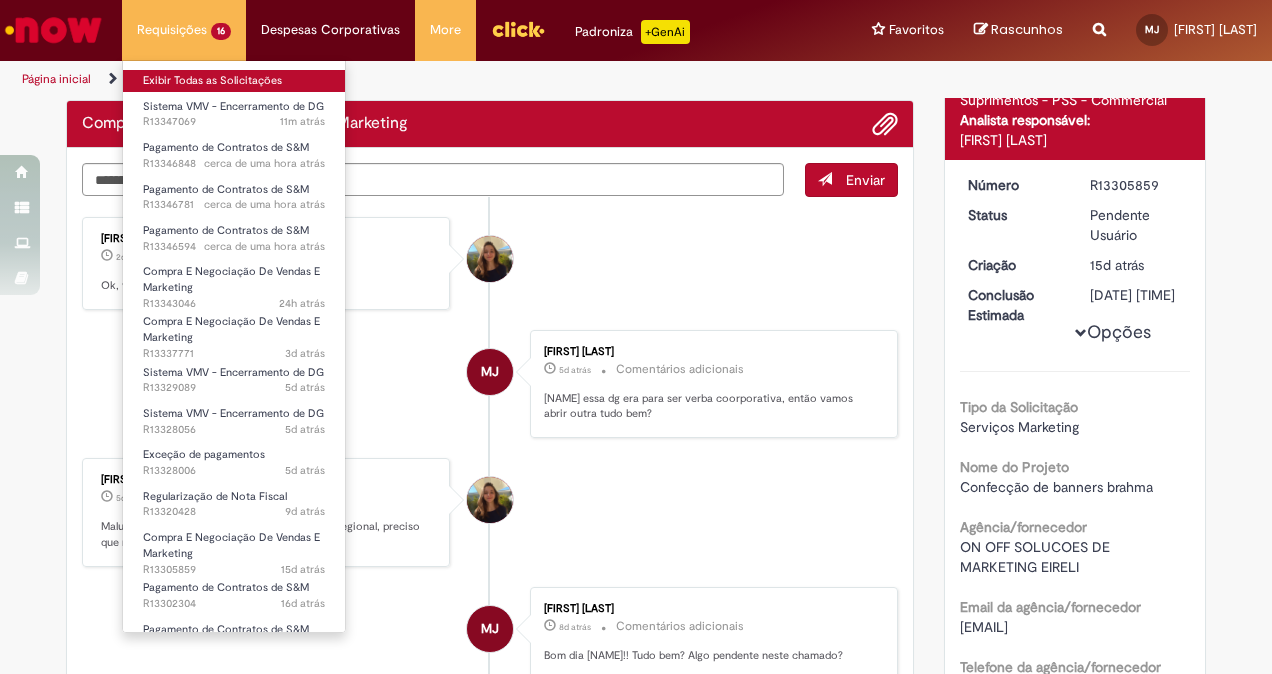 click on "Exibir Todas as Solicitações" at bounding box center (234, 81) 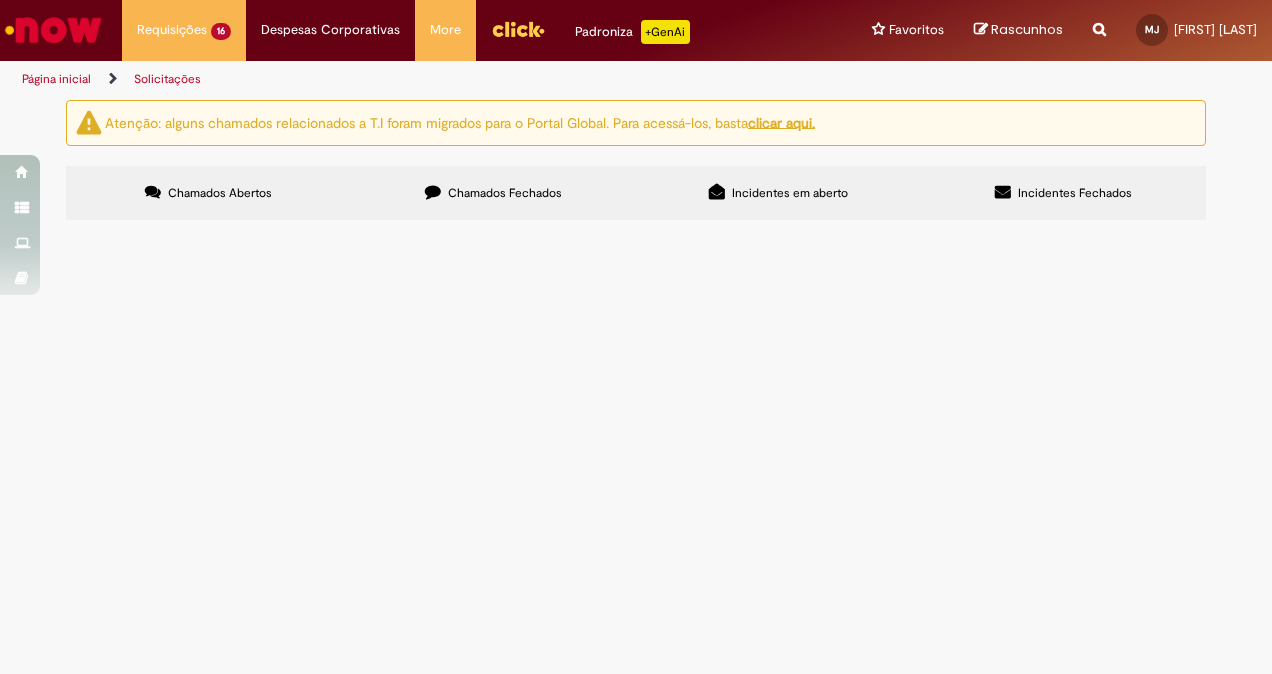 scroll, scrollTop: 338, scrollLeft: 0, axis: vertical 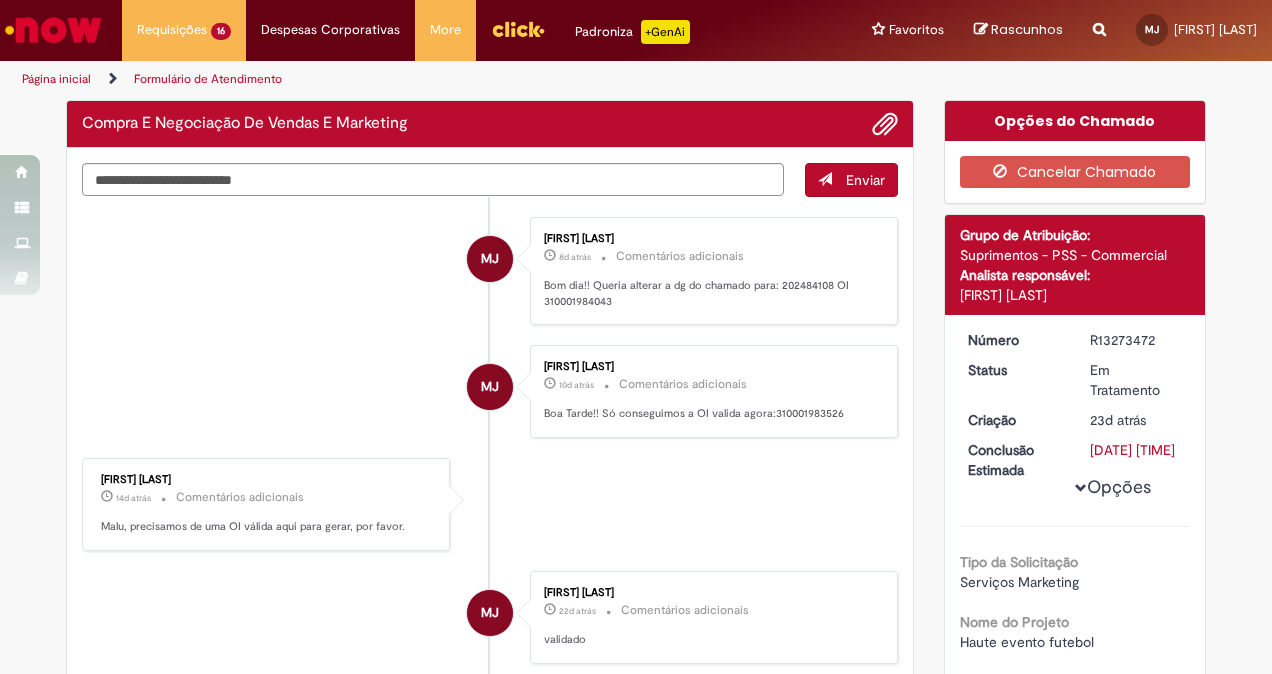 click on "[FIRST] [LAST]
14d atrás 14 dias atrás     Comentários adicionais
Malu, precisamos de uma OI válida aqui para gerar, por favor." at bounding box center [490, 504] 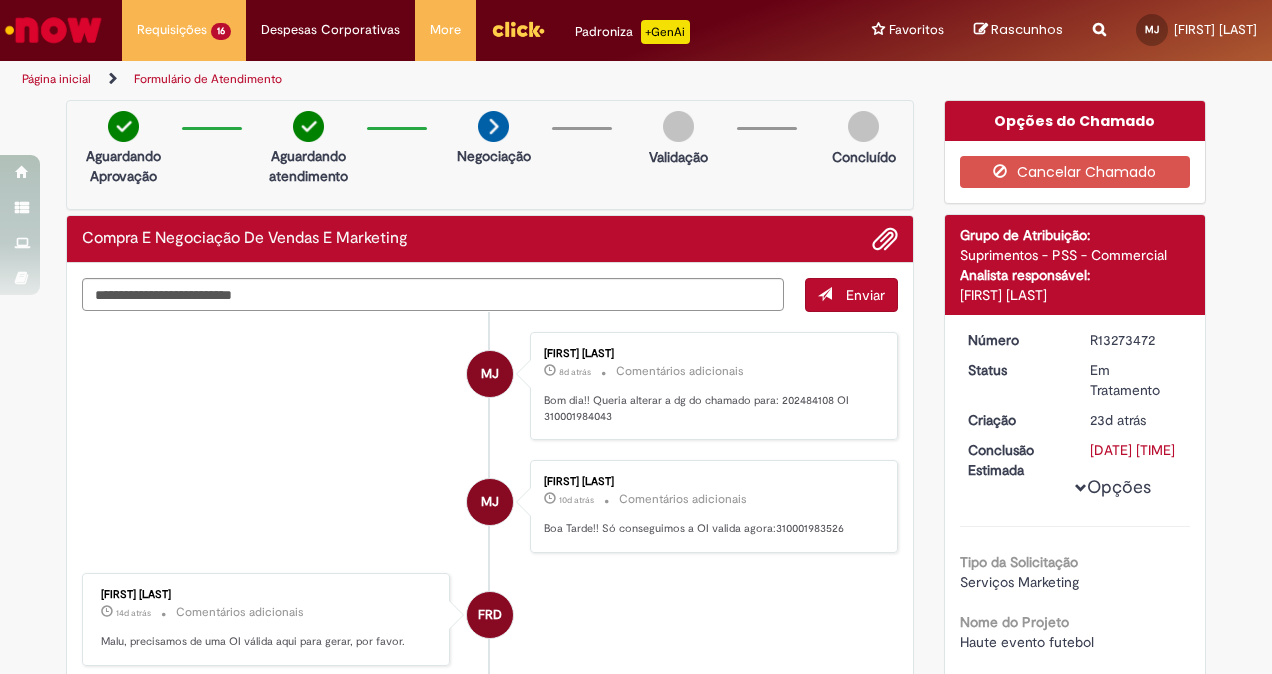 click at bounding box center [53, 30] 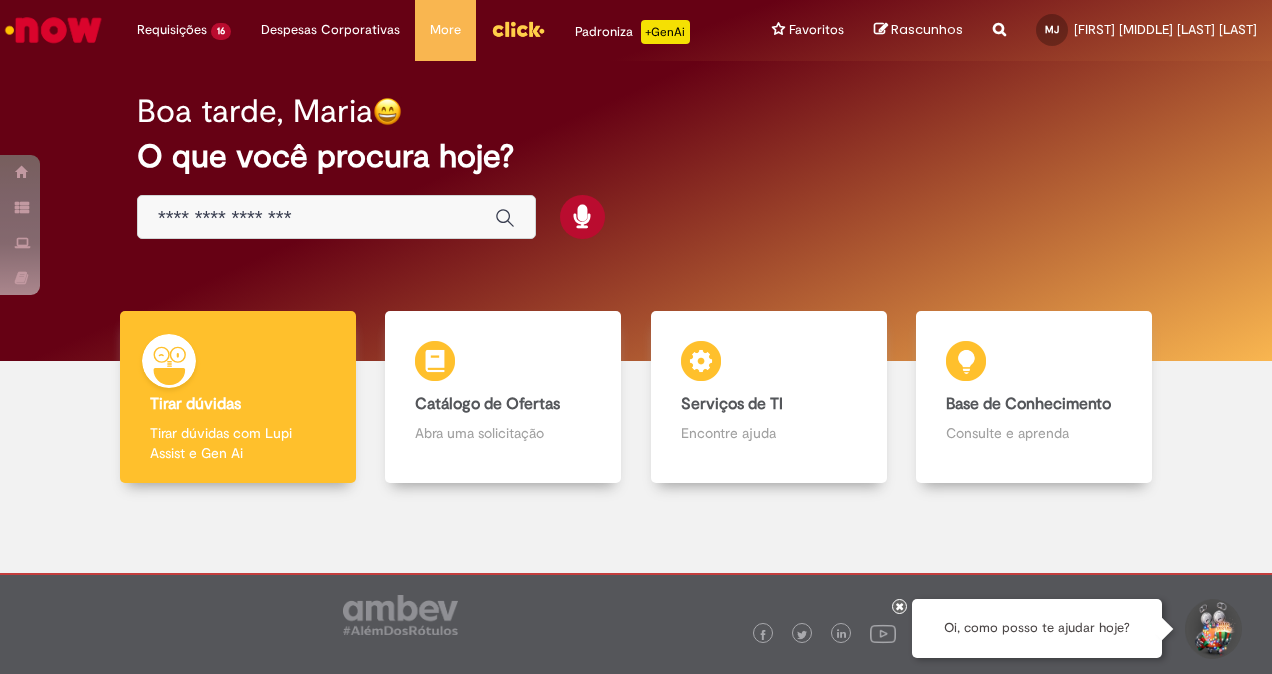 scroll, scrollTop: 0, scrollLeft: 0, axis: both 